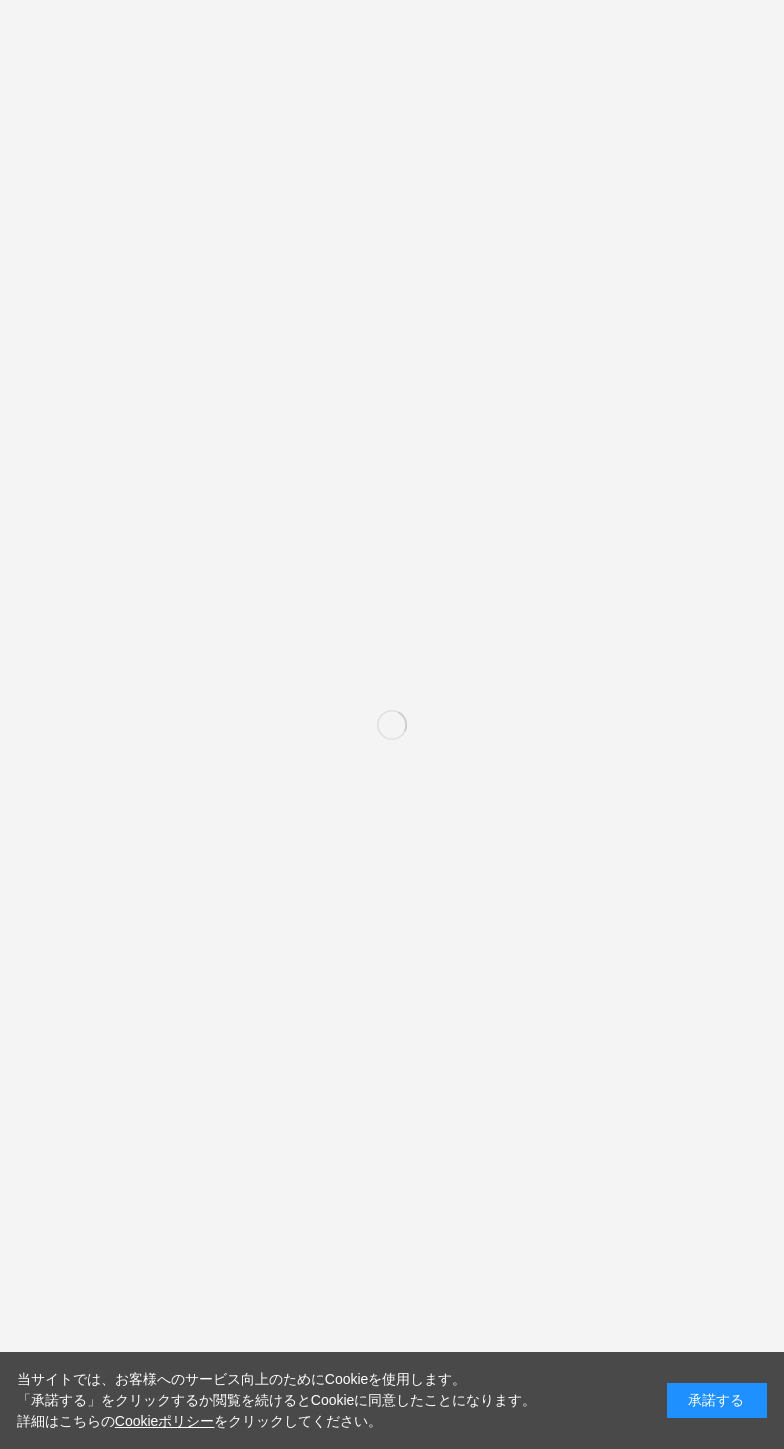scroll, scrollTop: 0, scrollLeft: 0, axis: both 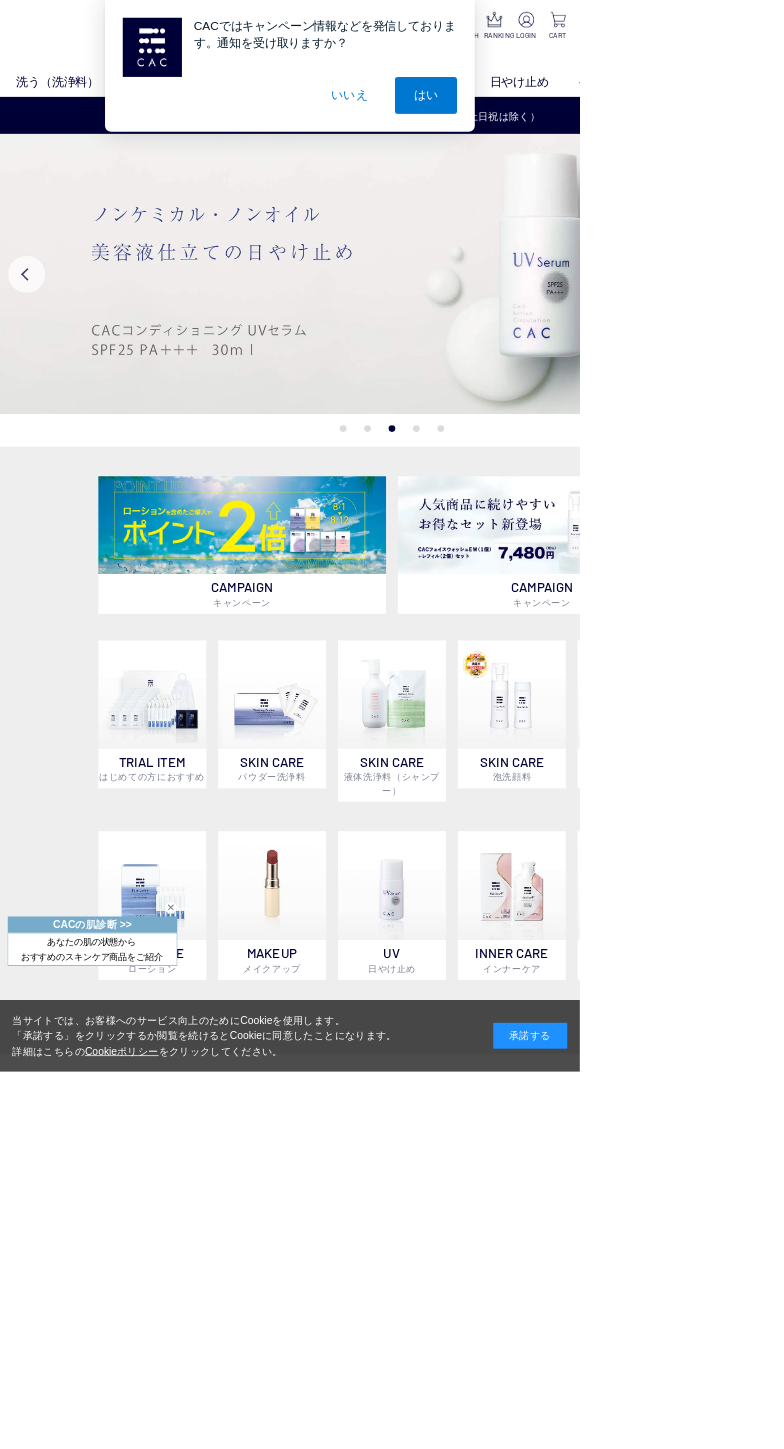 click on "CACではキャンペーン情報などを発信しております。通知を受け取りますか？
はい
いいえ" at bounding box center (392, 89) 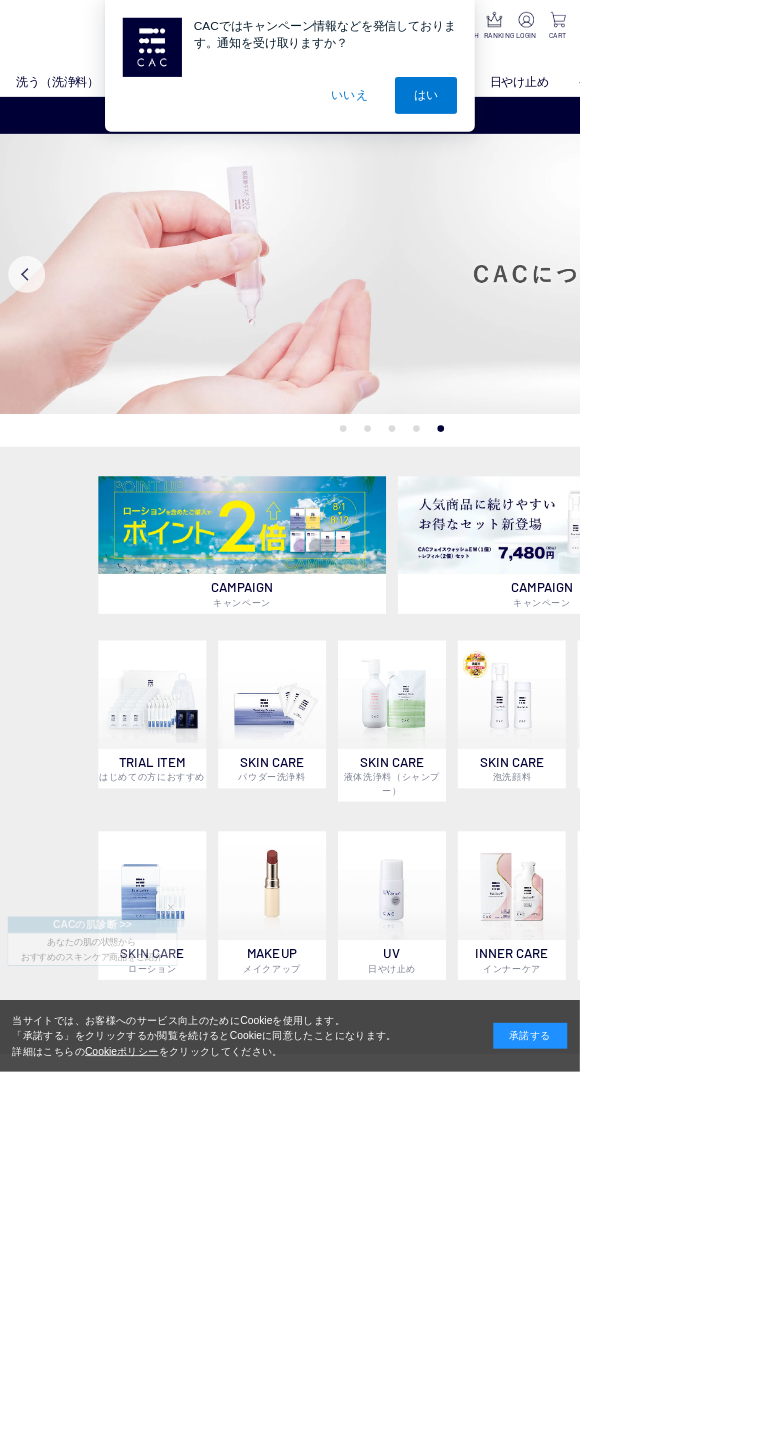 click on "いいえ" at bounding box center [473, 129] 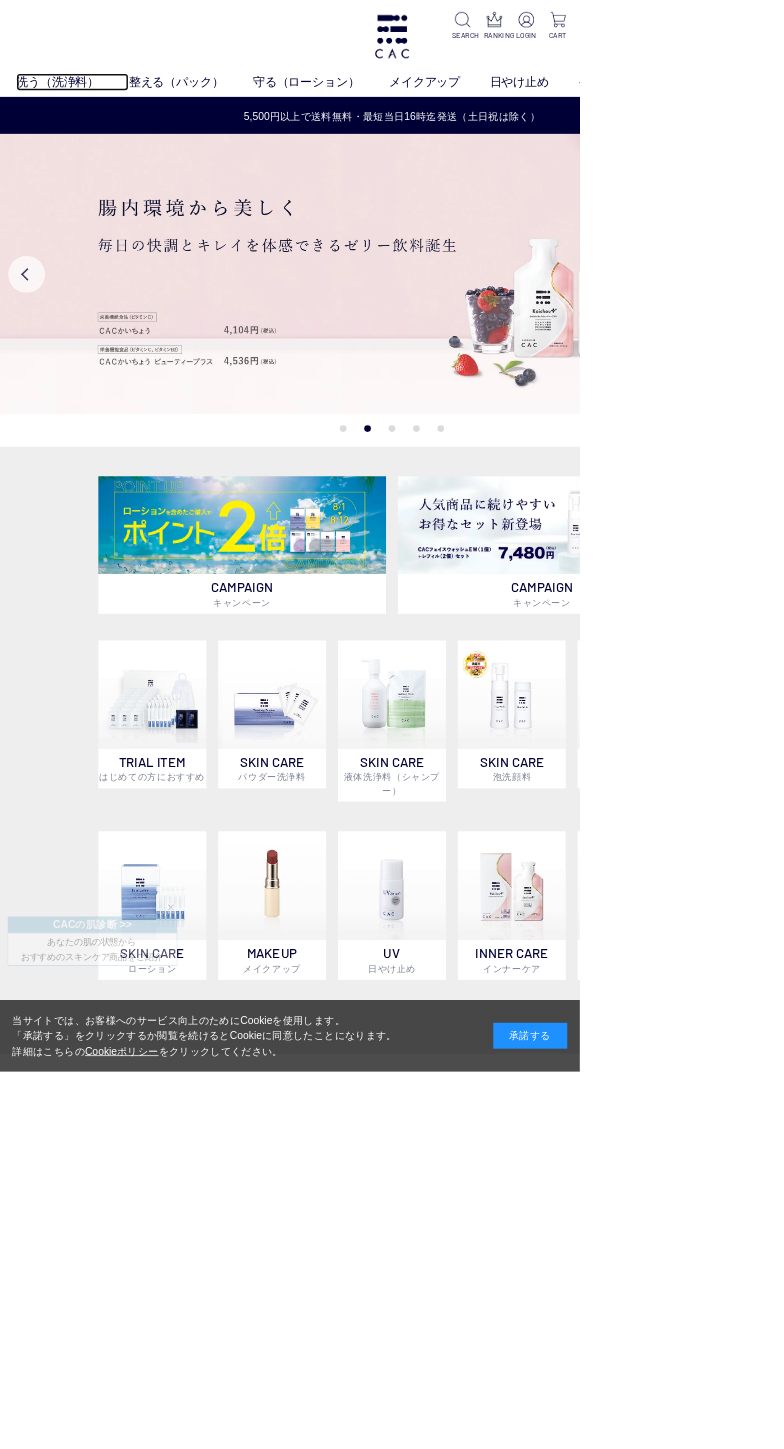 click on "洗う（洗浄料）" at bounding box center (98, 111) 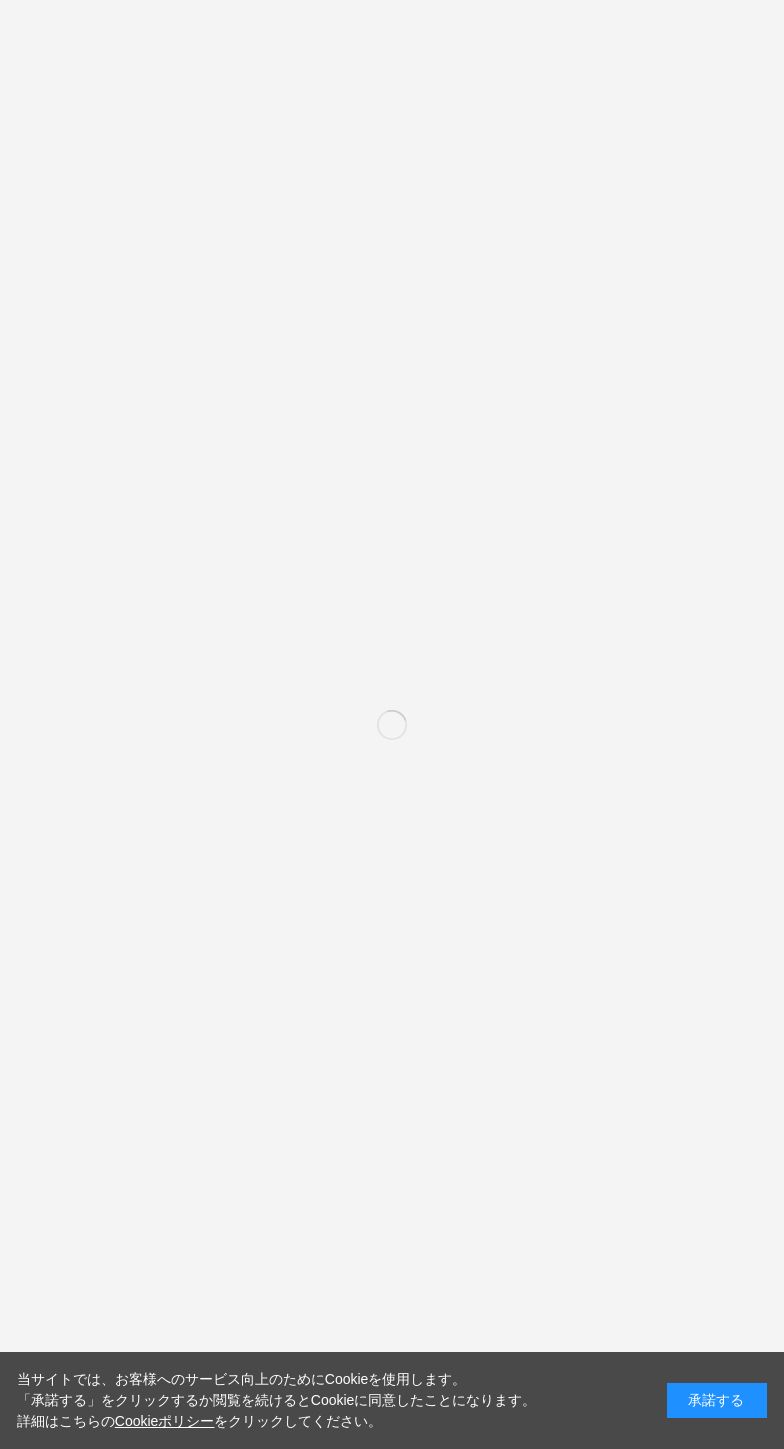 scroll, scrollTop: 0, scrollLeft: 0, axis: both 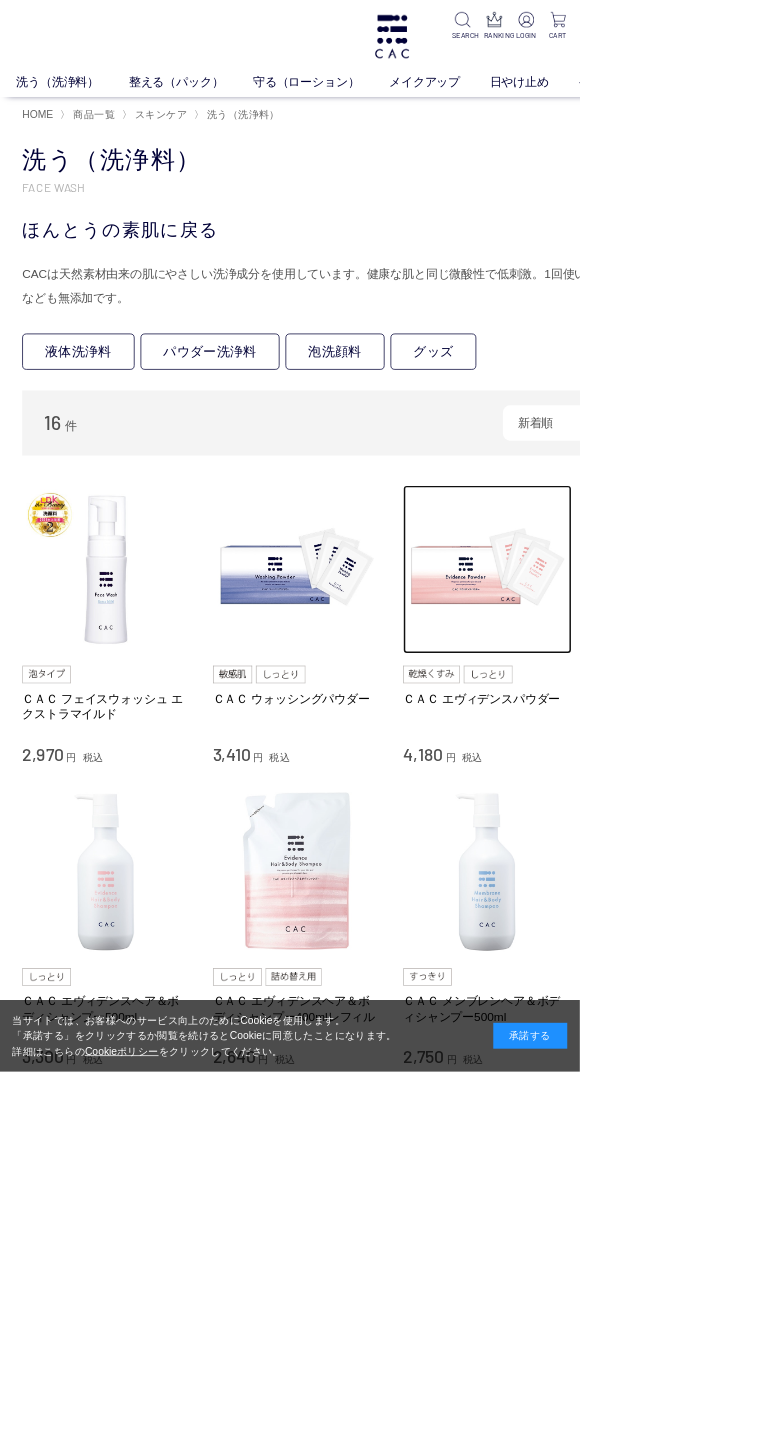 click at bounding box center [659, 770] 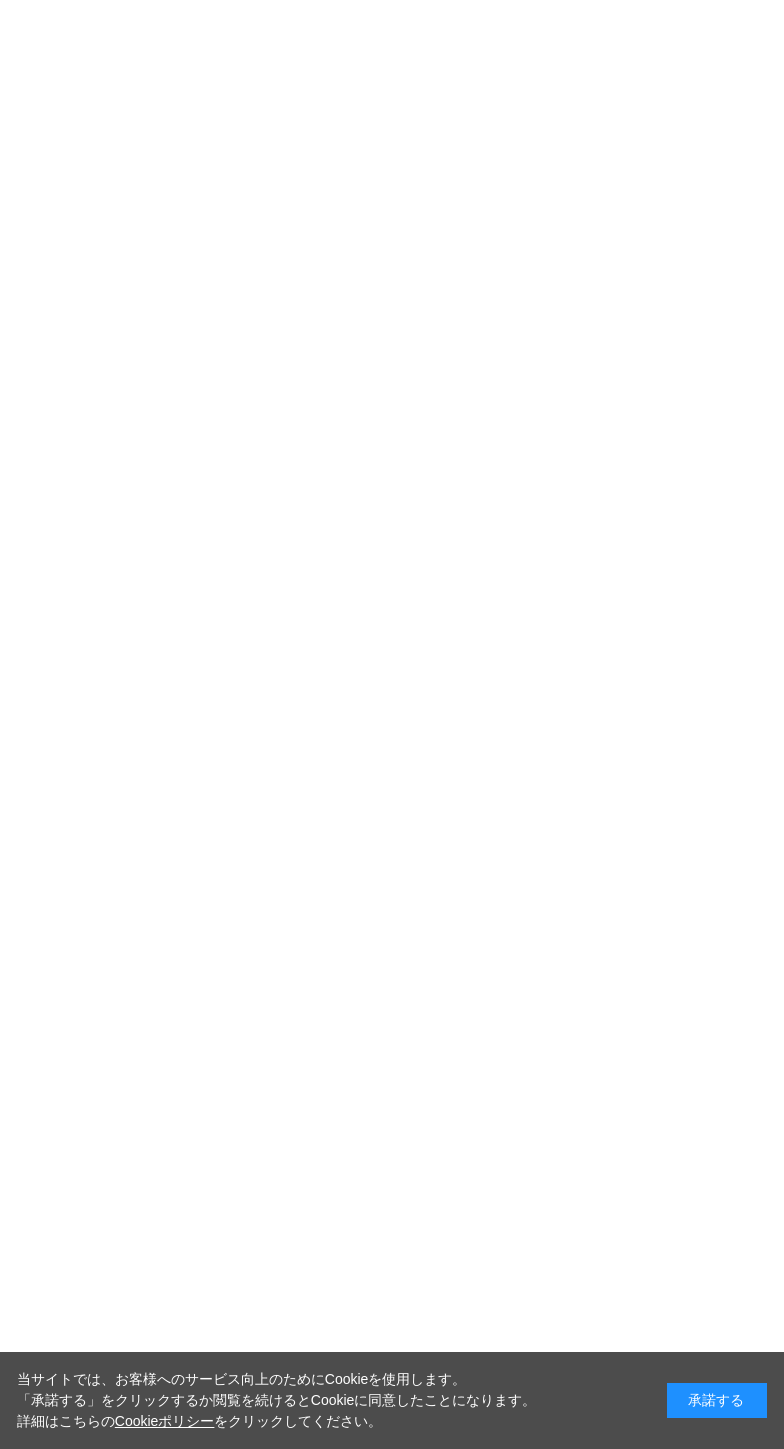 scroll, scrollTop: 0, scrollLeft: 0, axis: both 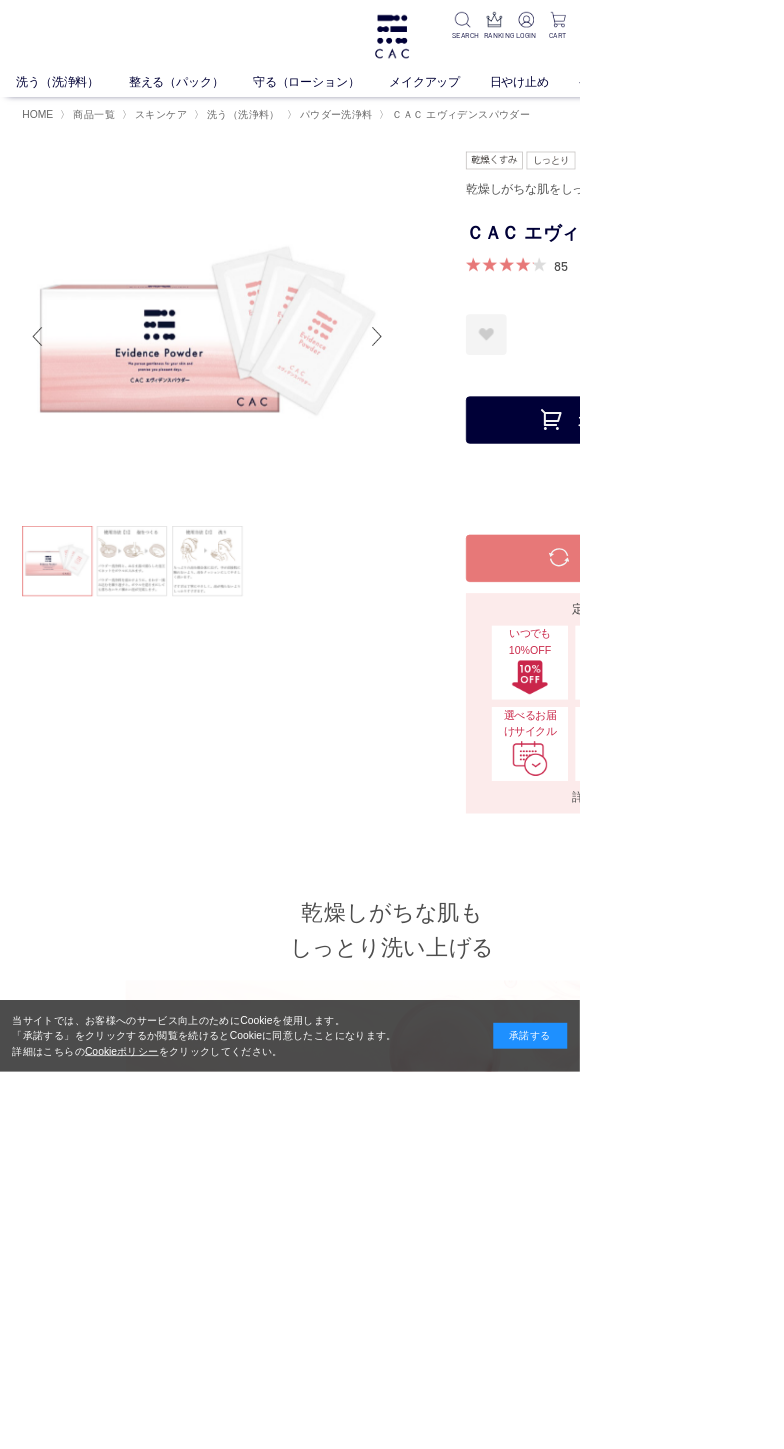 click on "カートに入れる" at bounding box center [830, 568] 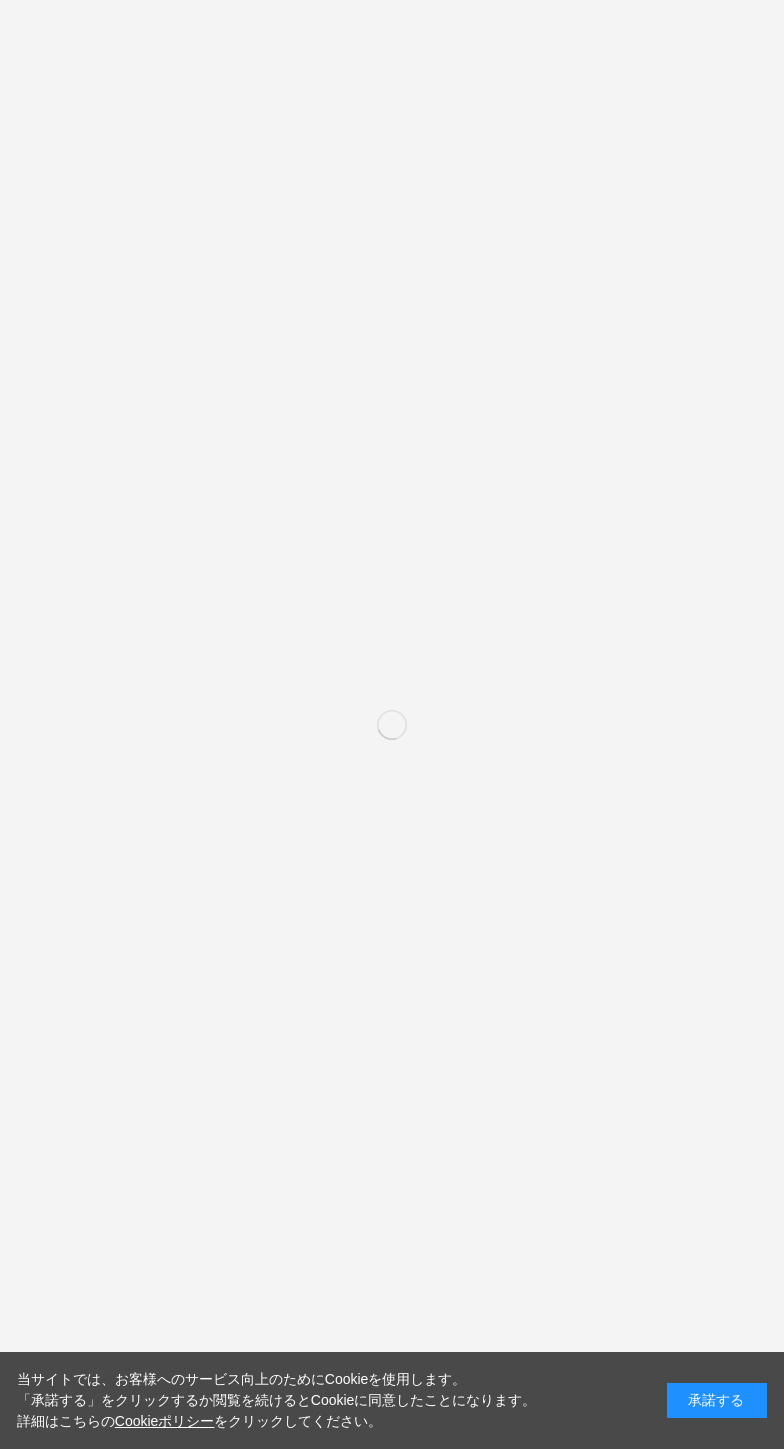 scroll, scrollTop: 0, scrollLeft: 0, axis: both 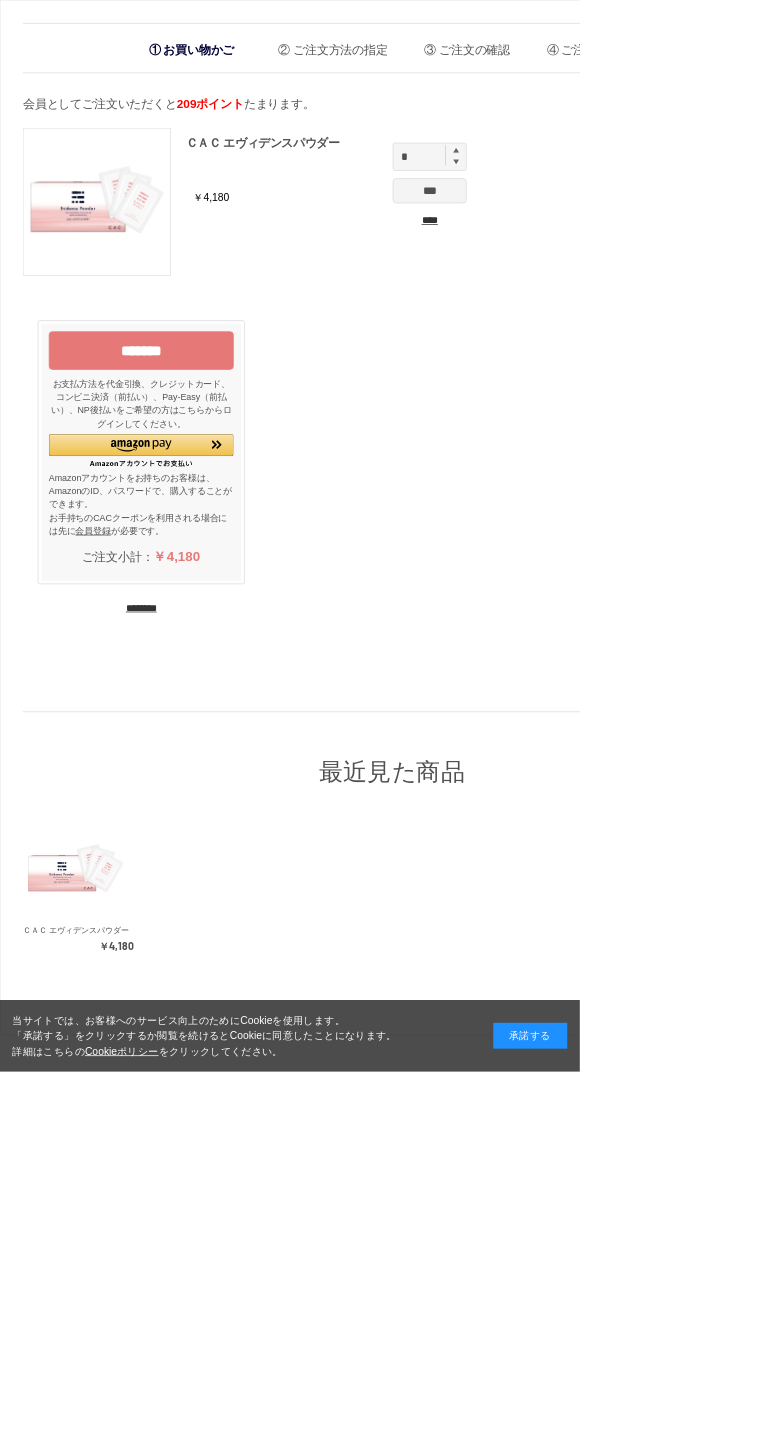 click on "*******" at bounding box center (191, 474) 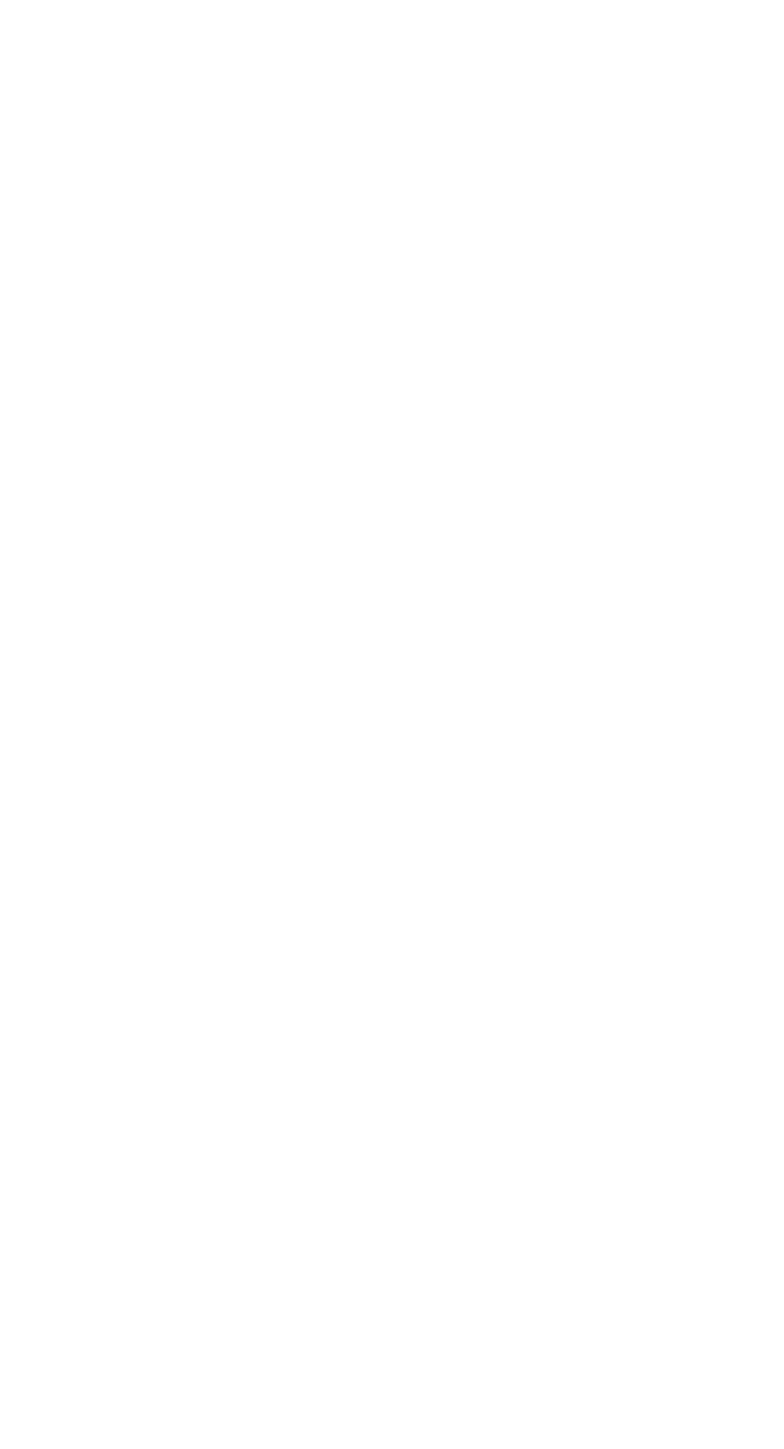 scroll, scrollTop: 0, scrollLeft: 0, axis: both 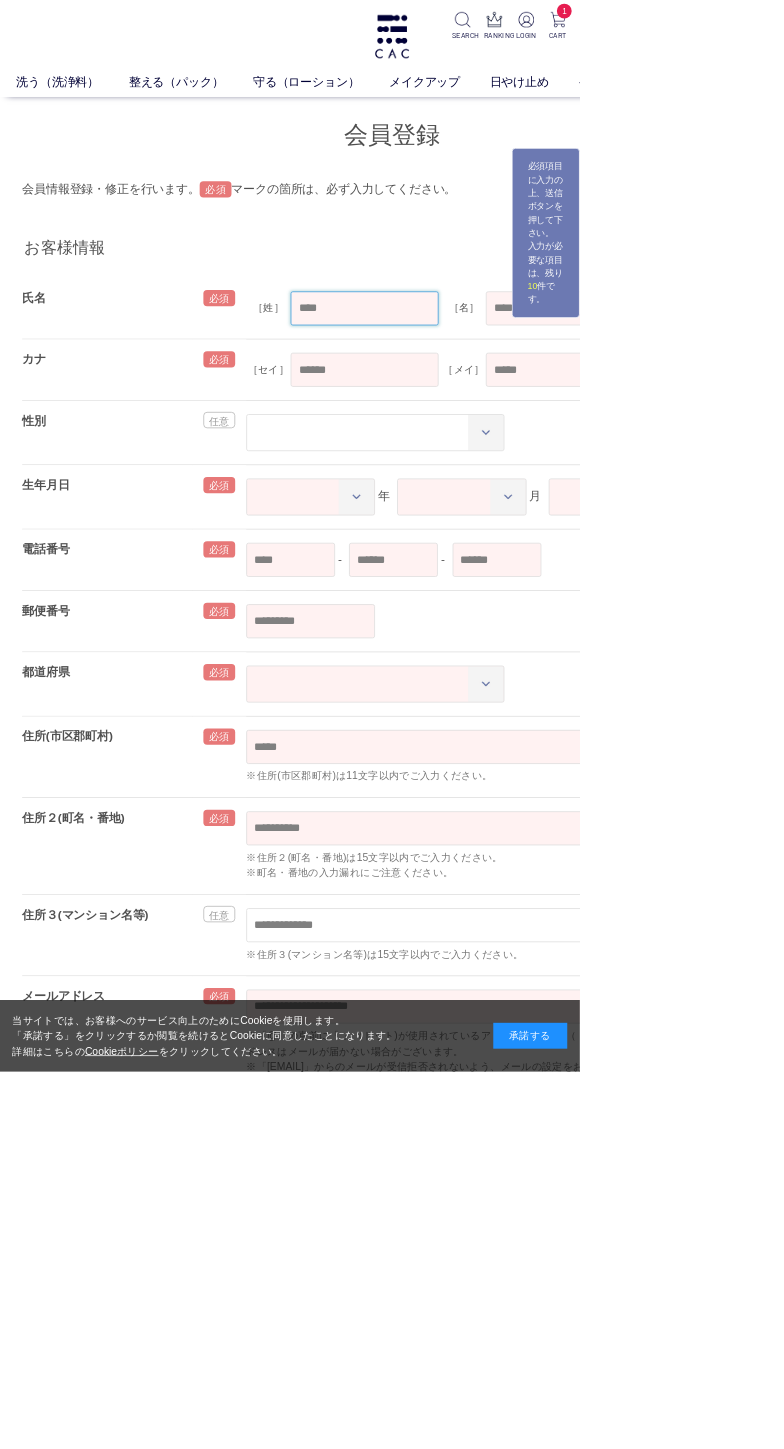 click at bounding box center (493, 417) 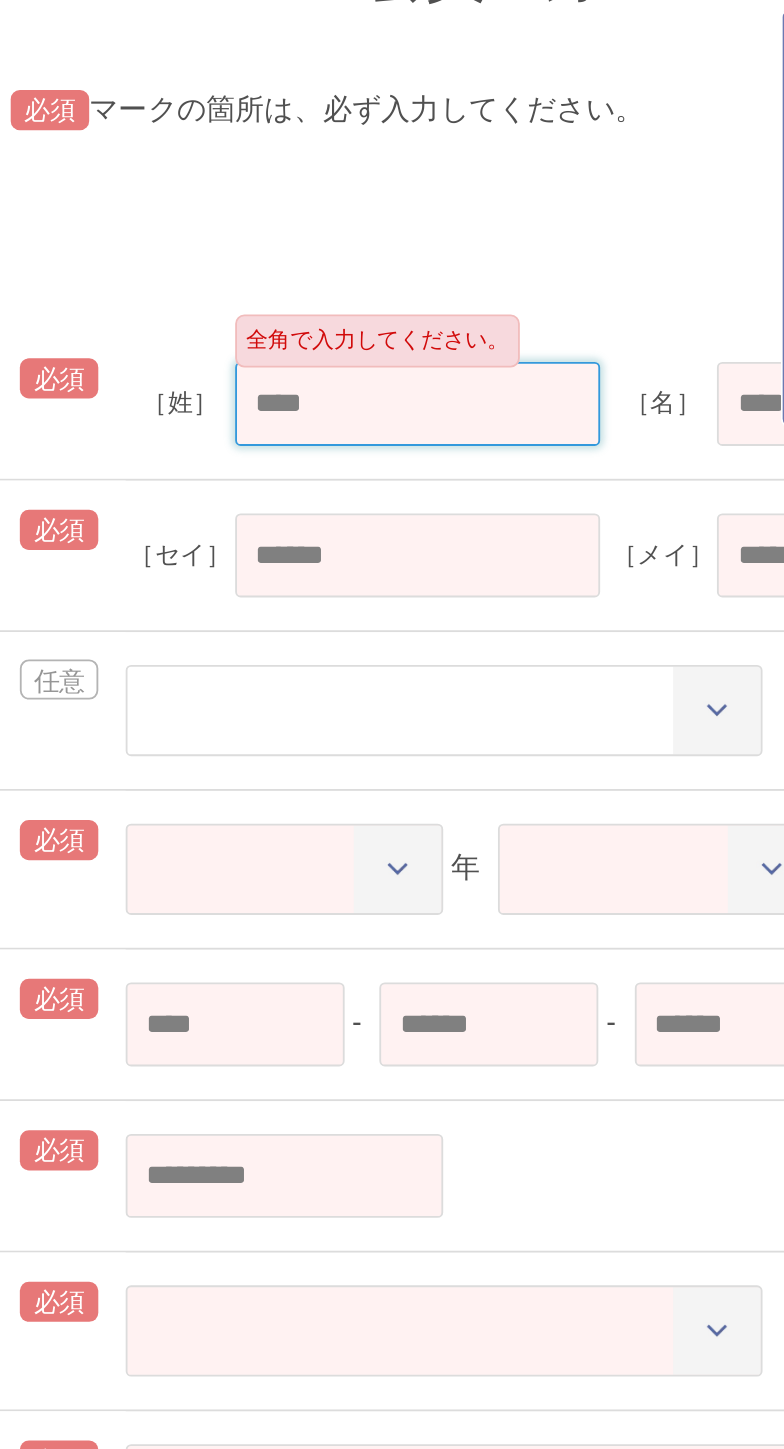 type on "*" 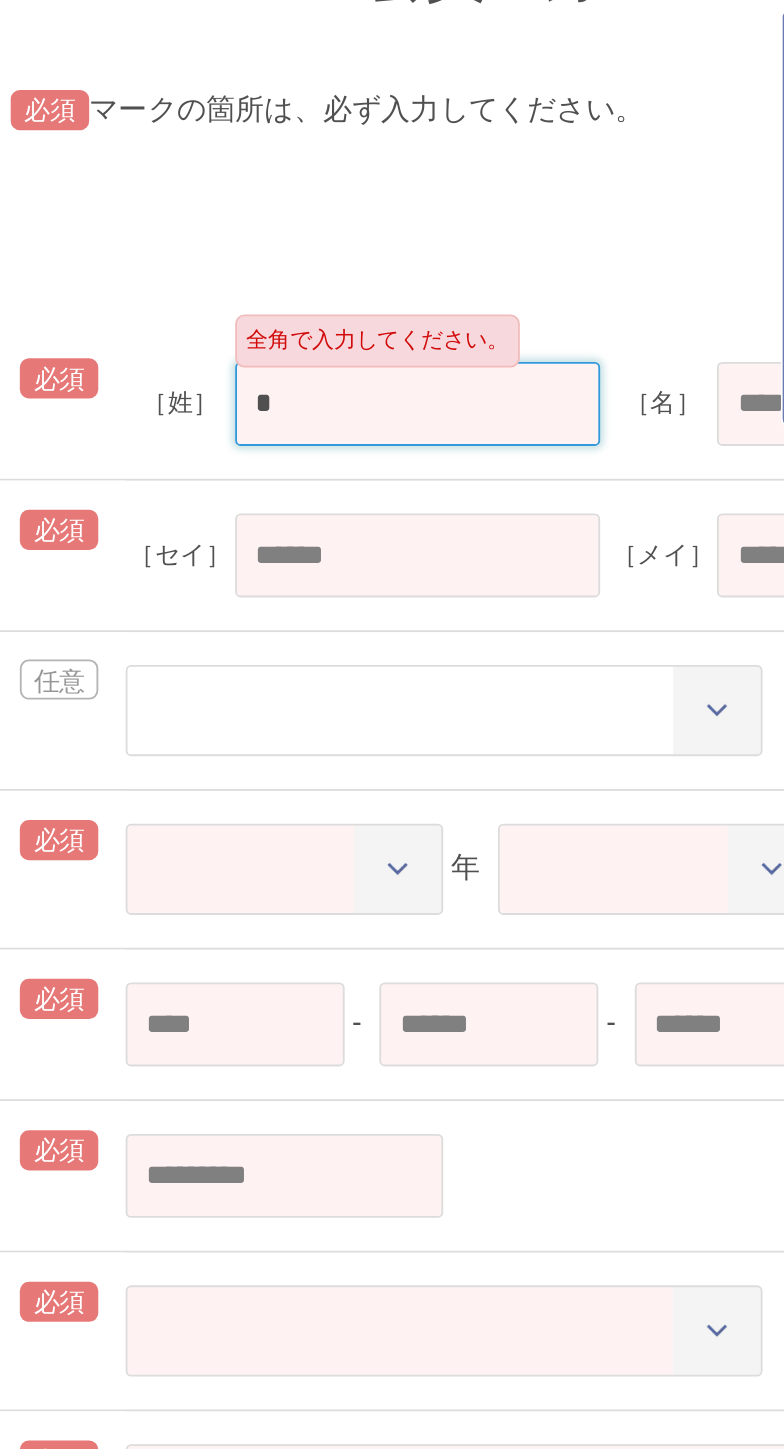 type on "*" 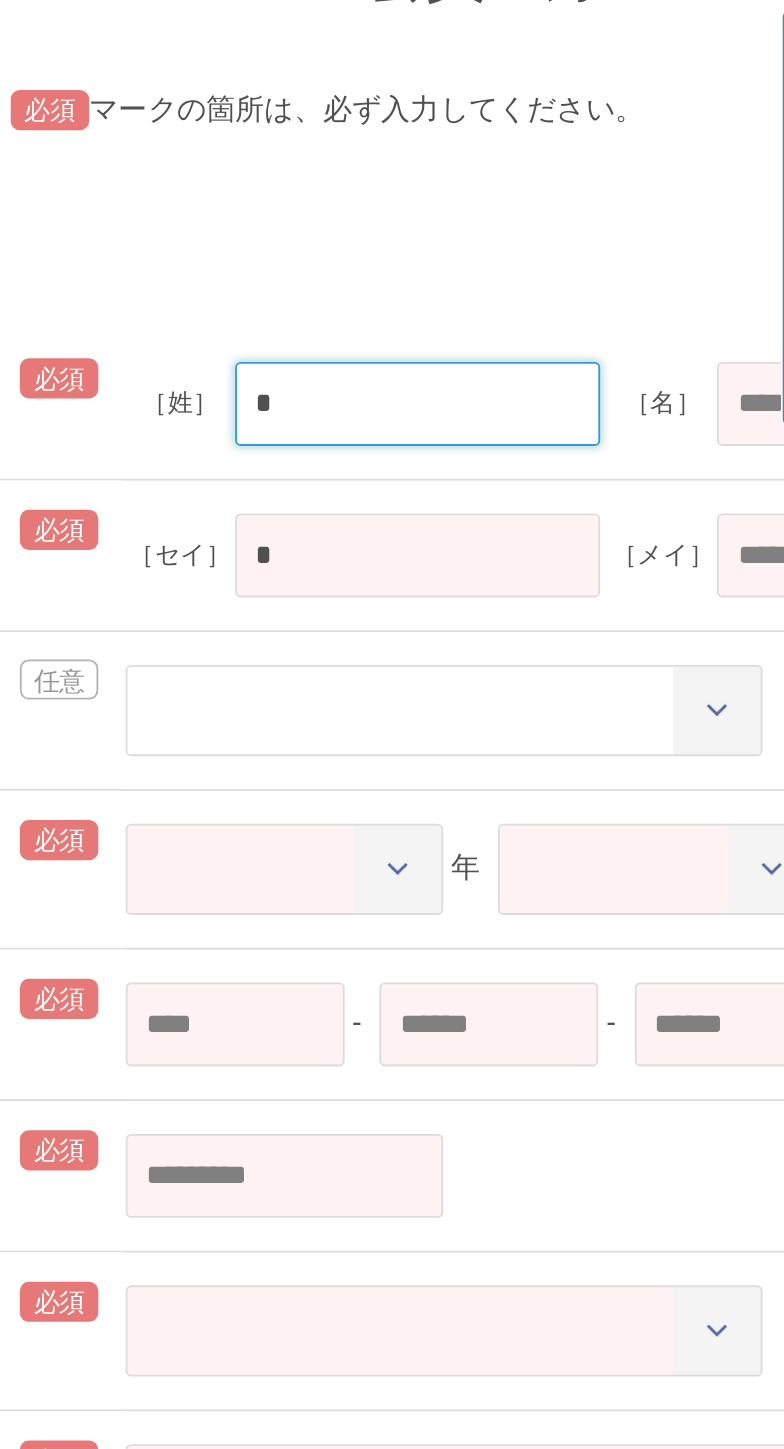 type on "**" 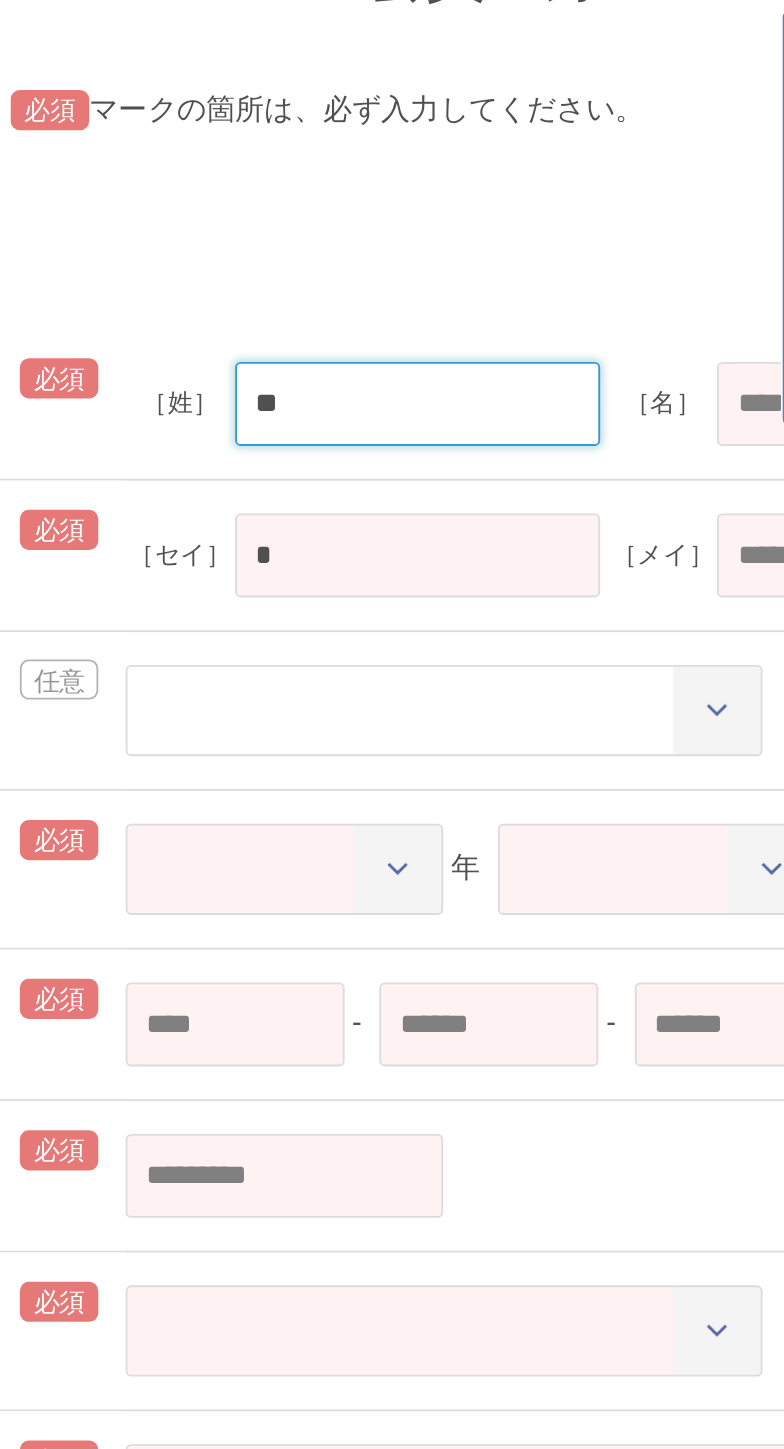 type on "**" 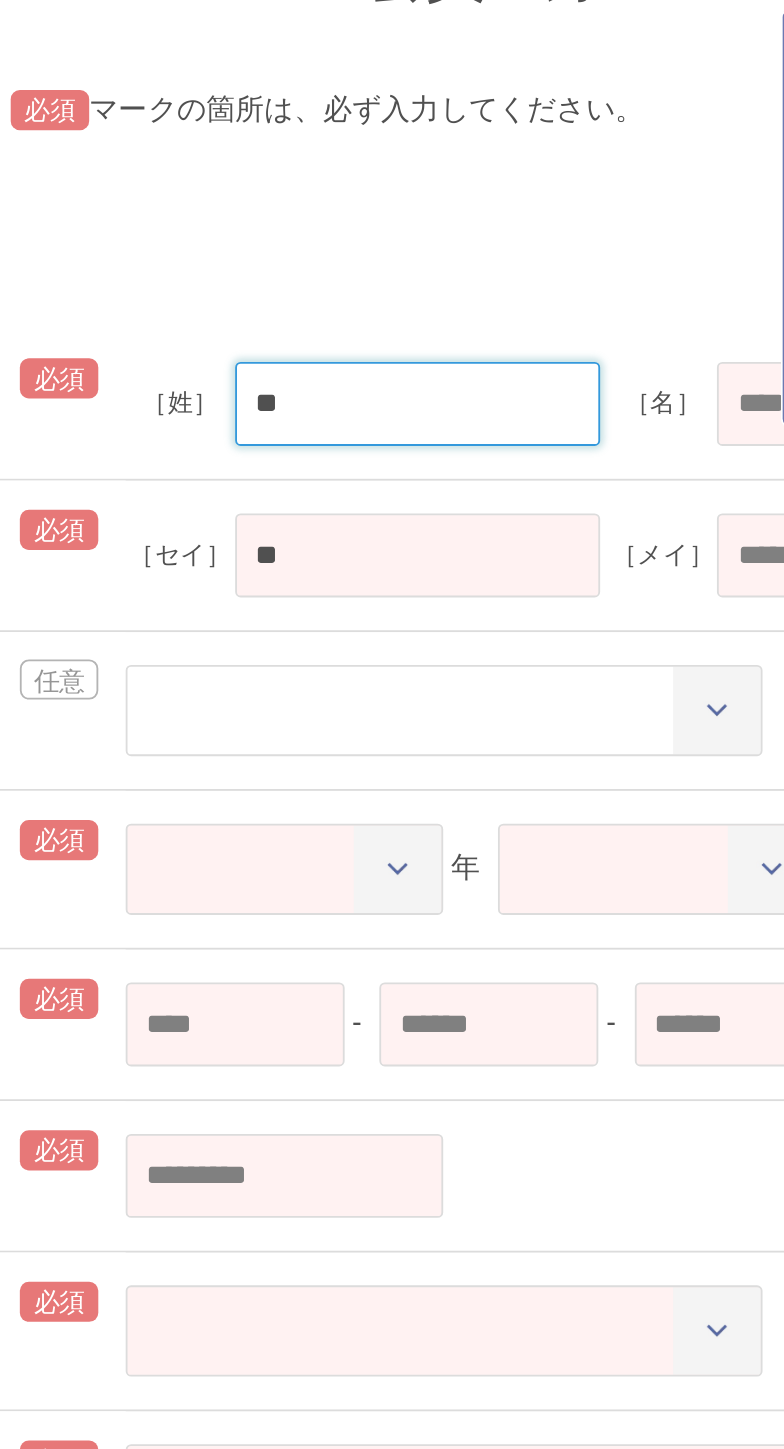 type on "**" 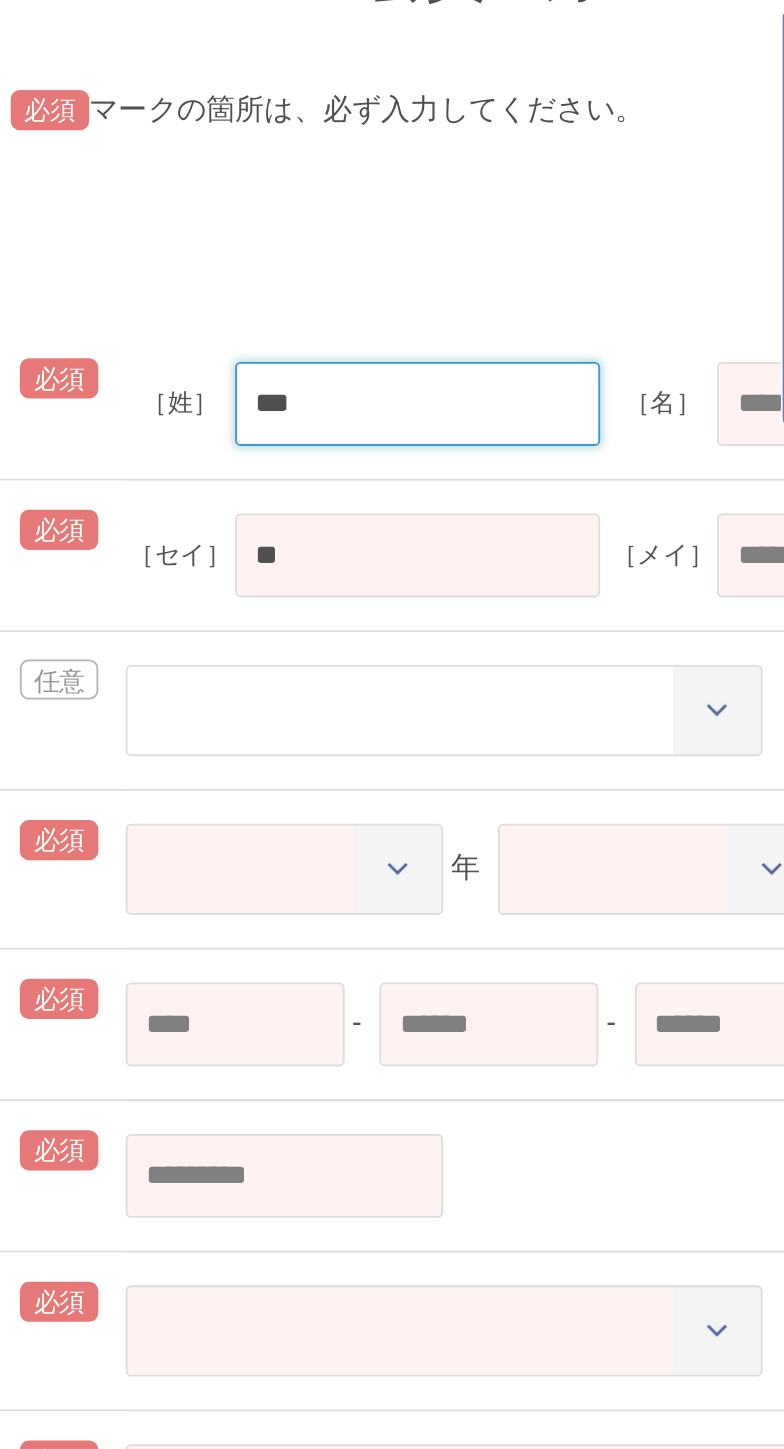 type on "***" 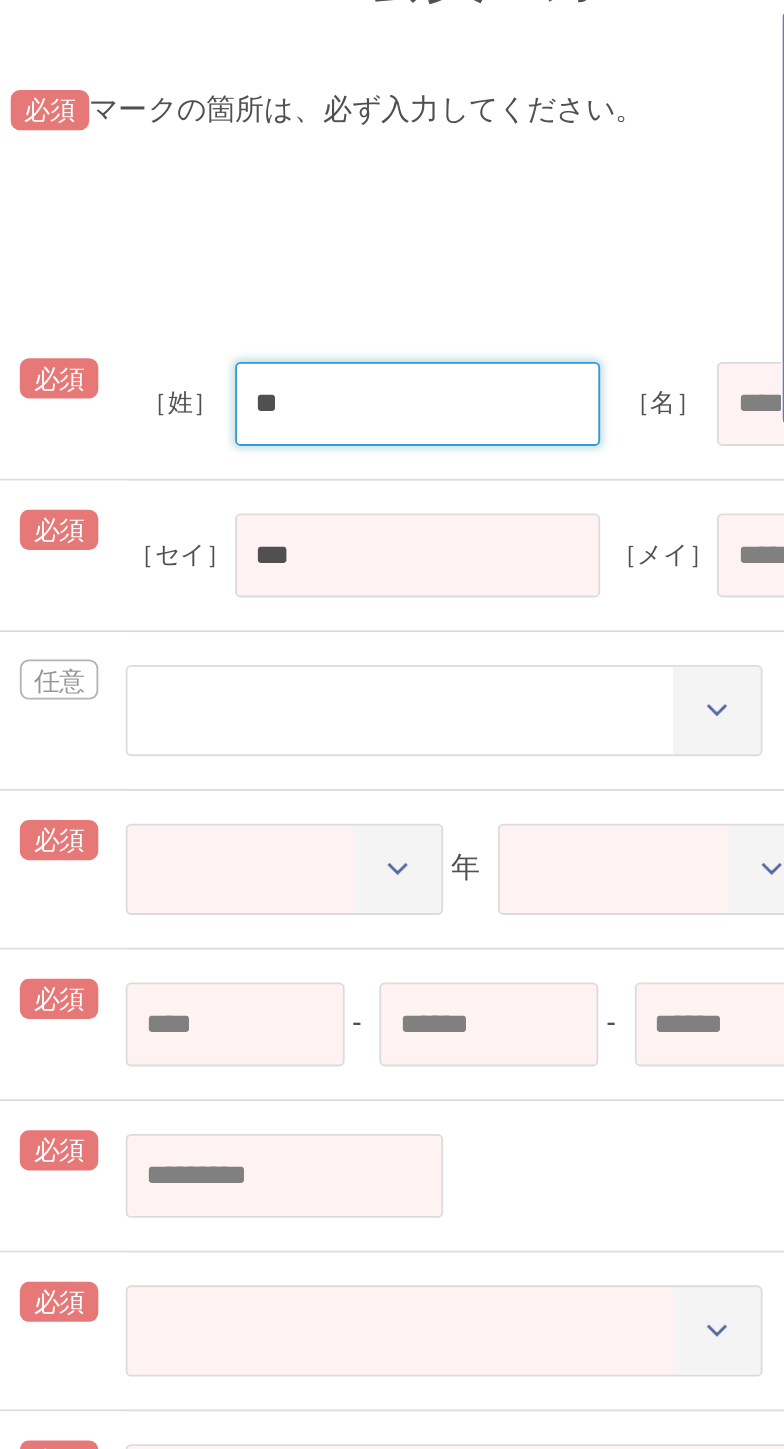 type on "**" 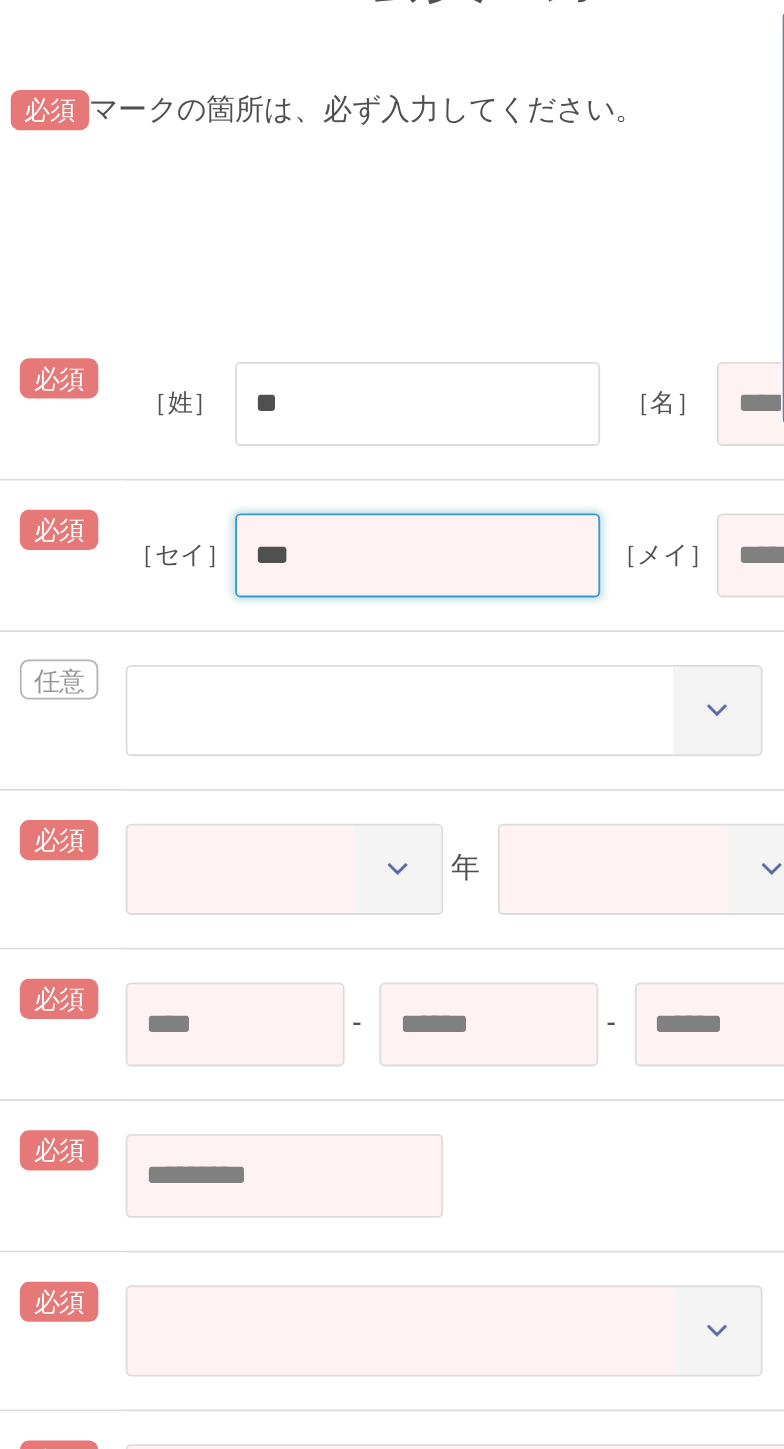 click on "***" at bounding box center (493, 500) 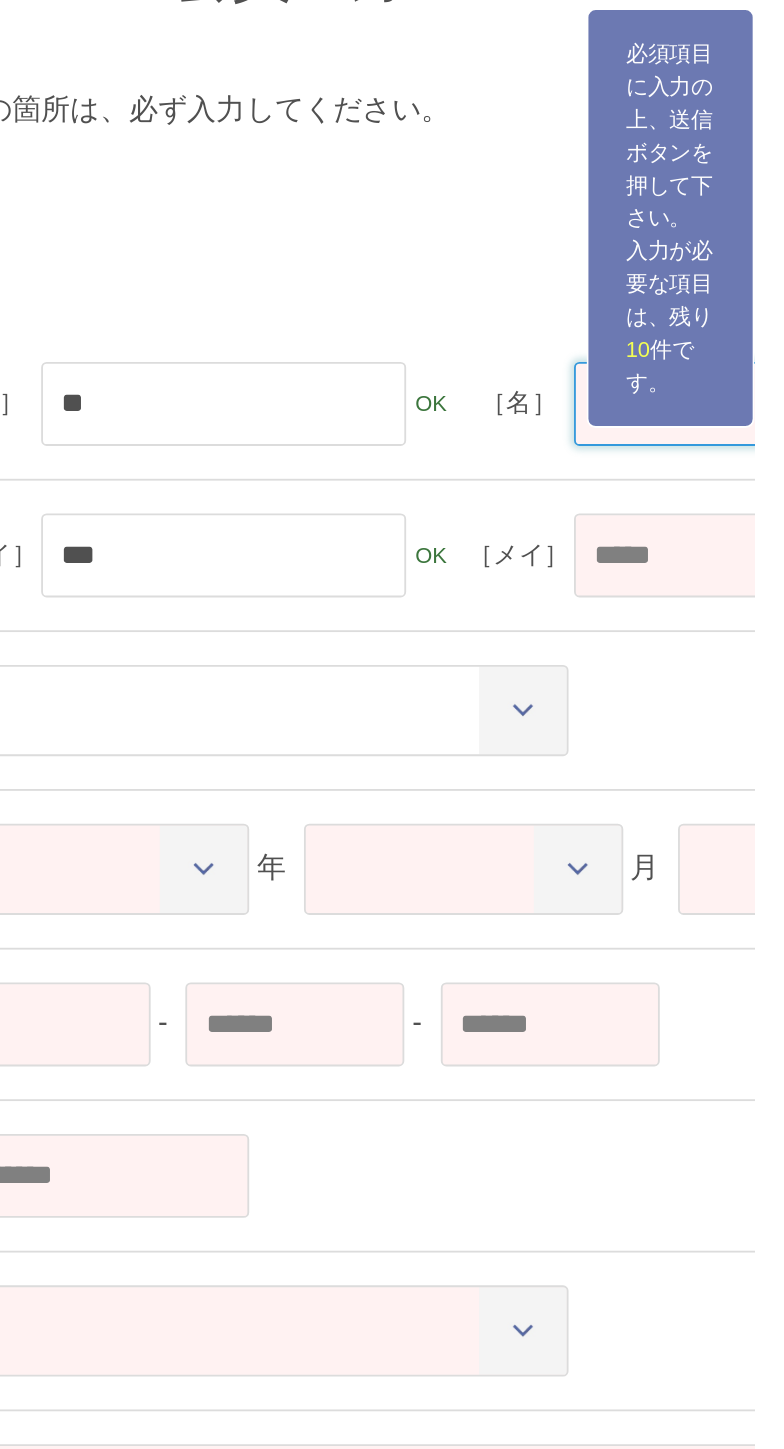 click at bounding box center (785, 417) 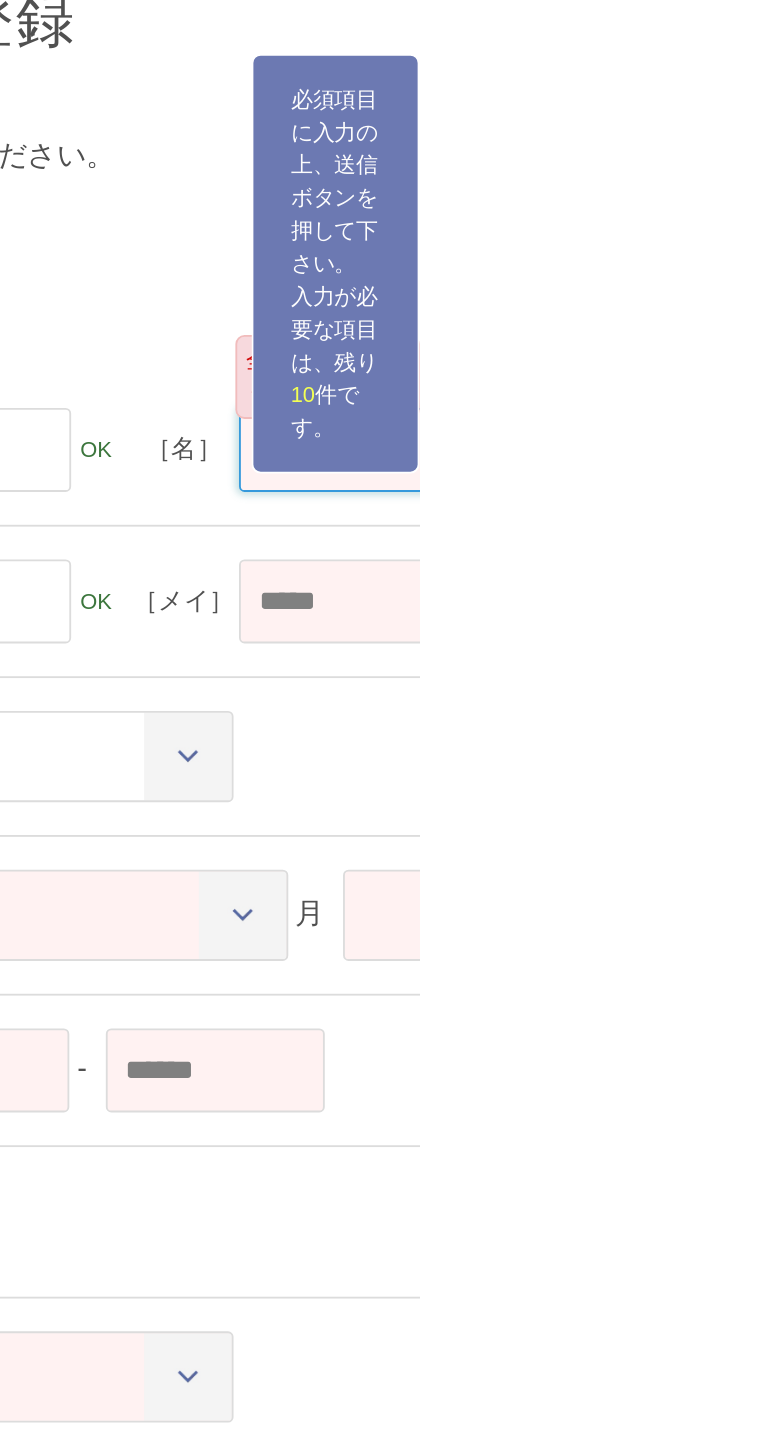 type on "*" 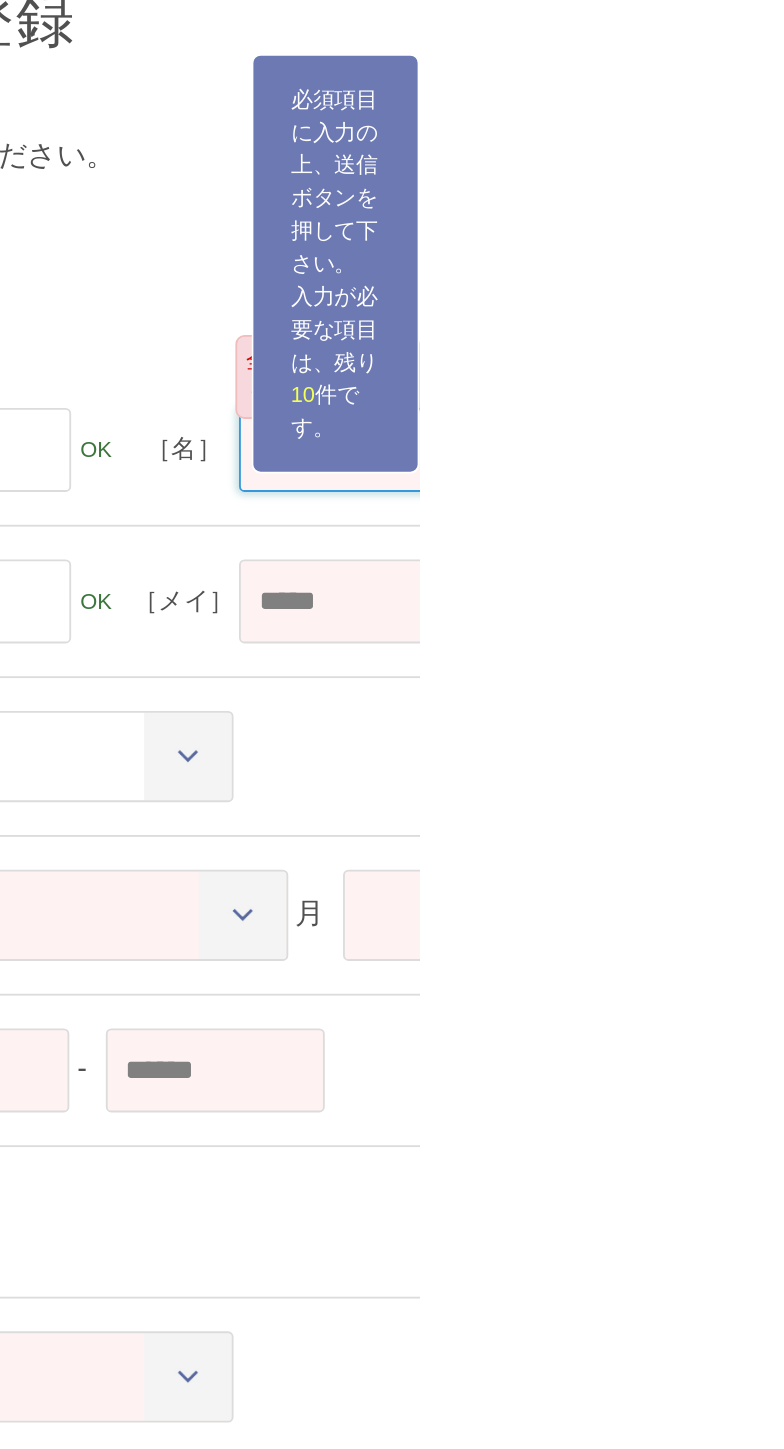 type on "*" 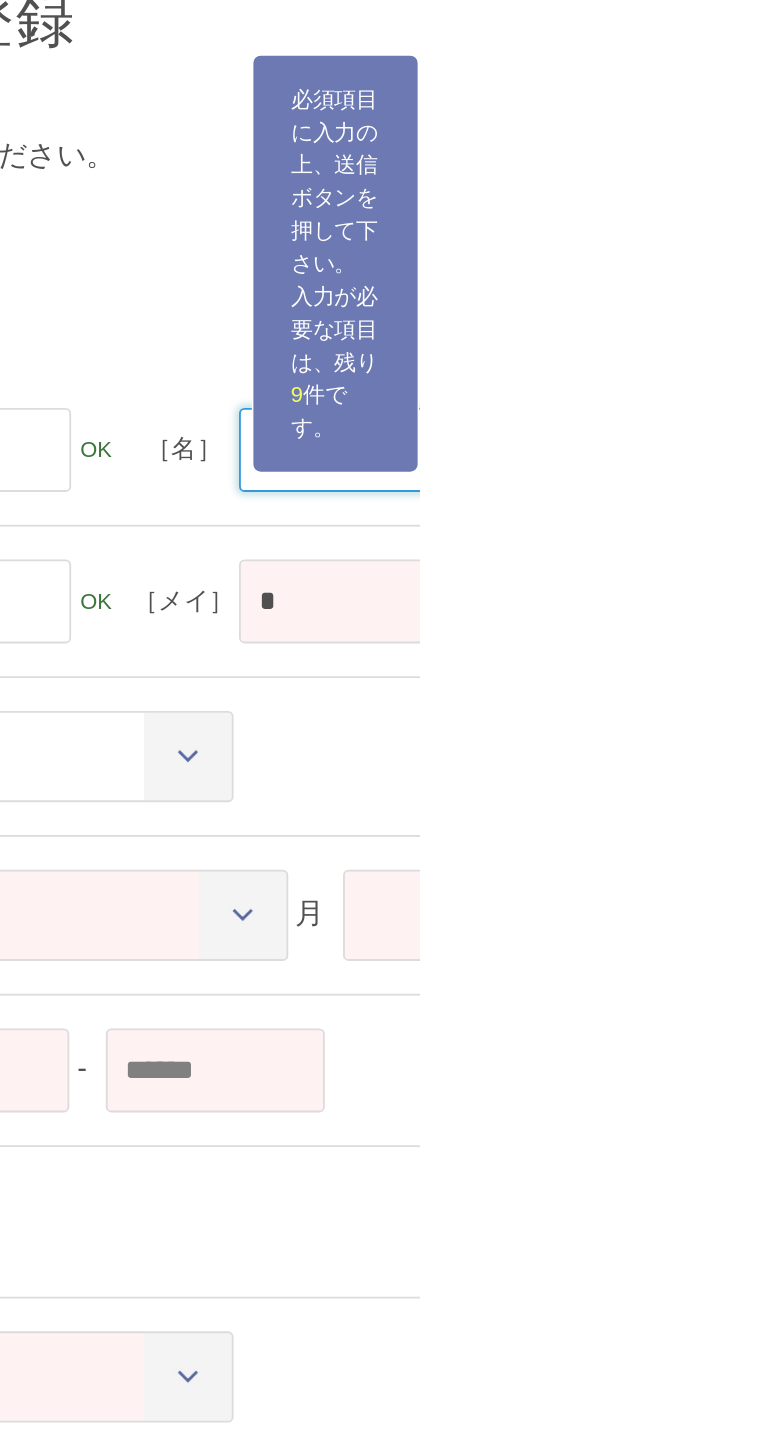 type on "**" 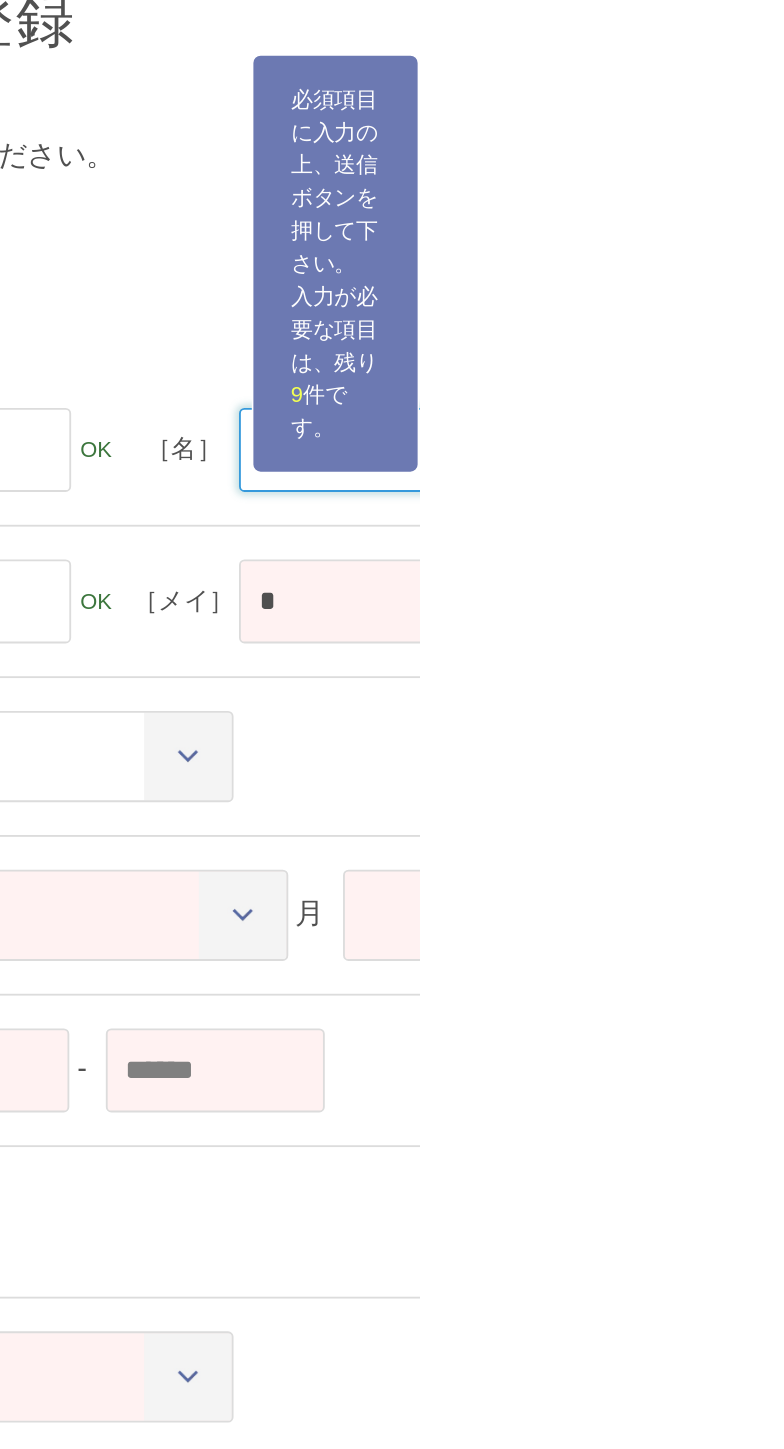 type on "**" 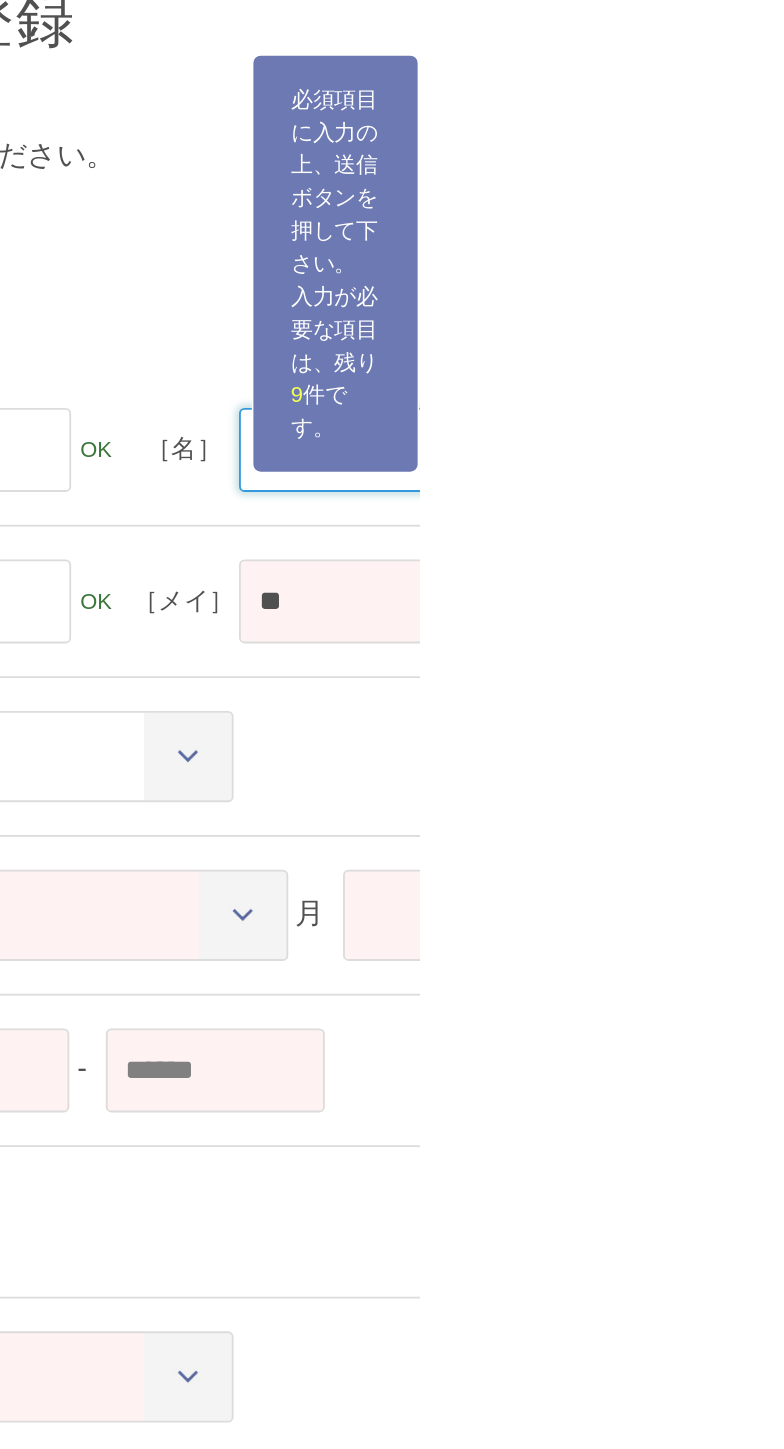 type on "***" 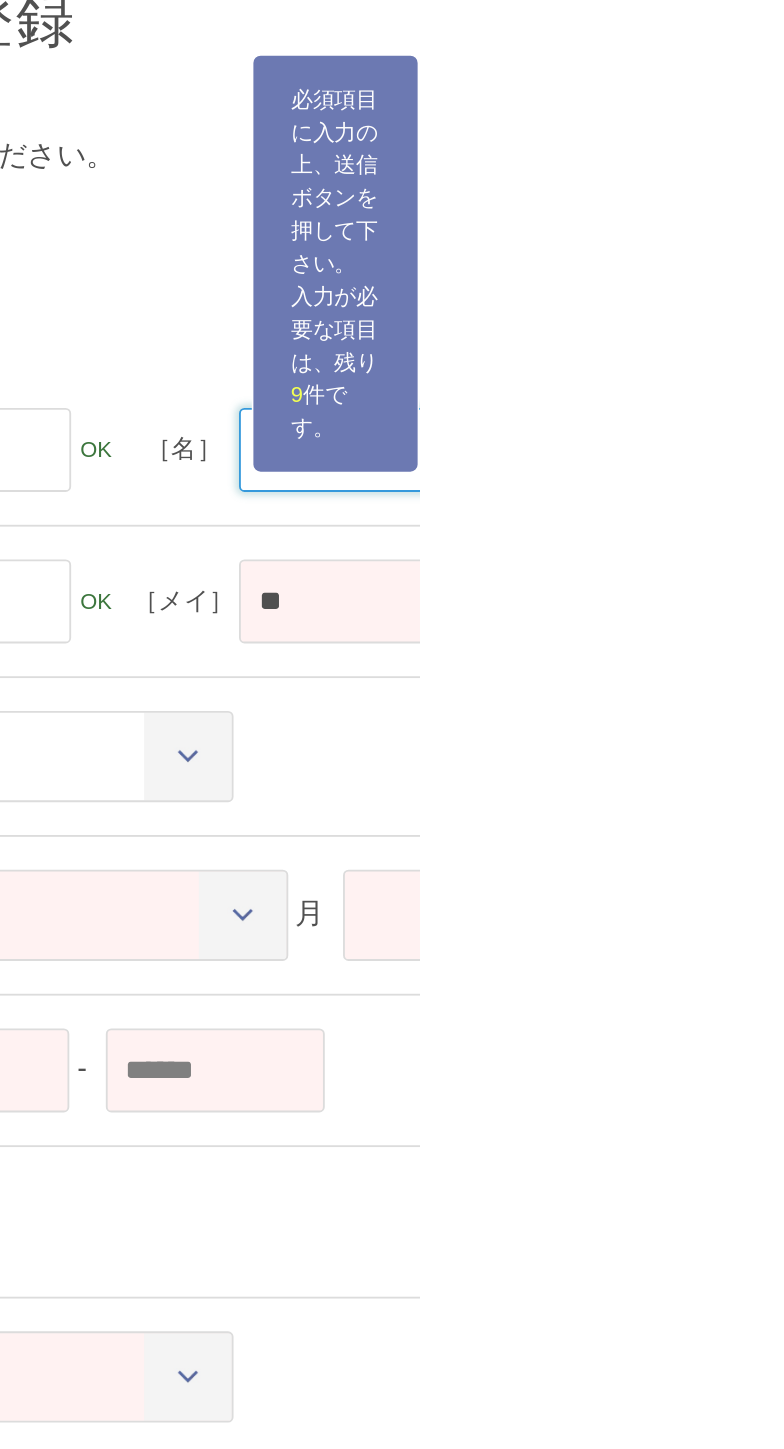 type on "***" 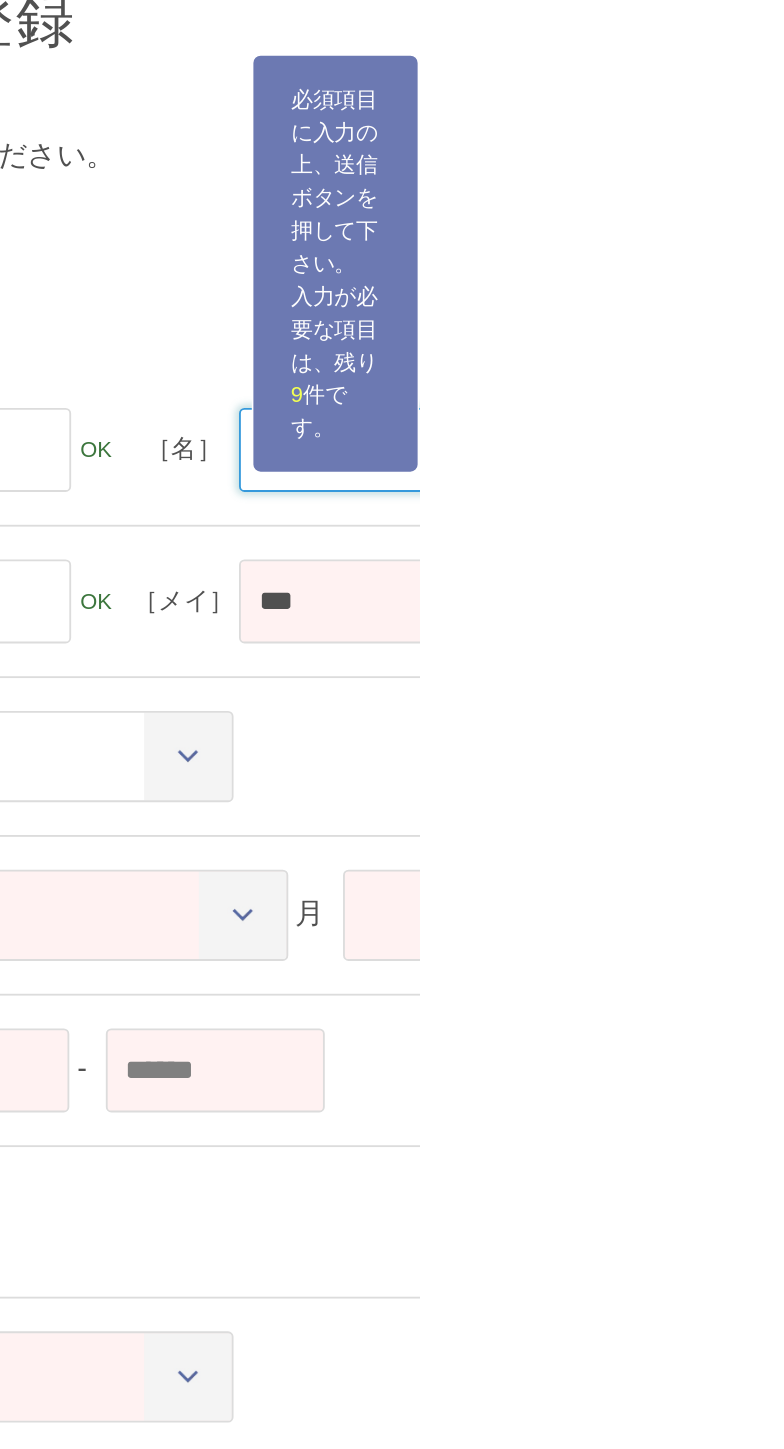 type on "**" 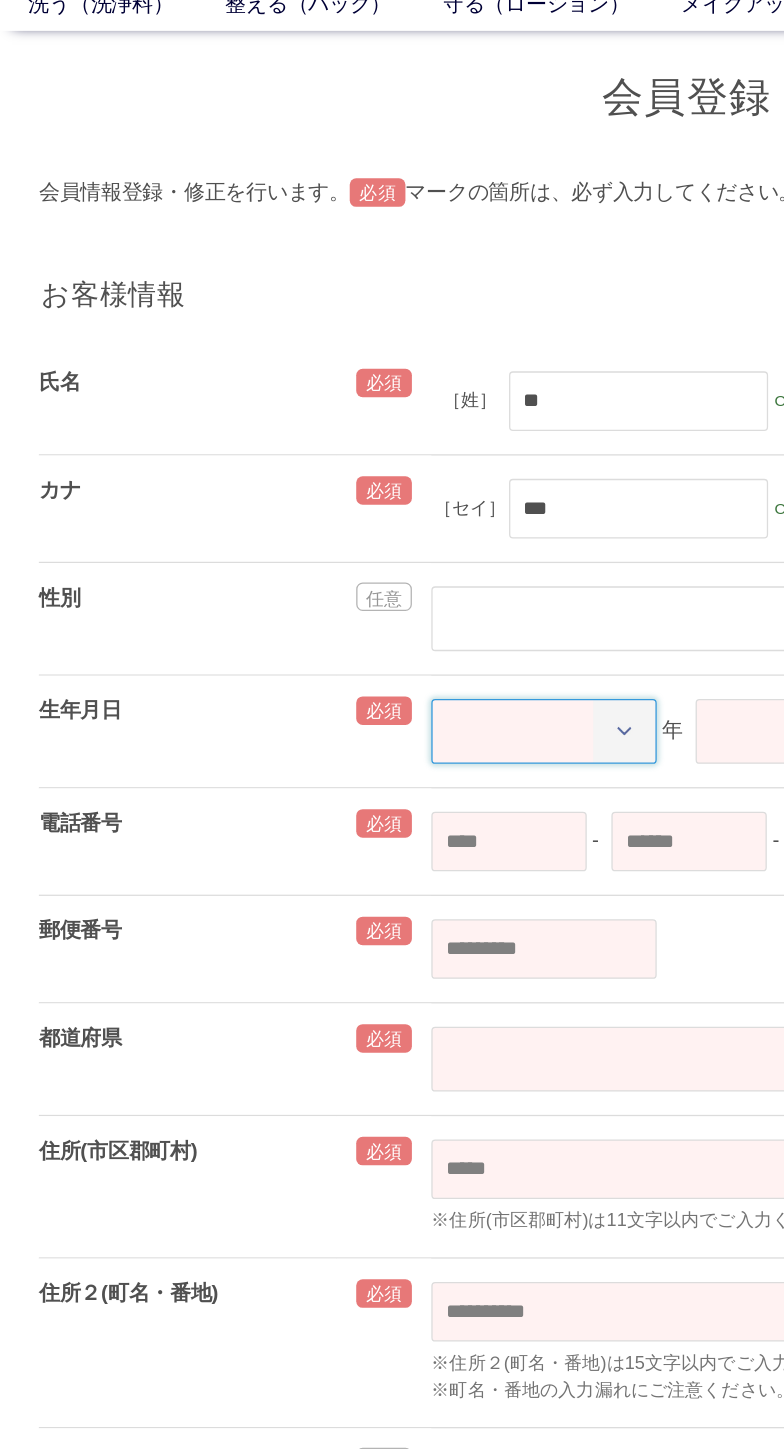 click on "**** **** **** **** **** **** **** **** **** **** **** **** **** **** **** **** **** **** **** **** **** **** **** **** **** **** **** **** **** **** **** **** **** **** **** **** **** **** **** **** **** **** **** **** **** **** **** **** **** **** **** **** **** **** **** **** **** **** **** **** **** **** **** **** **** **** **** **** **** **** **** **** **** **** **** **** **** **** **** **** **** **** **** **** **** **** **** **** **** **** **** **** **** **** **** **** **** **** **** **** **** **** **** **** **** **** **** **** **** **** **** **** **** **** ****" at bounding box center [420, 672] 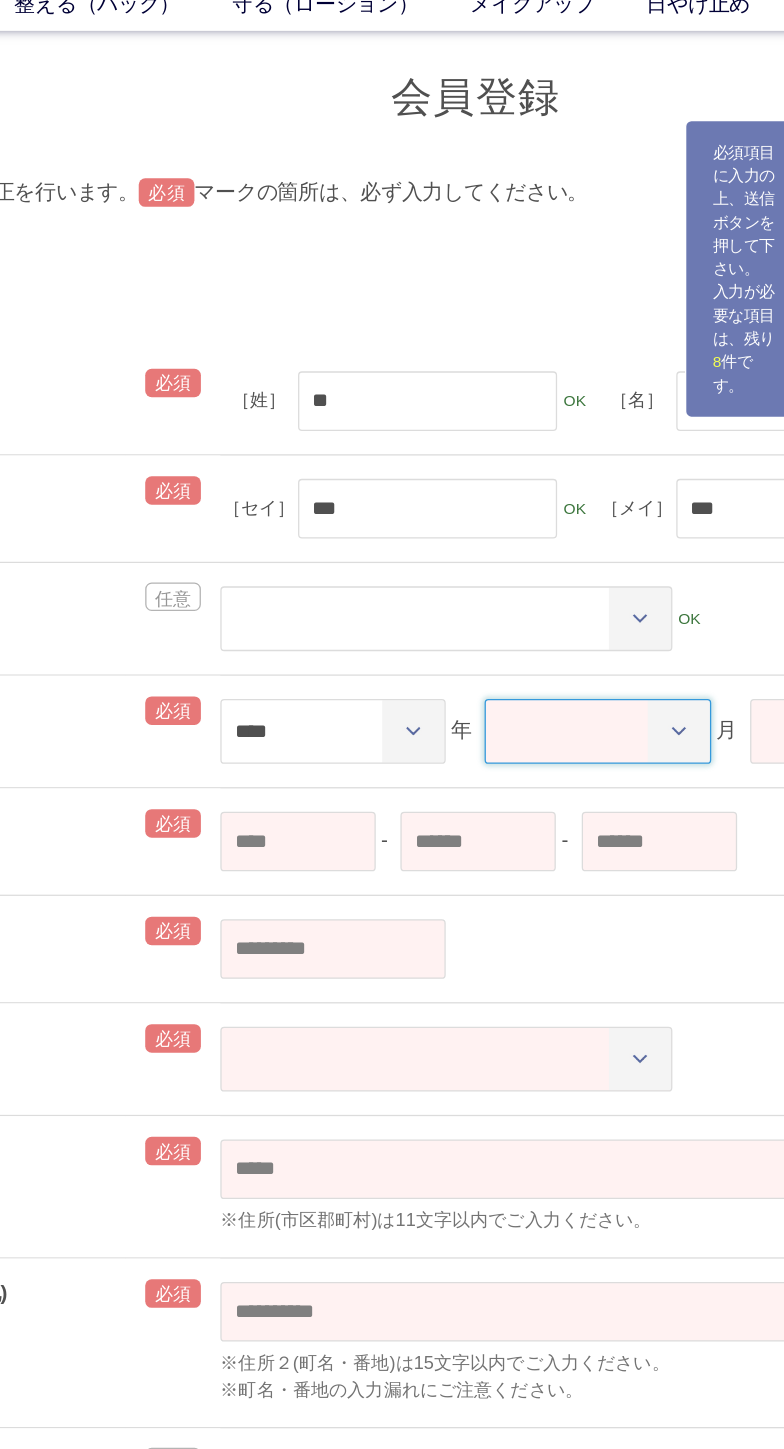click on "** ** ** ** ** ** ** ** ** ** ** **" at bounding box center [624, 672] 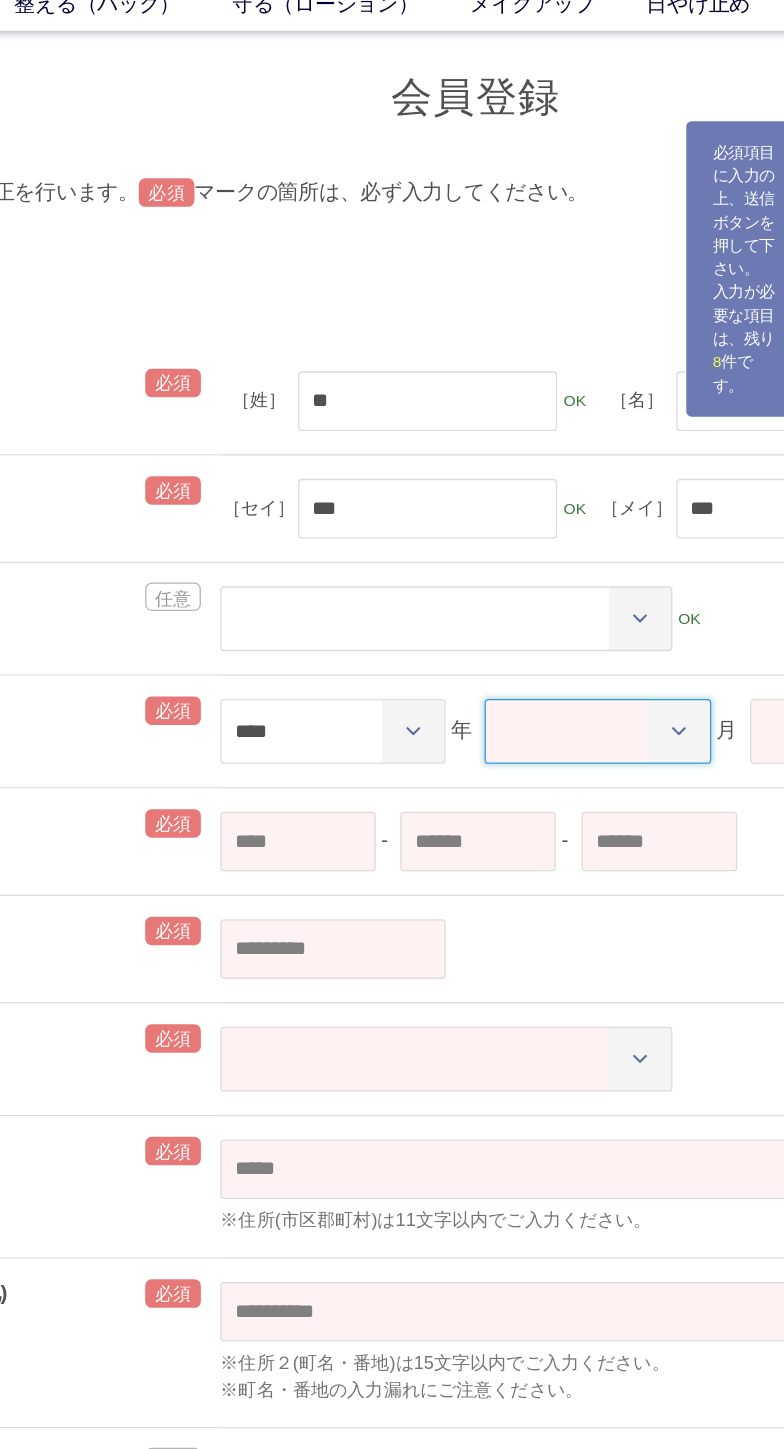 select on "**" 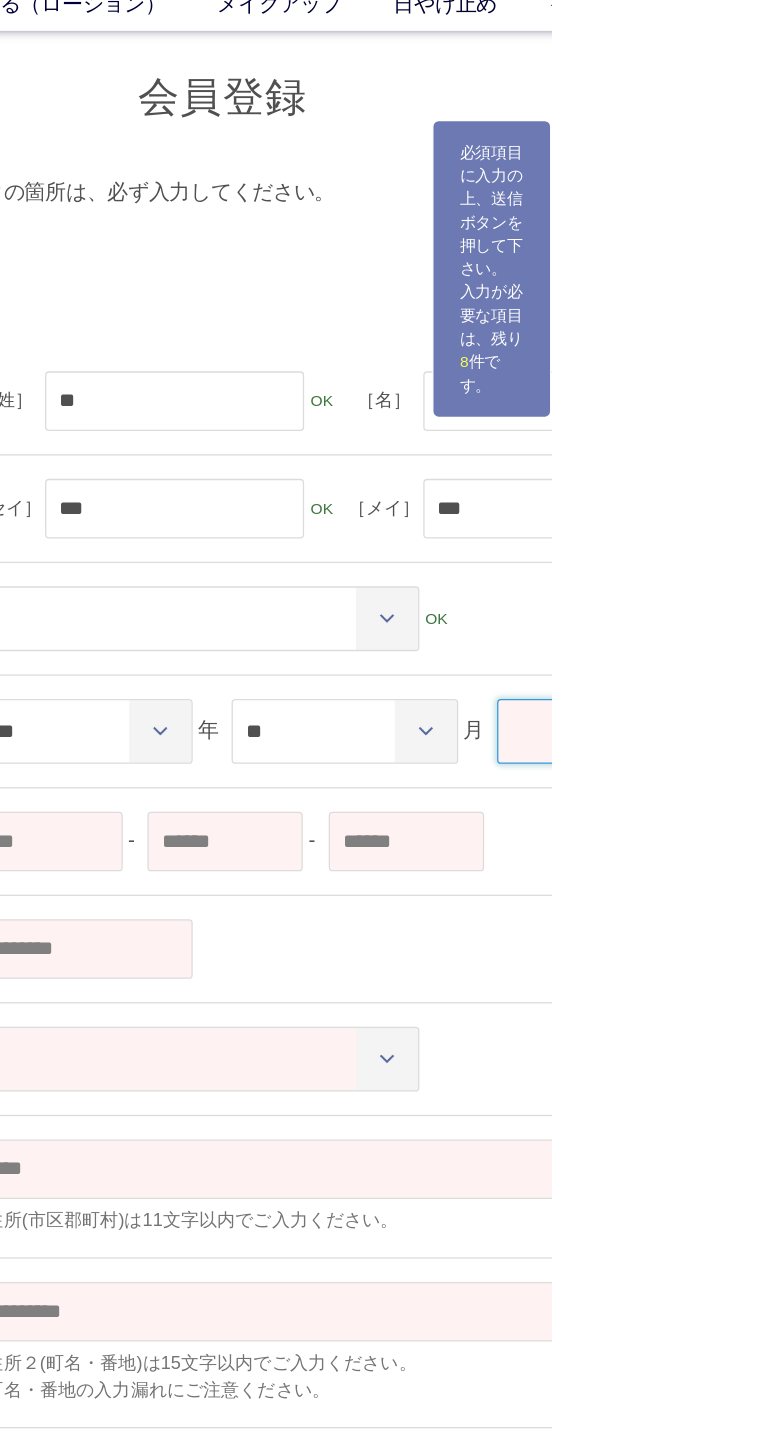 click on "** ** ** ** ** ** ** ** ** ** ** ** ** ** ** ** ** ** ** ** ** ** ** ** ** ** ** ** ** ** **" at bounding box center (829, 672) 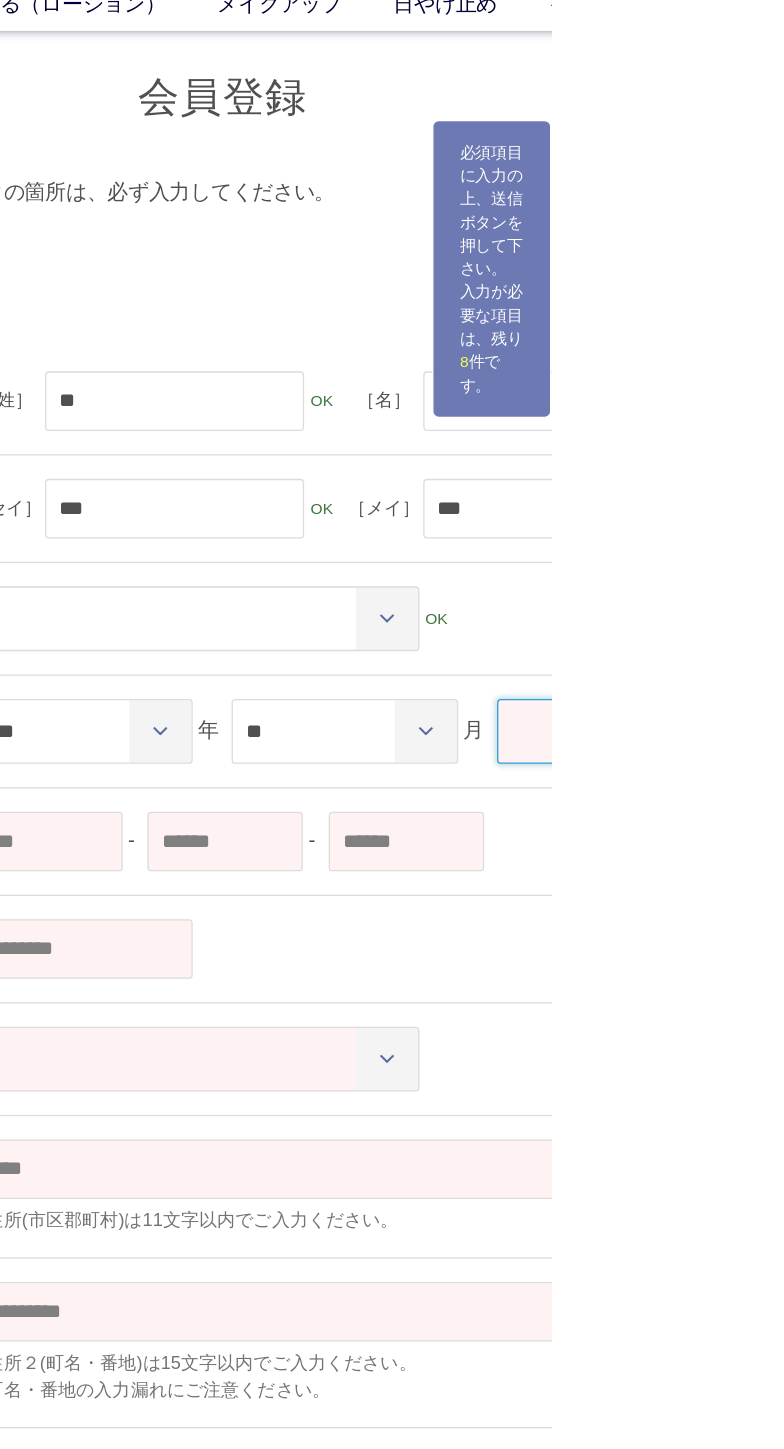 select on "**" 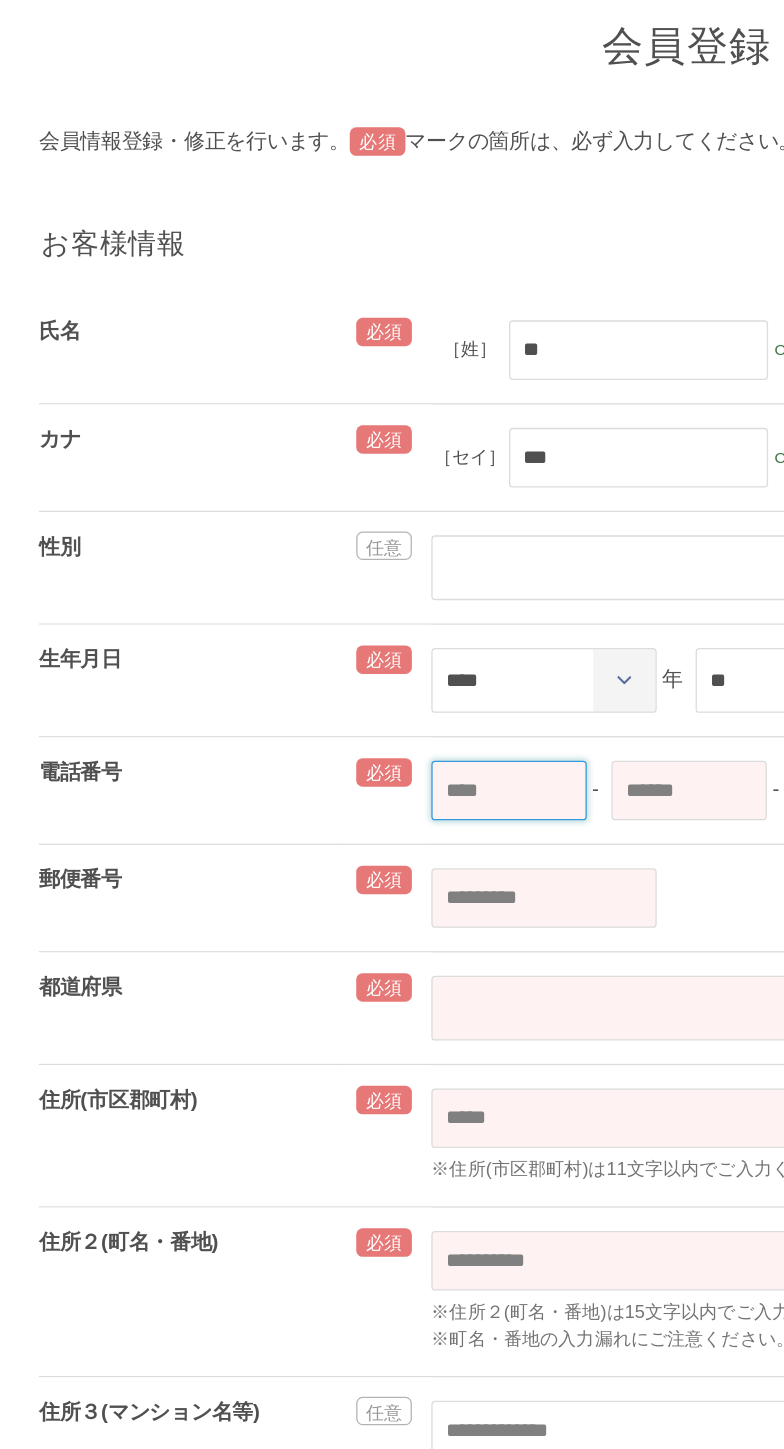 click at bounding box center (393, 757) 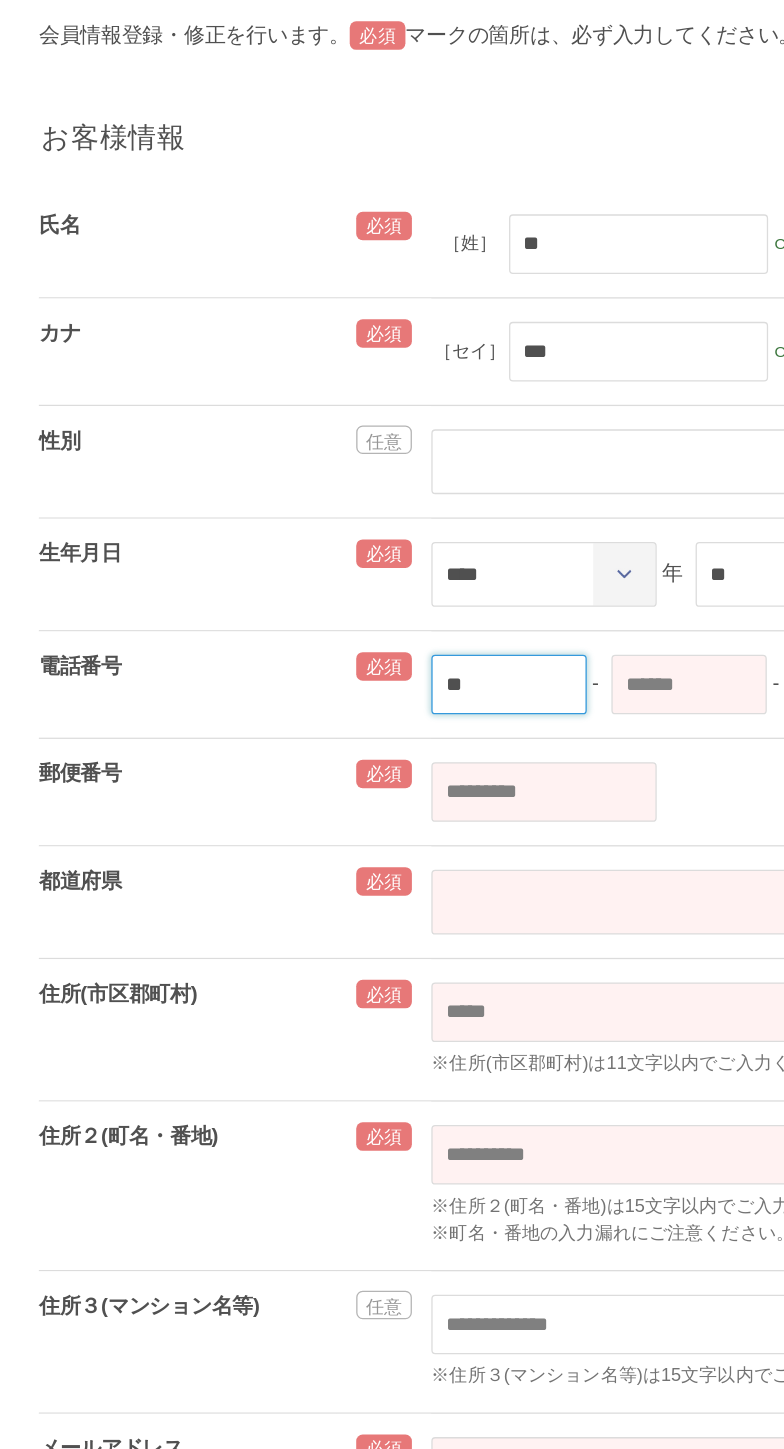 type on "**" 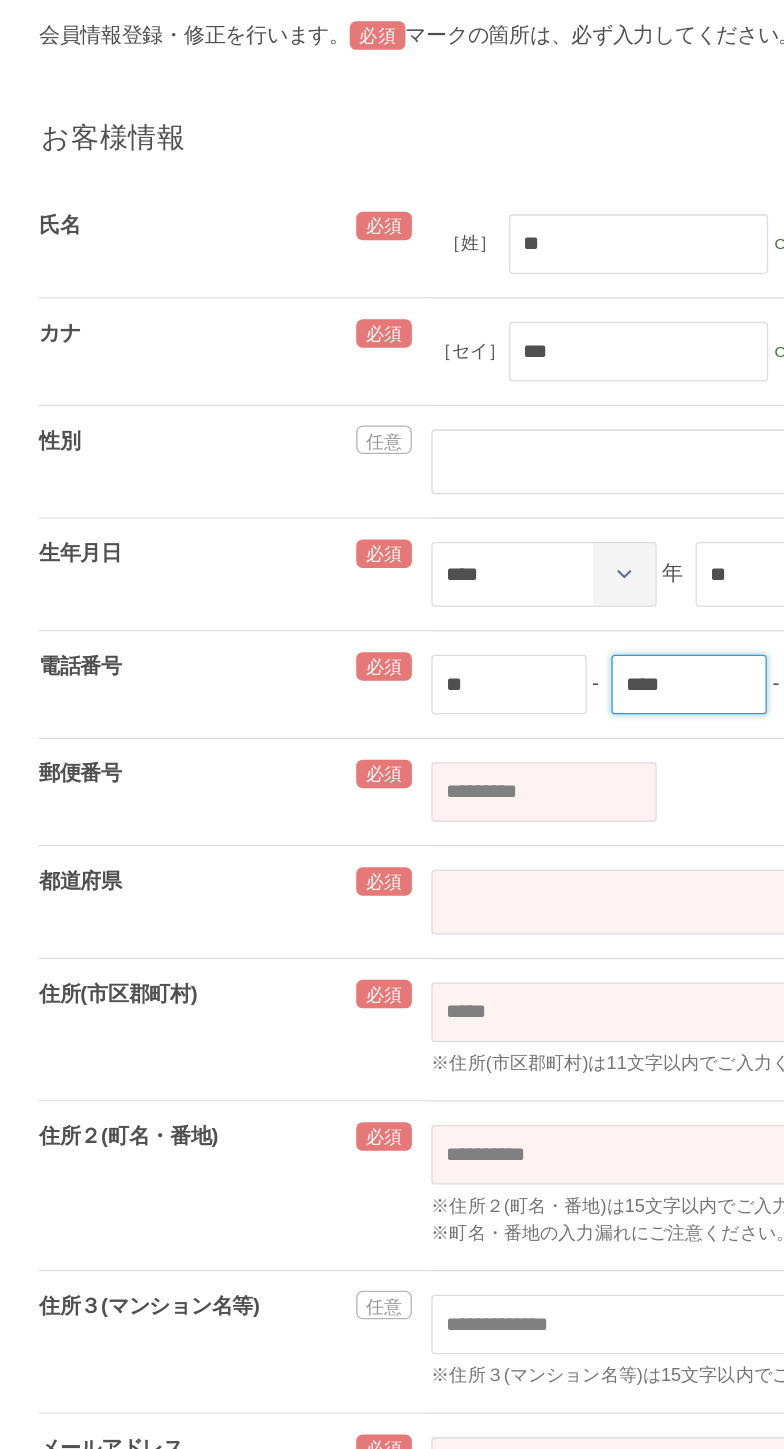 type on "****" 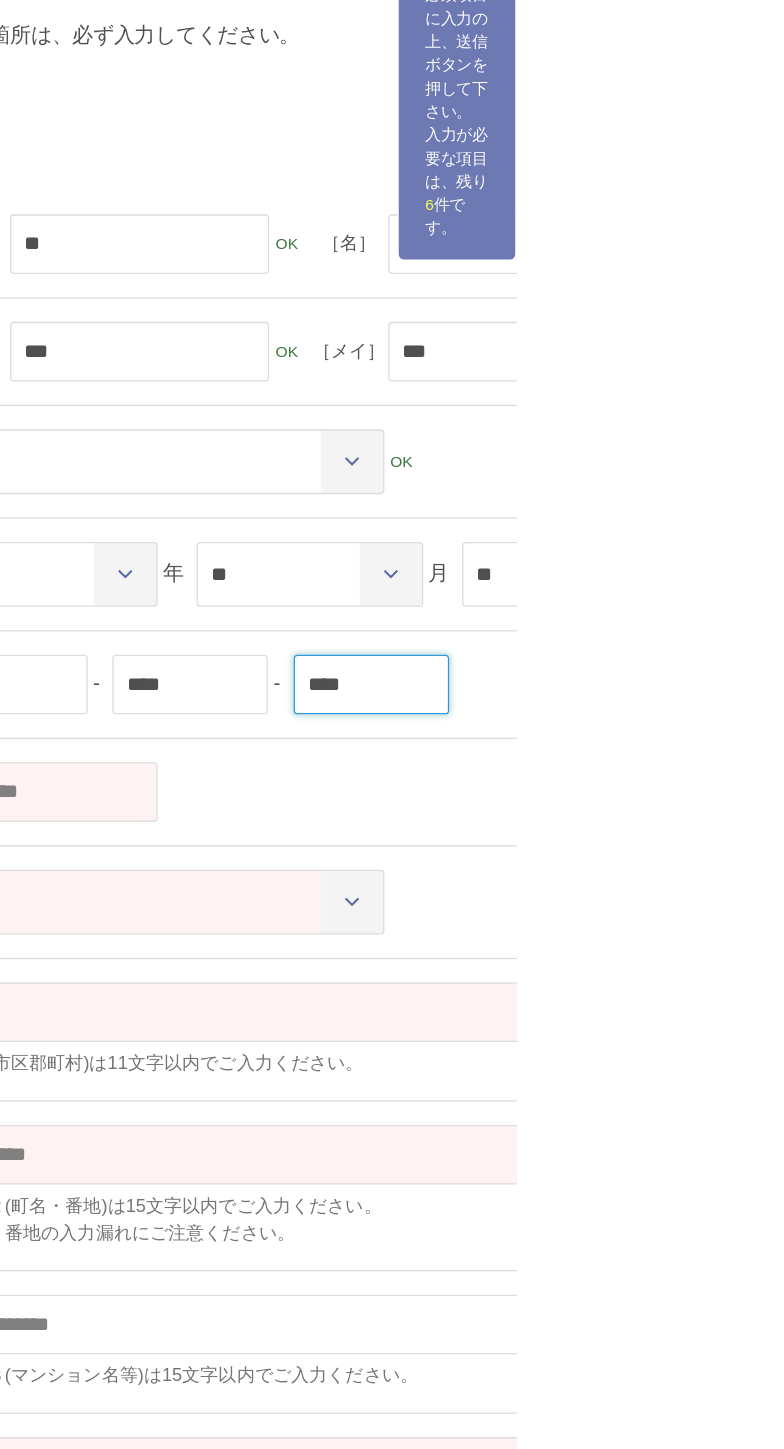 type on "****" 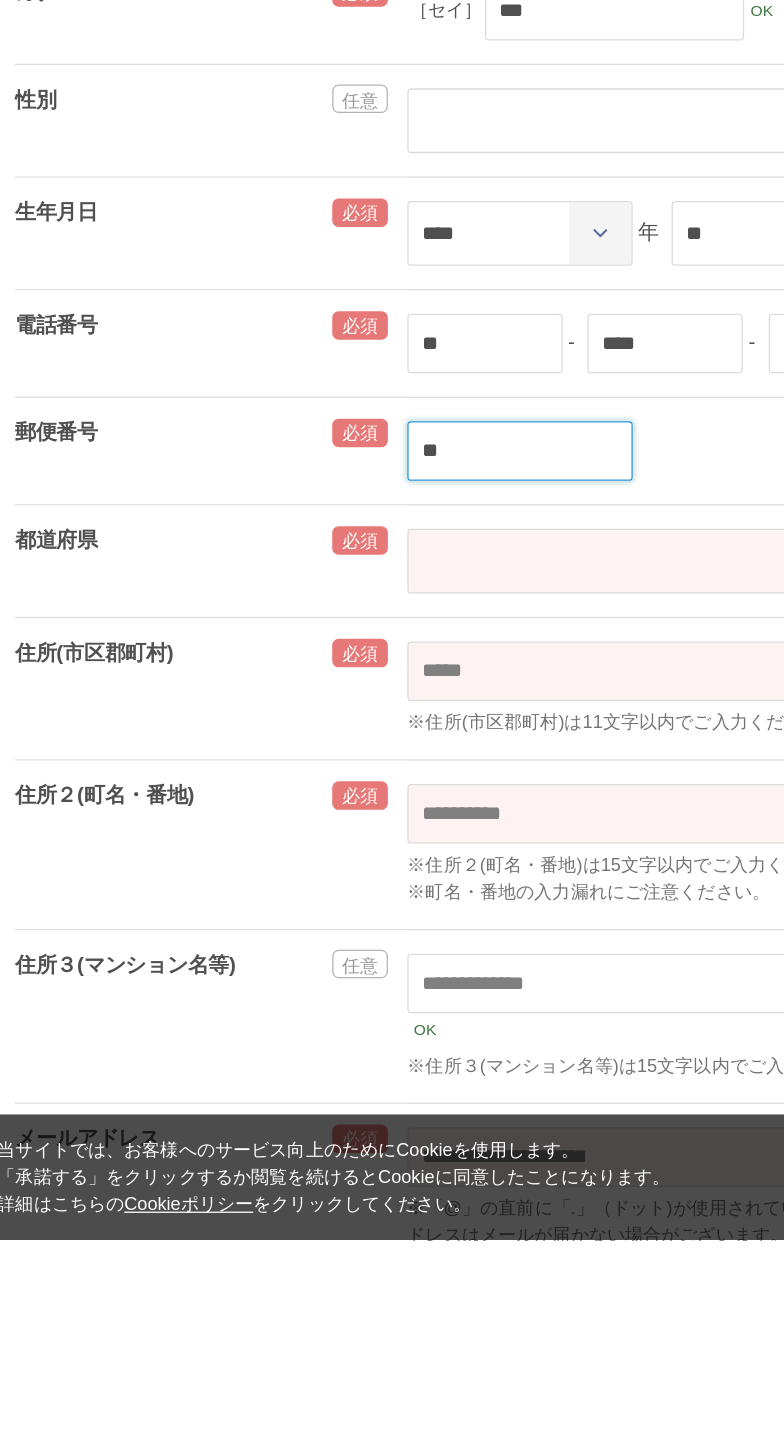 type on "***" 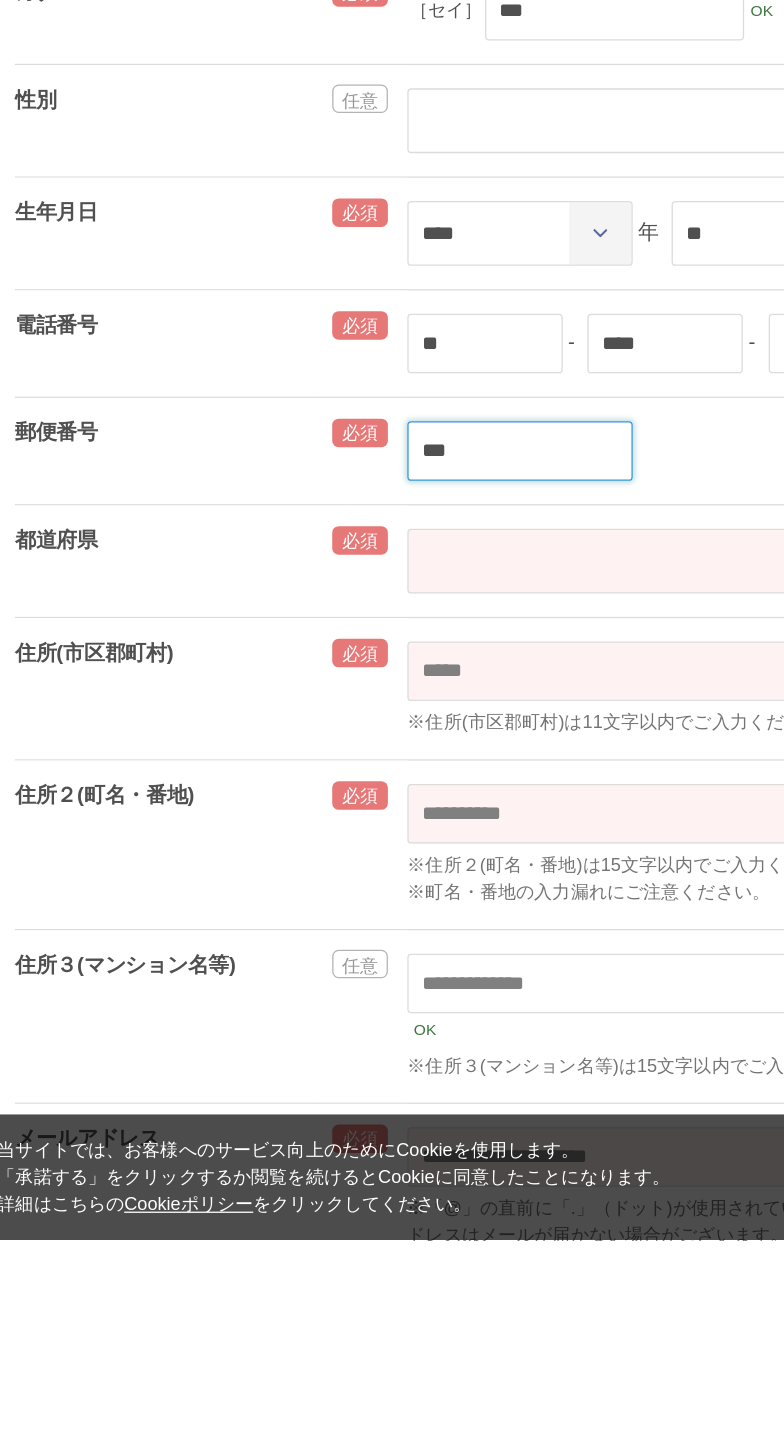 select on "***" 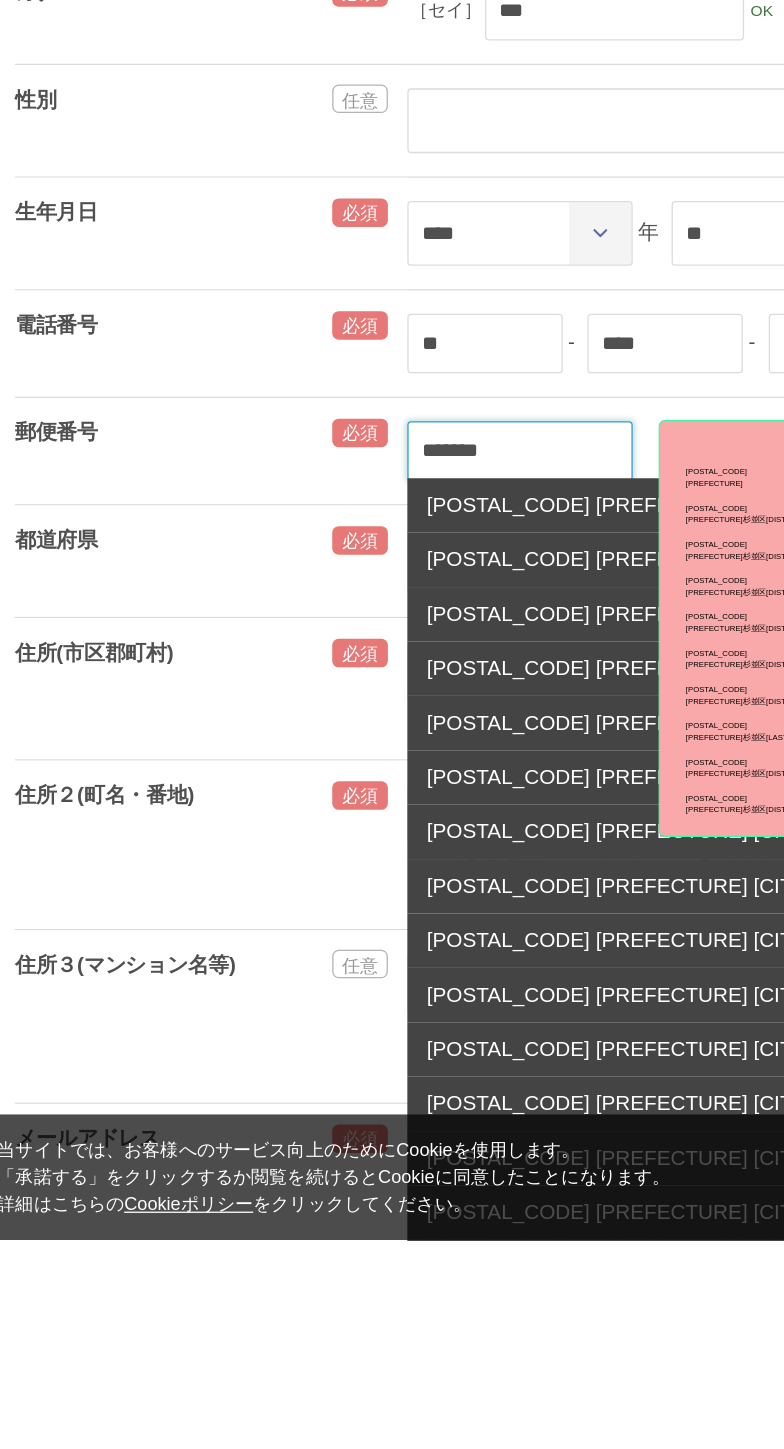 type on "*******" 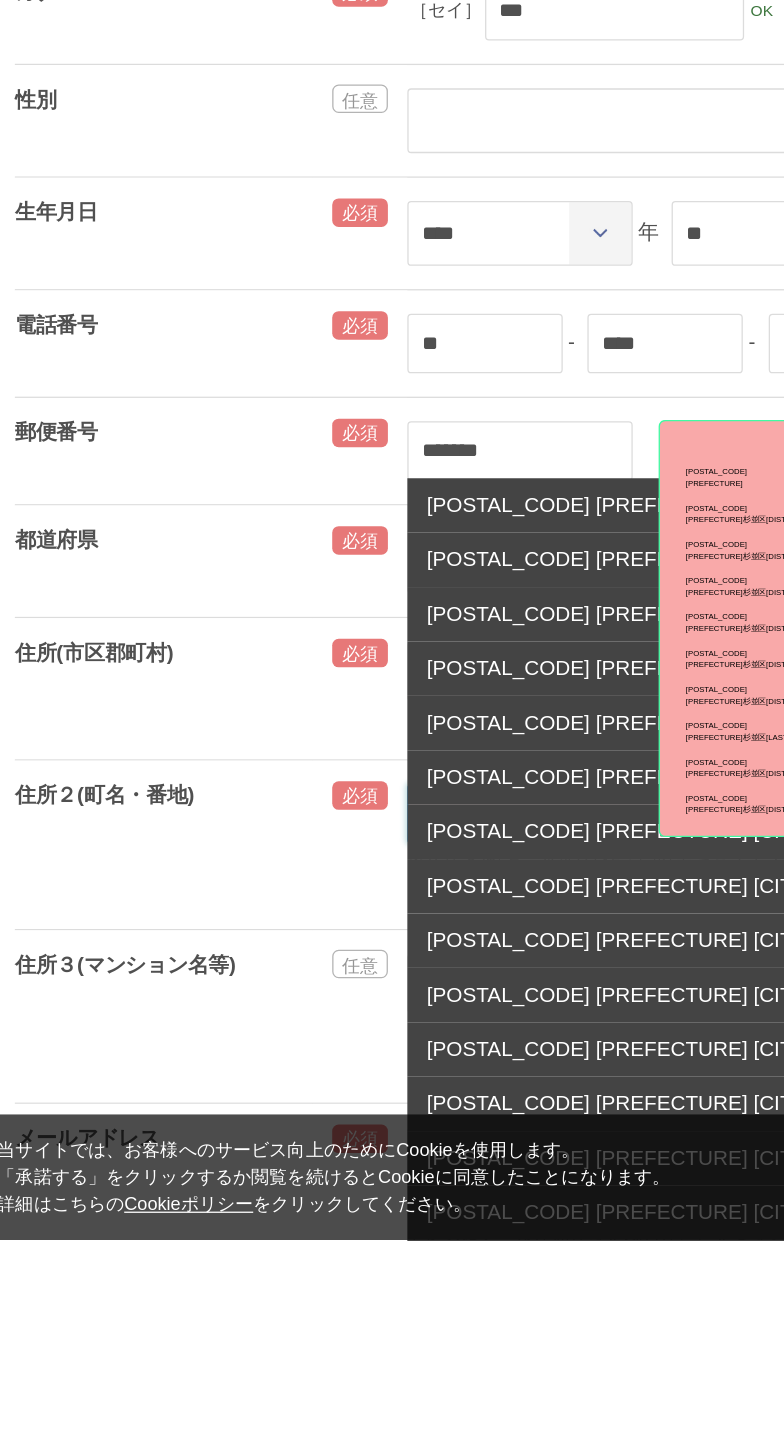 type on "***" 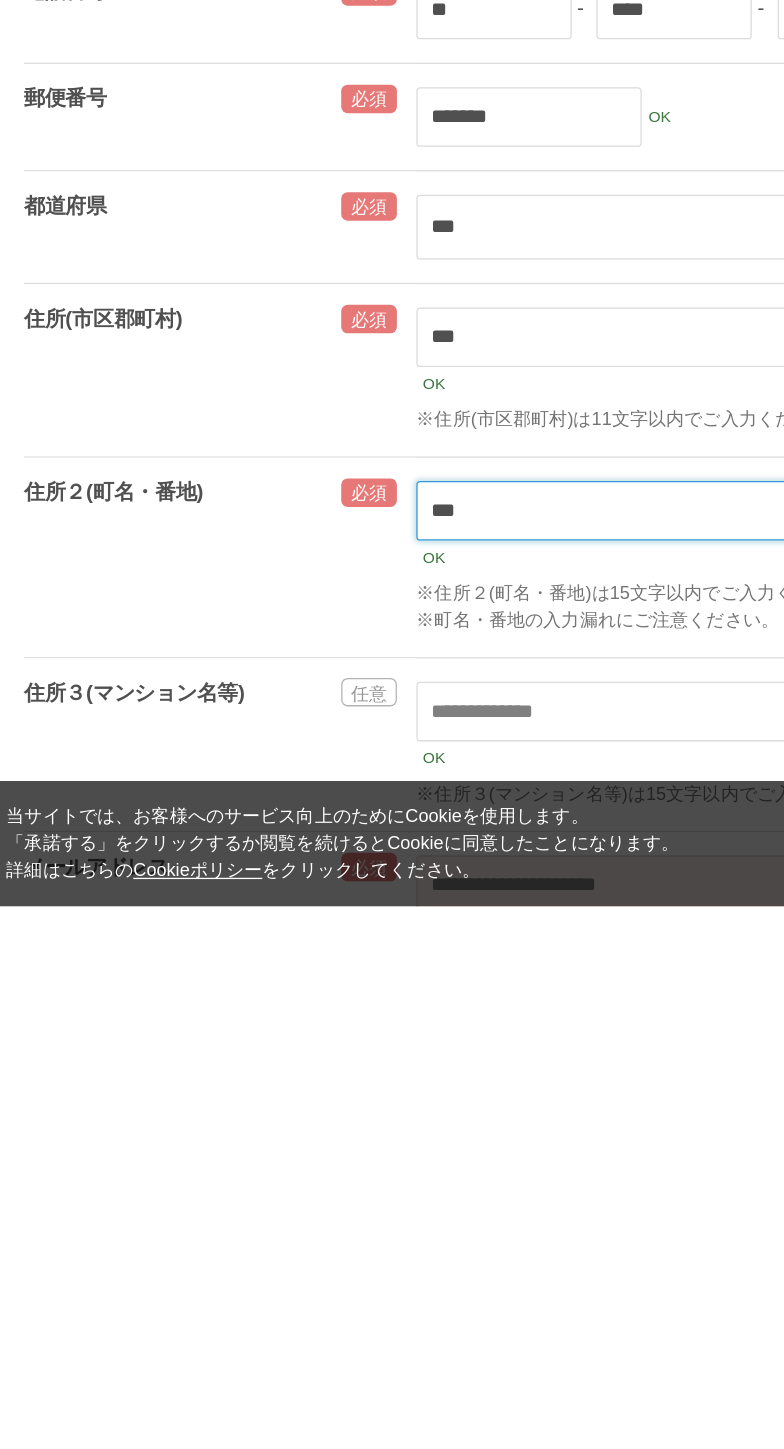 click on "***" at bounding box center [681, 1144] 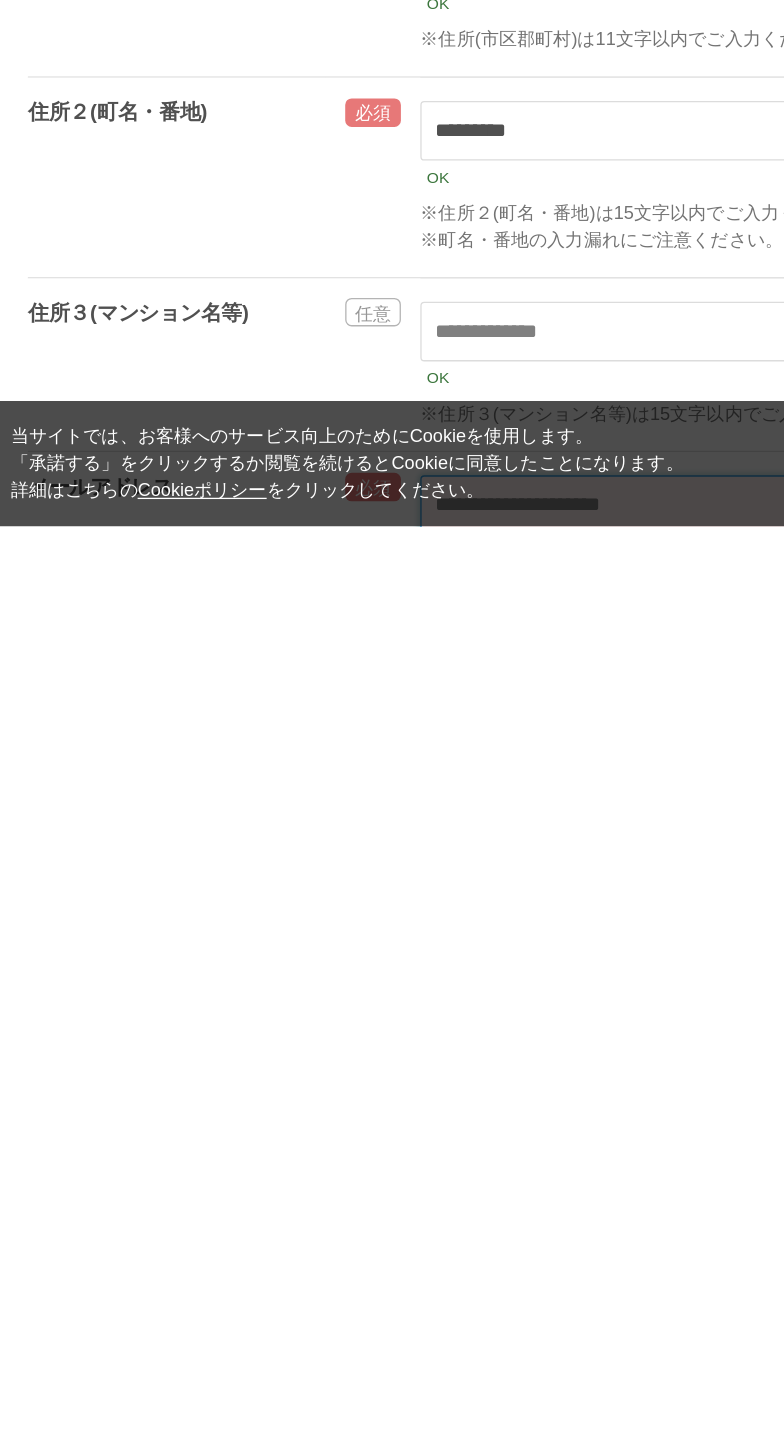 click at bounding box center (681, 1433) 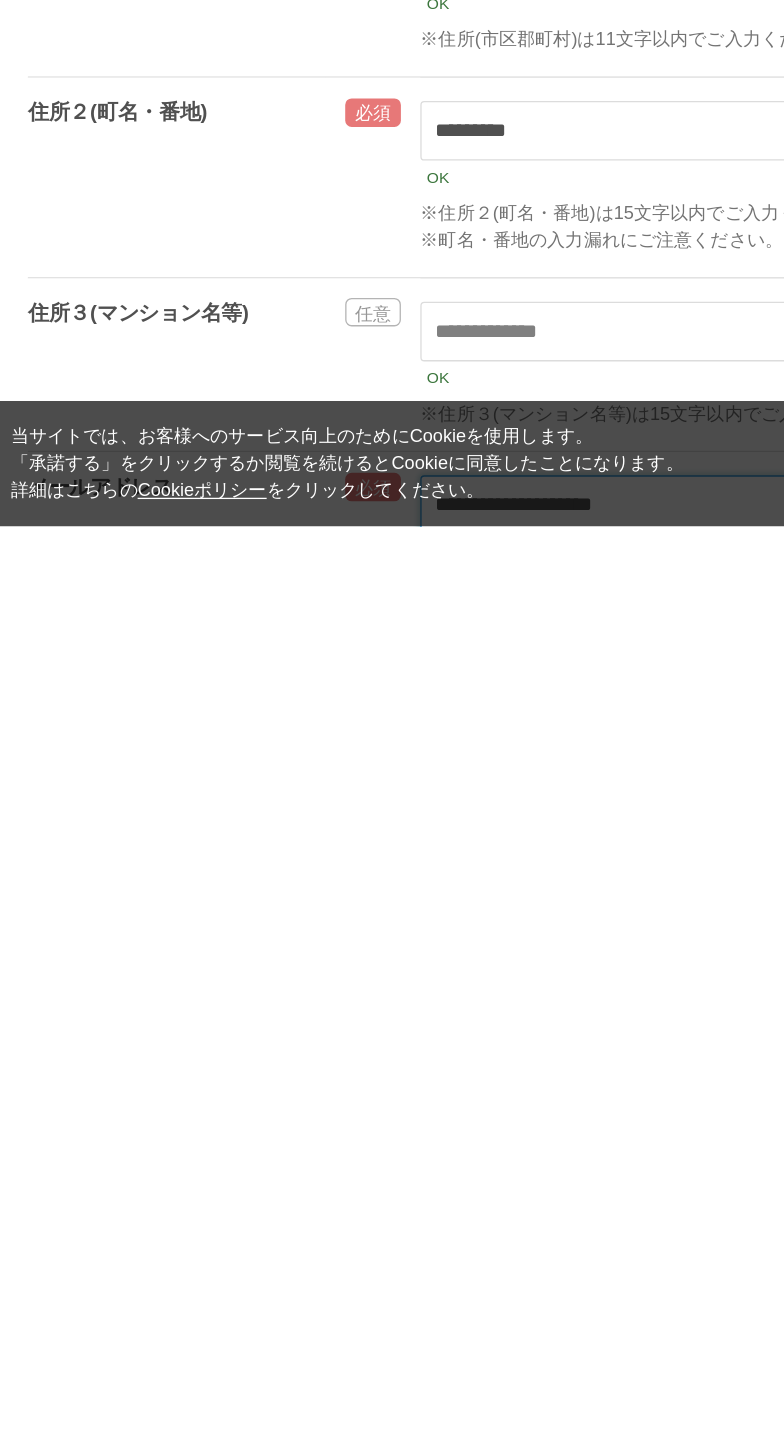 type on "**********" 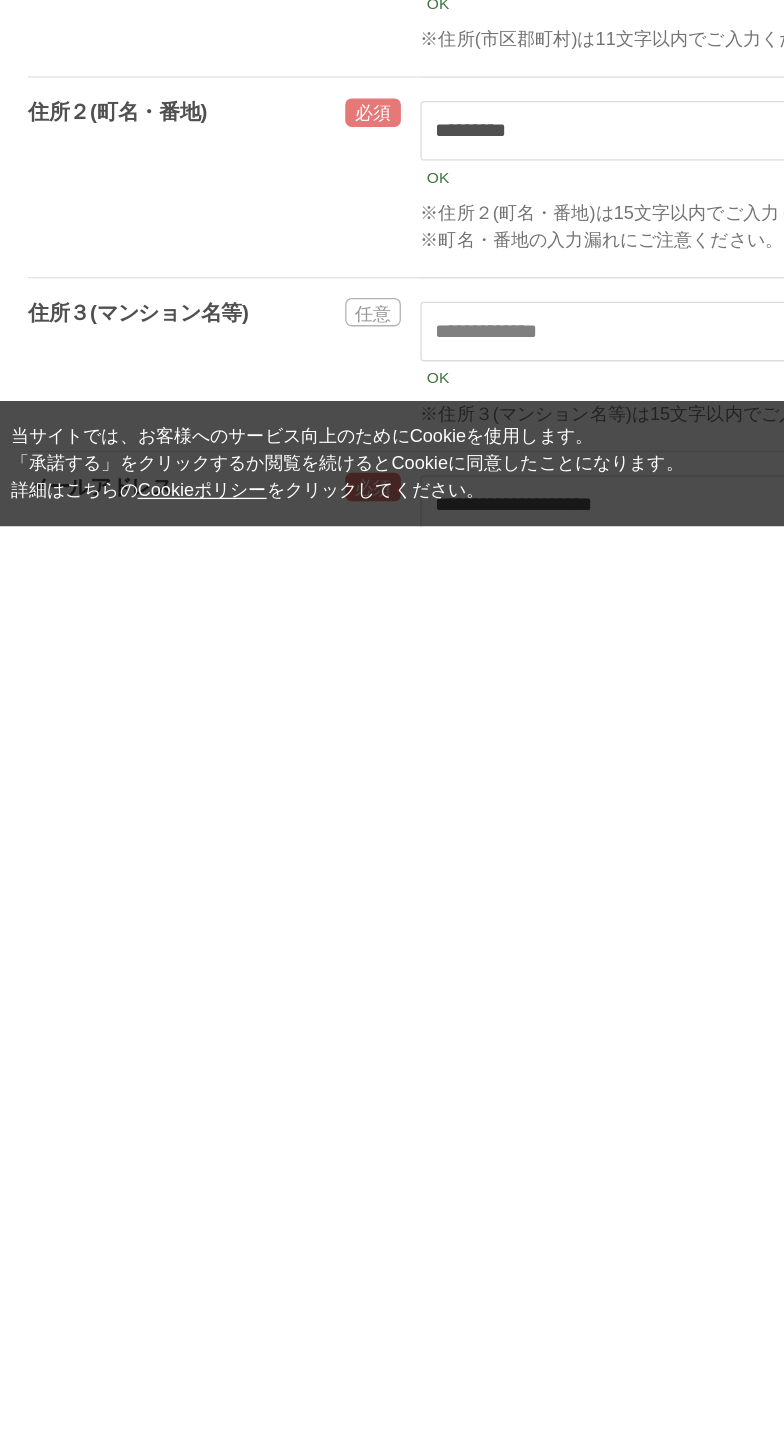 click at bounding box center (681, 1585) 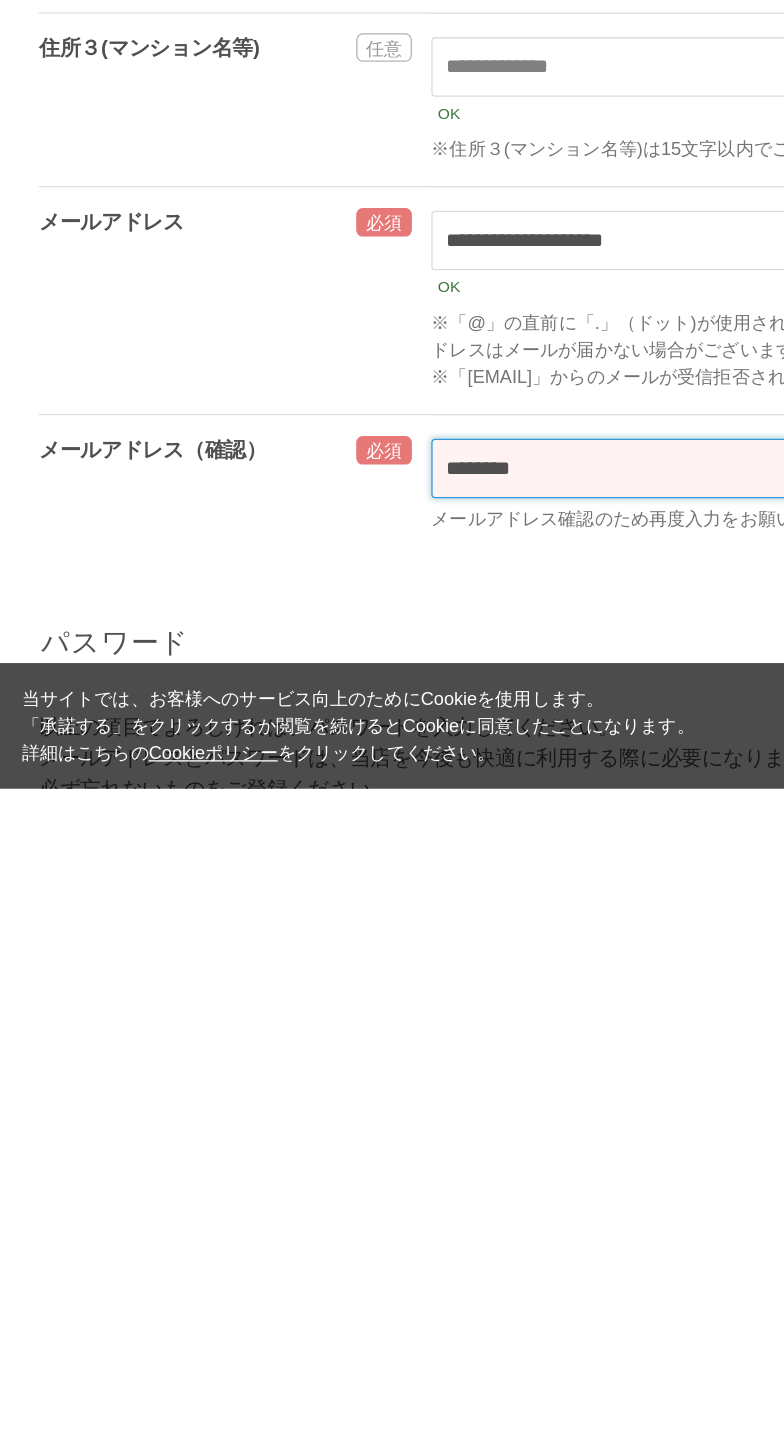 click on "********" at bounding box center (681, 1202) 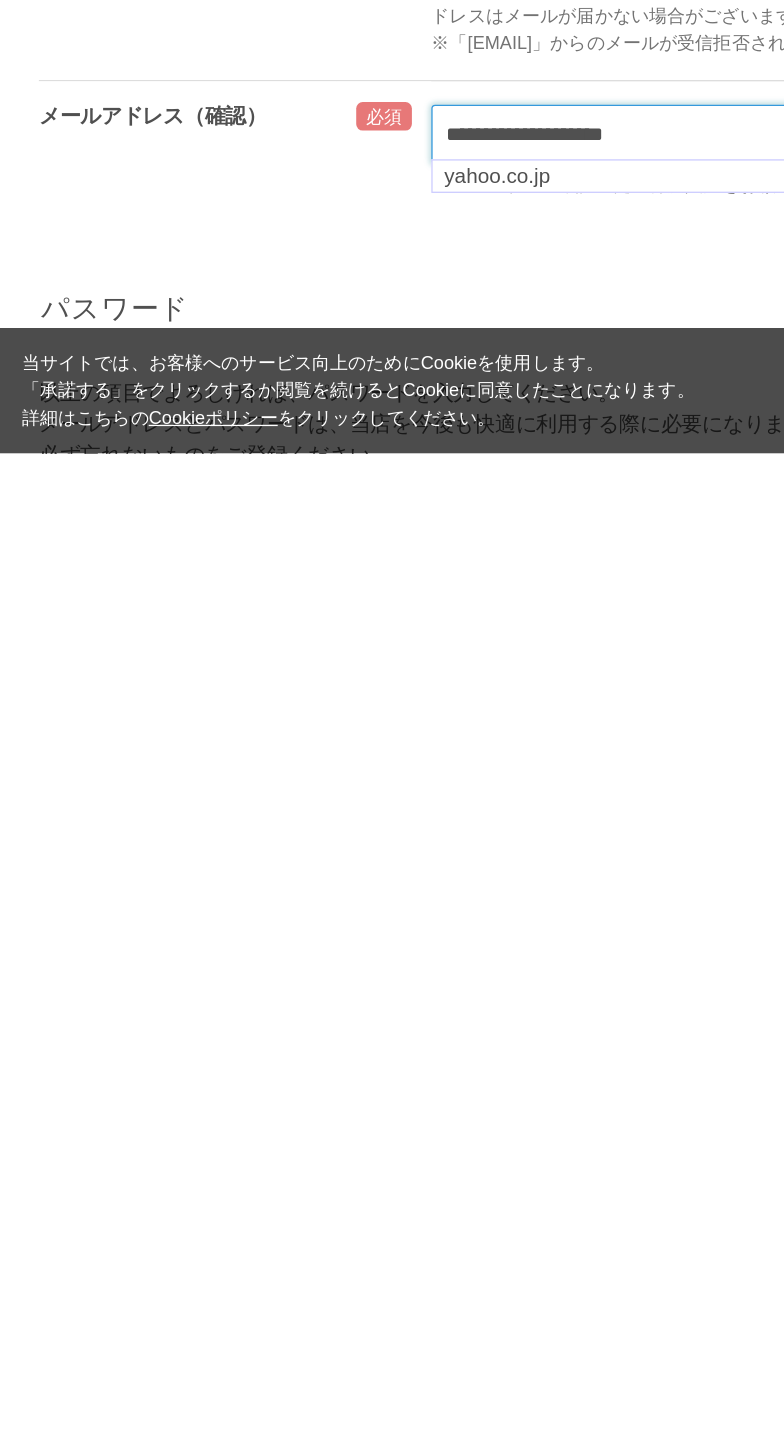 scroll, scrollTop: 275, scrollLeft: 0, axis: vertical 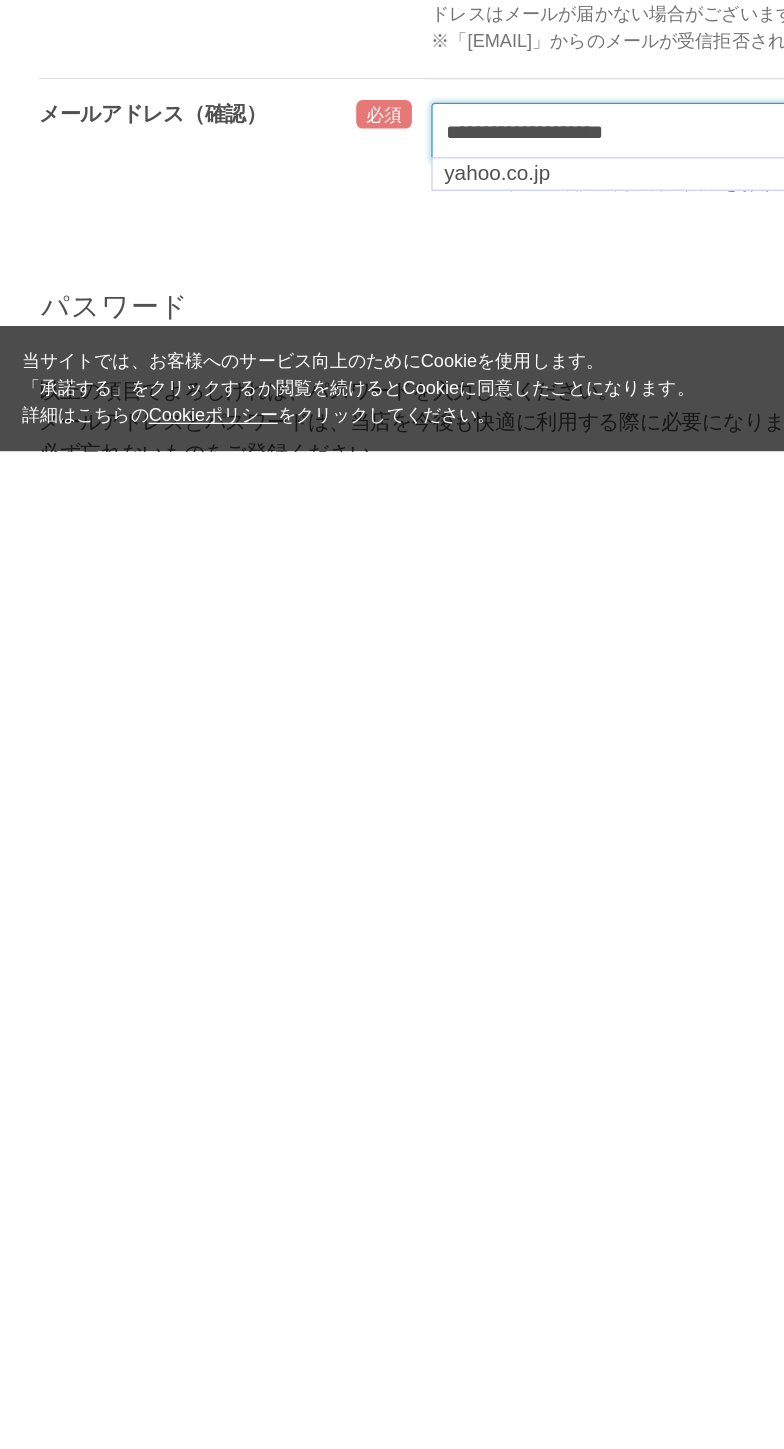 type on "**********" 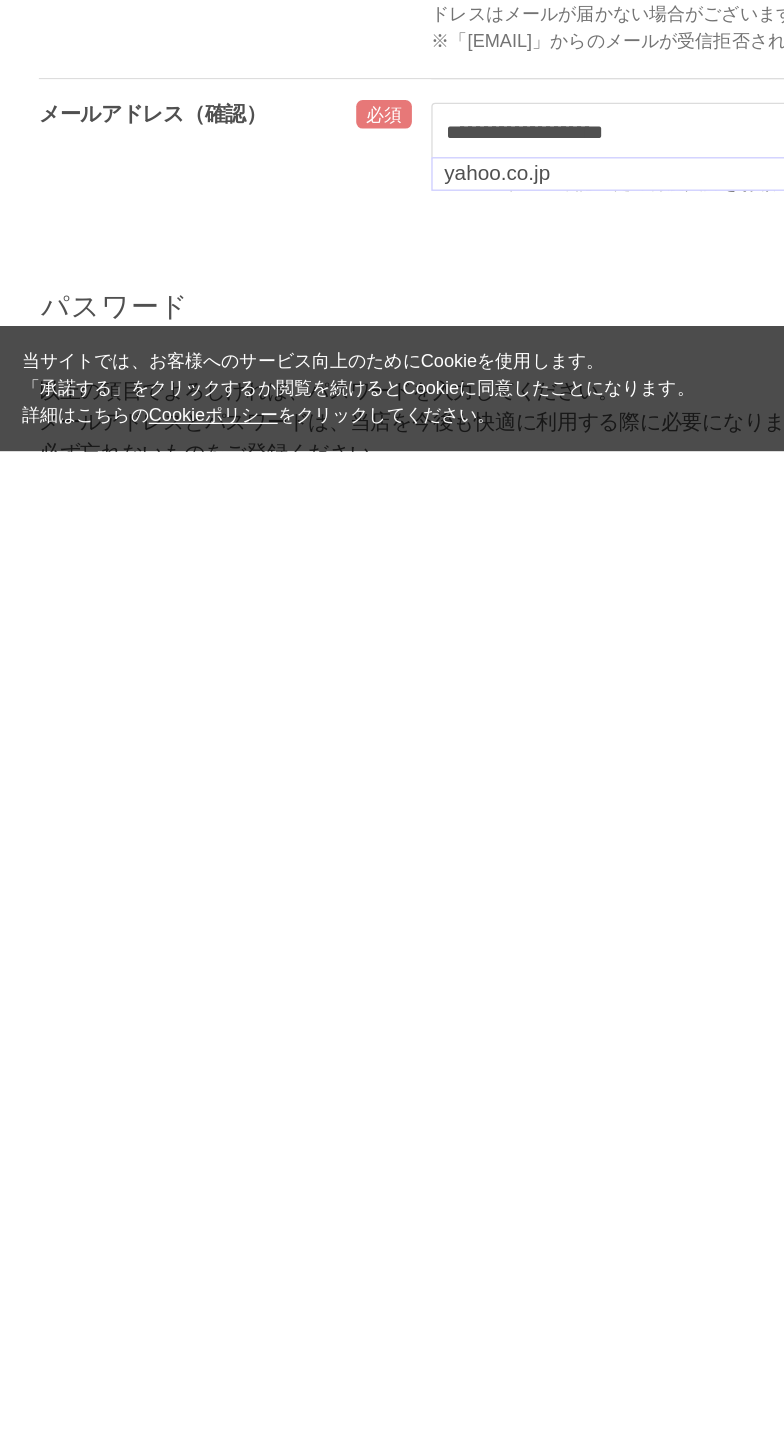 click on "洗う（洗浄料）
液体洗浄料
パウダー洗浄料
泡洗顔料
グッズ
整える（パック）
フェイスパック
ヘアパック
守る（ローション）
保湿化粧水
柔軟化粧水
美容液
ジェル
メイクアップ
ベース
アイ
フェイスカラー
リップ
日やけ止め
インナーケア
クリーナー
SEARCH
RANKING
LOGIN
1
CART
会員登録
**" at bounding box center (530, 2187) 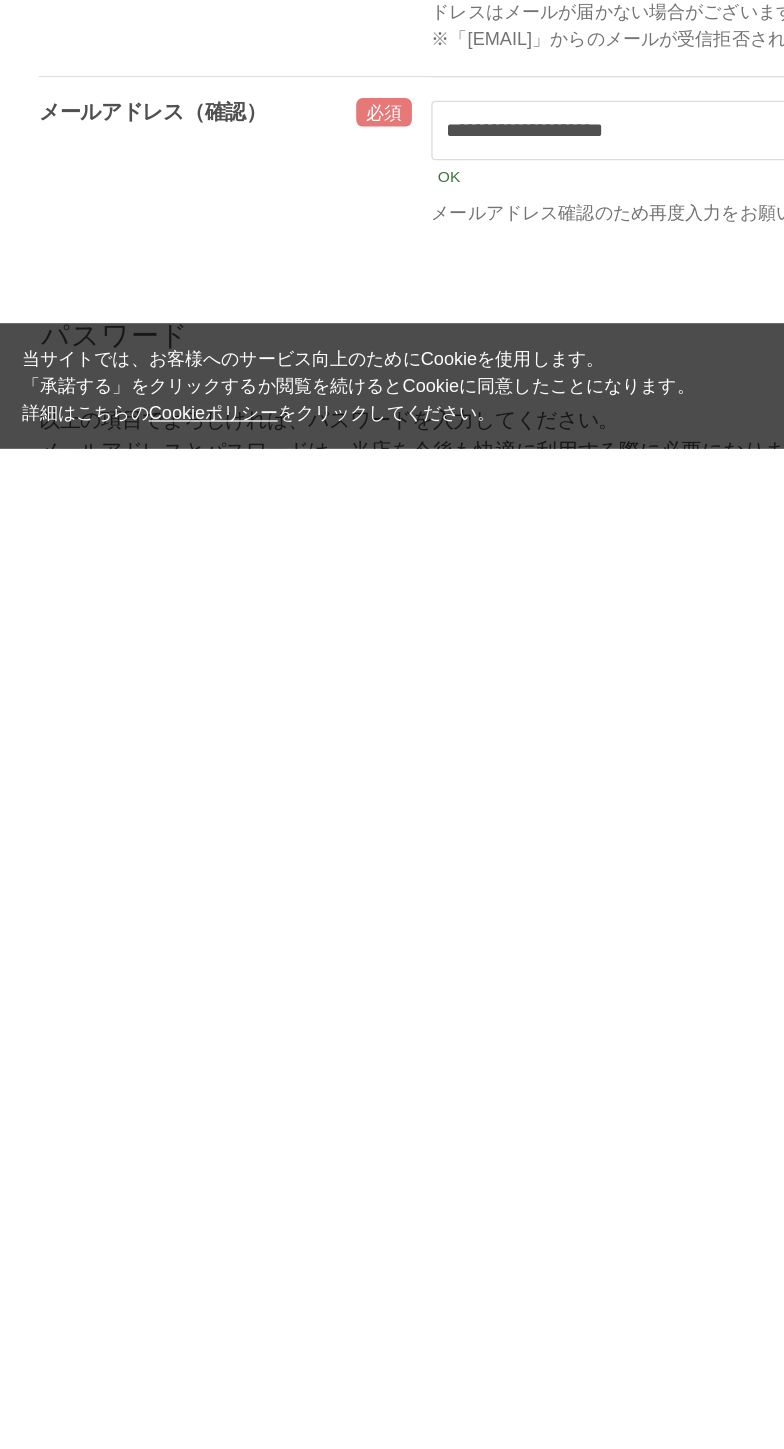 scroll, scrollTop: 275, scrollLeft: 0, axis: vertical 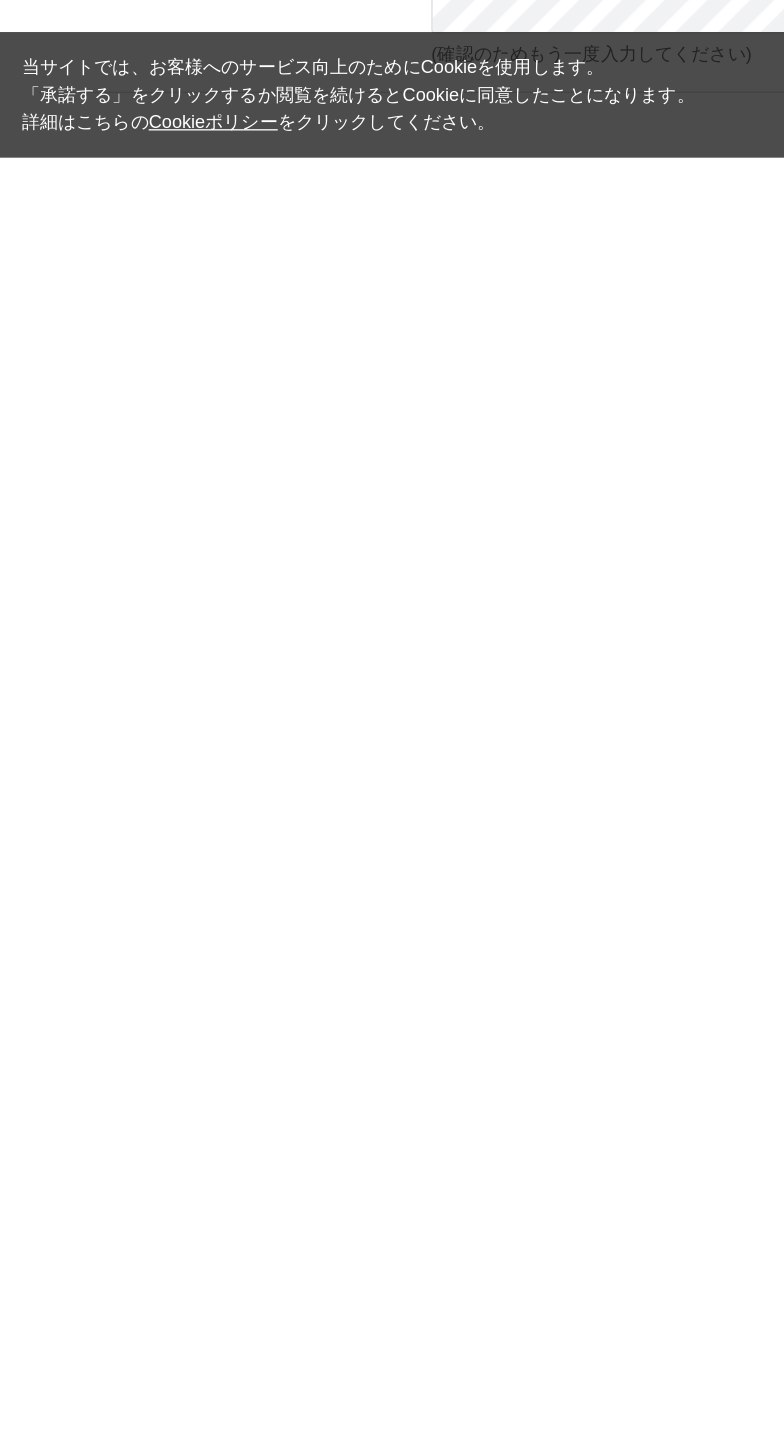 click on "配信を希望する 配信を希望しない OK" at bounding box center [681, 1569] 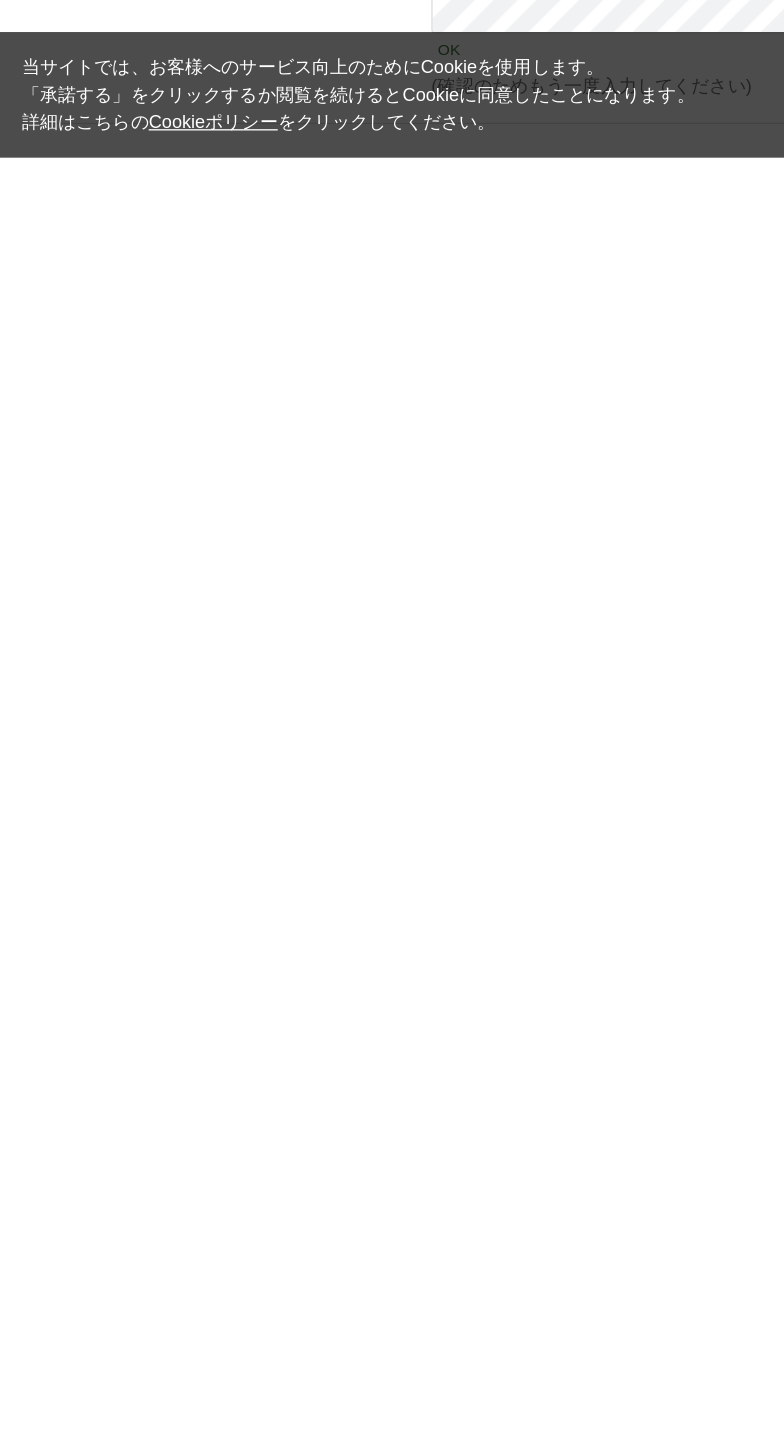 scroll, scrollTop: 690, scrollLeft: 0, axis: vertical 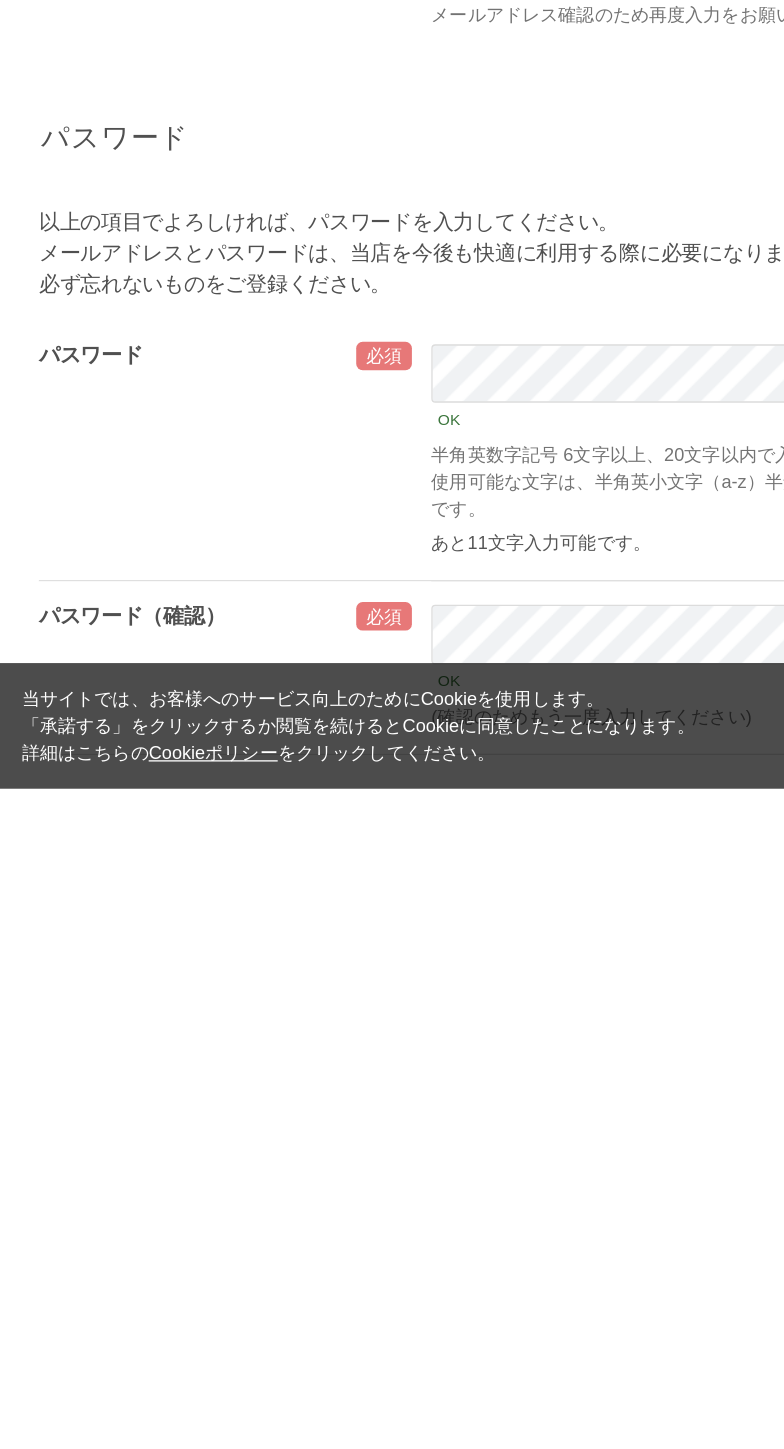 click on "配信を希望しない" at bounding box center (565, 1592) 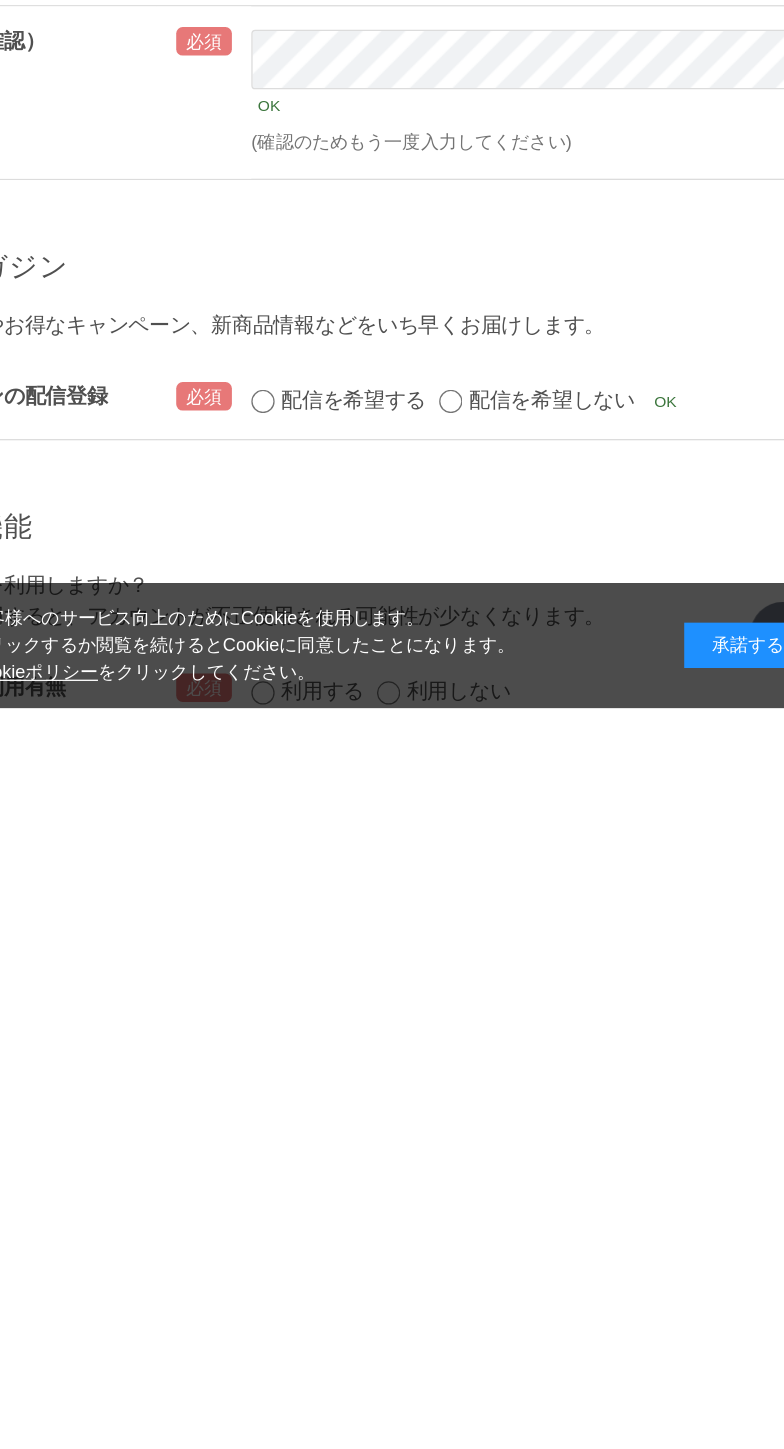 scroll, scrollTop: 1080, scrollLeft: 0, axis: vertical 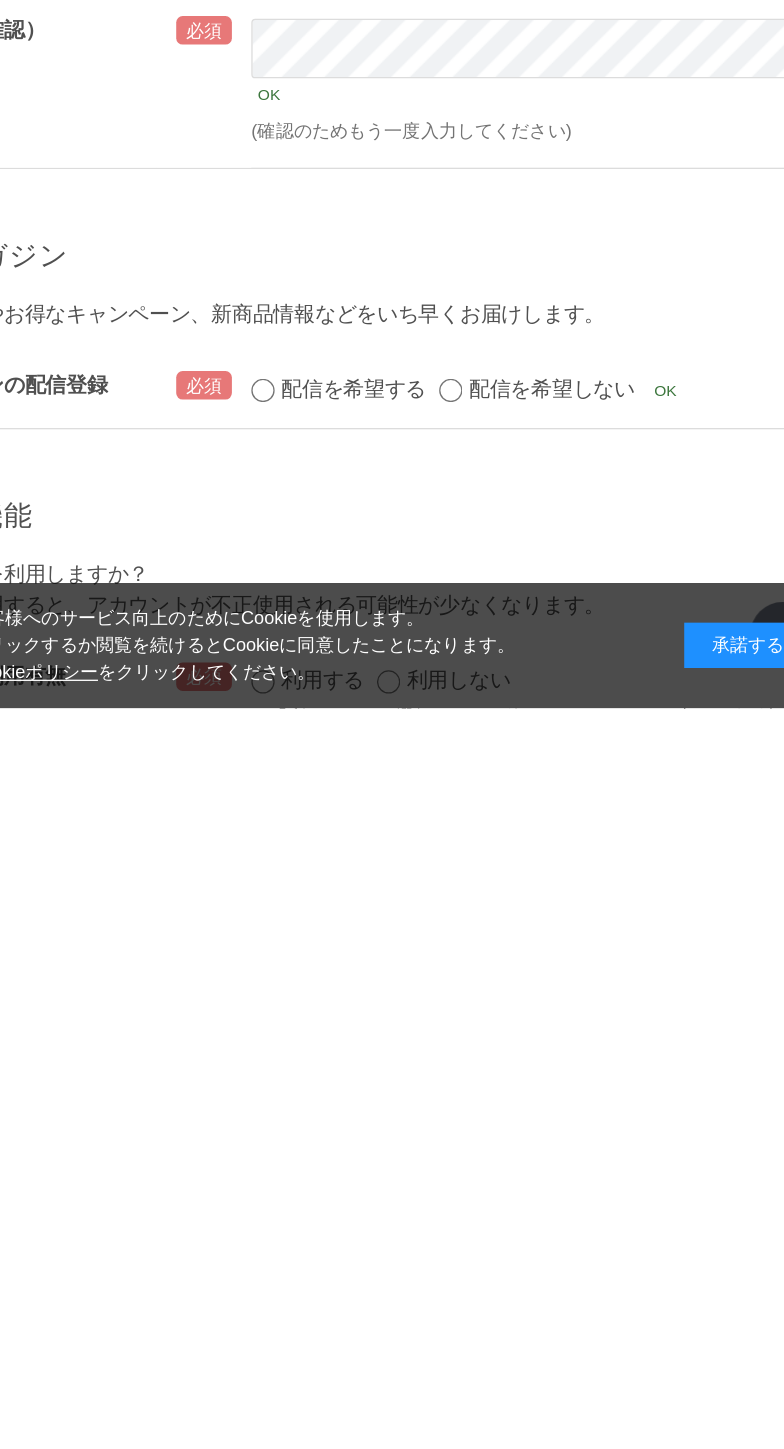 click on "*****" at bounding box center (530, 1837) 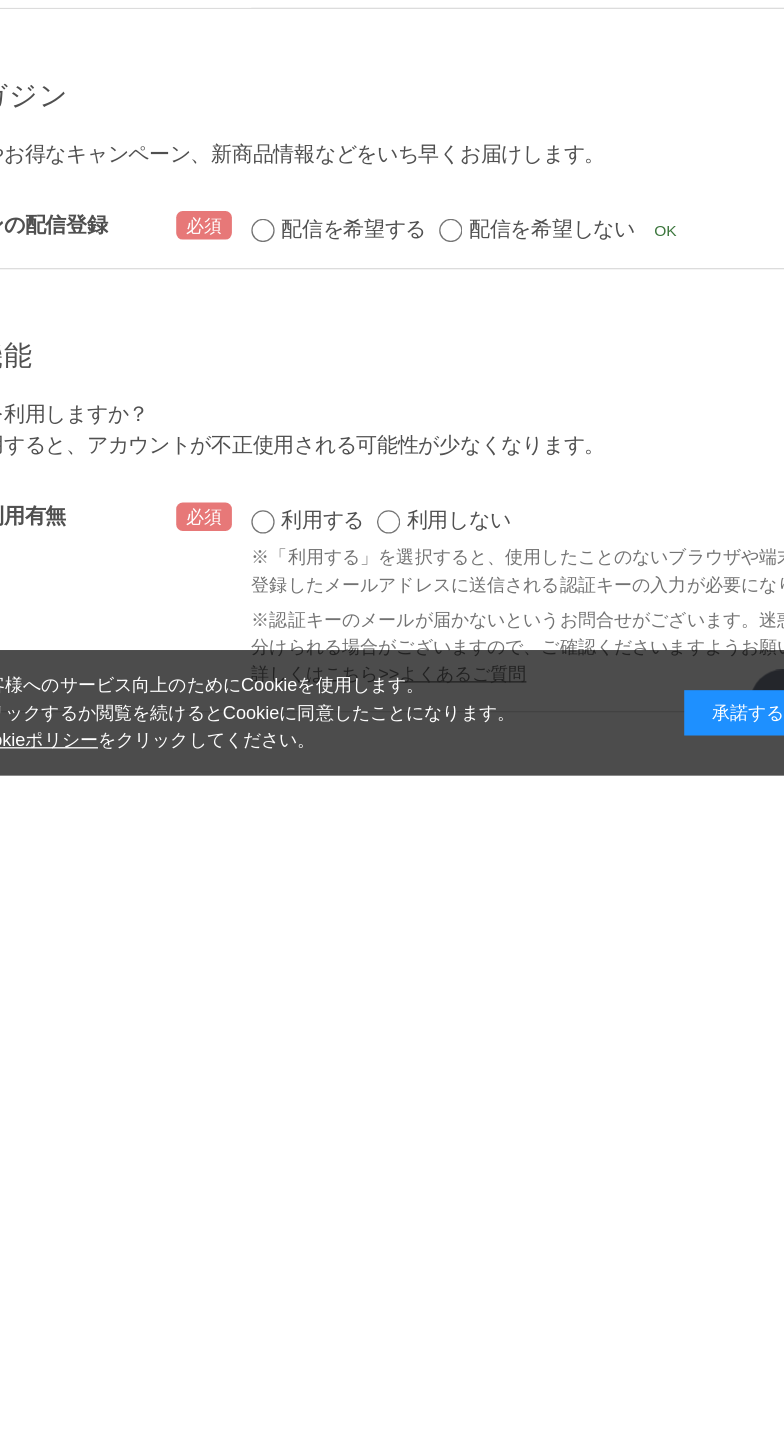 scroll, scrollTop: 1289, scrollLeft: 0, axis: vertical 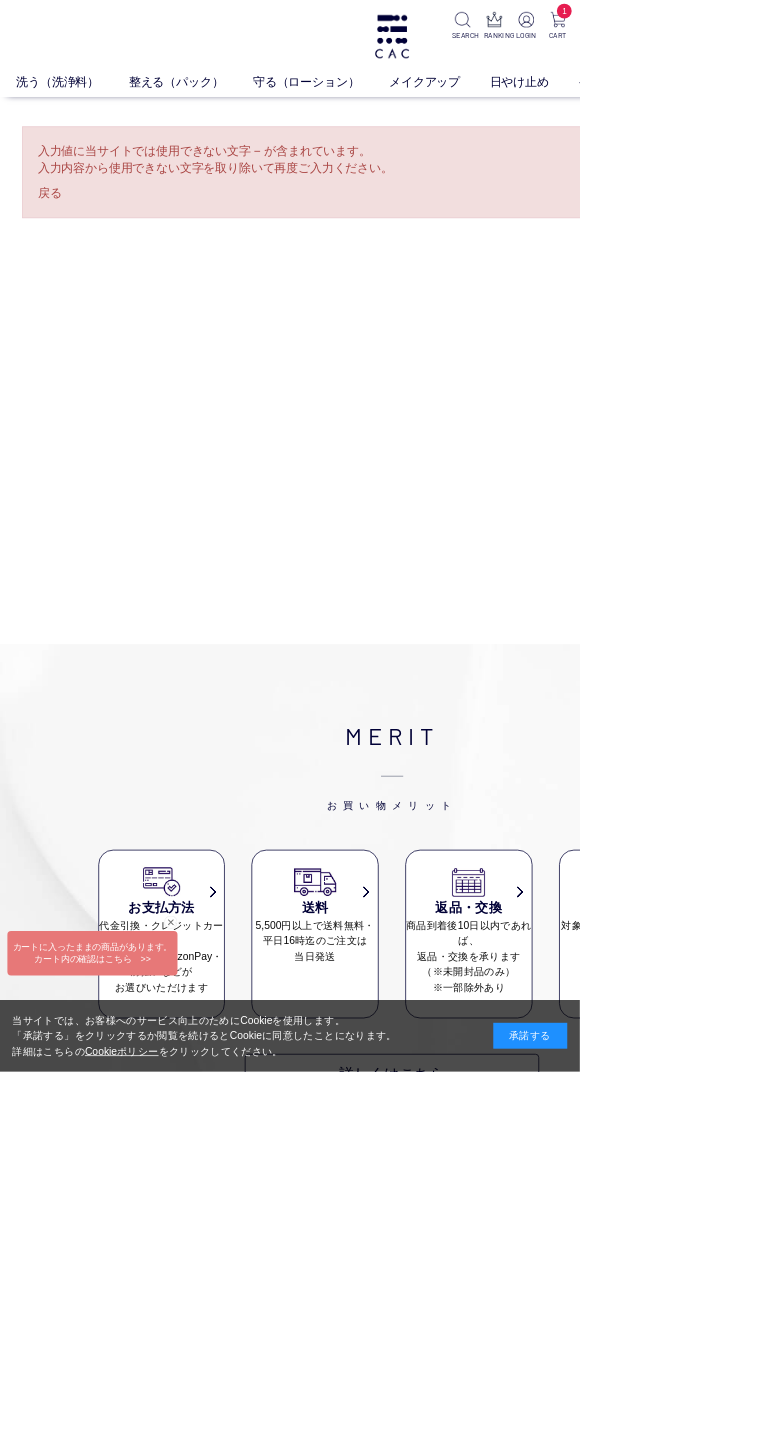 click on "入力値に当サイトでは使用できない文字 − が含まれています。
入力内容から使用できない文字を取り除いて再度ご入力ください。
戻る" at bounding box center (530, 431) 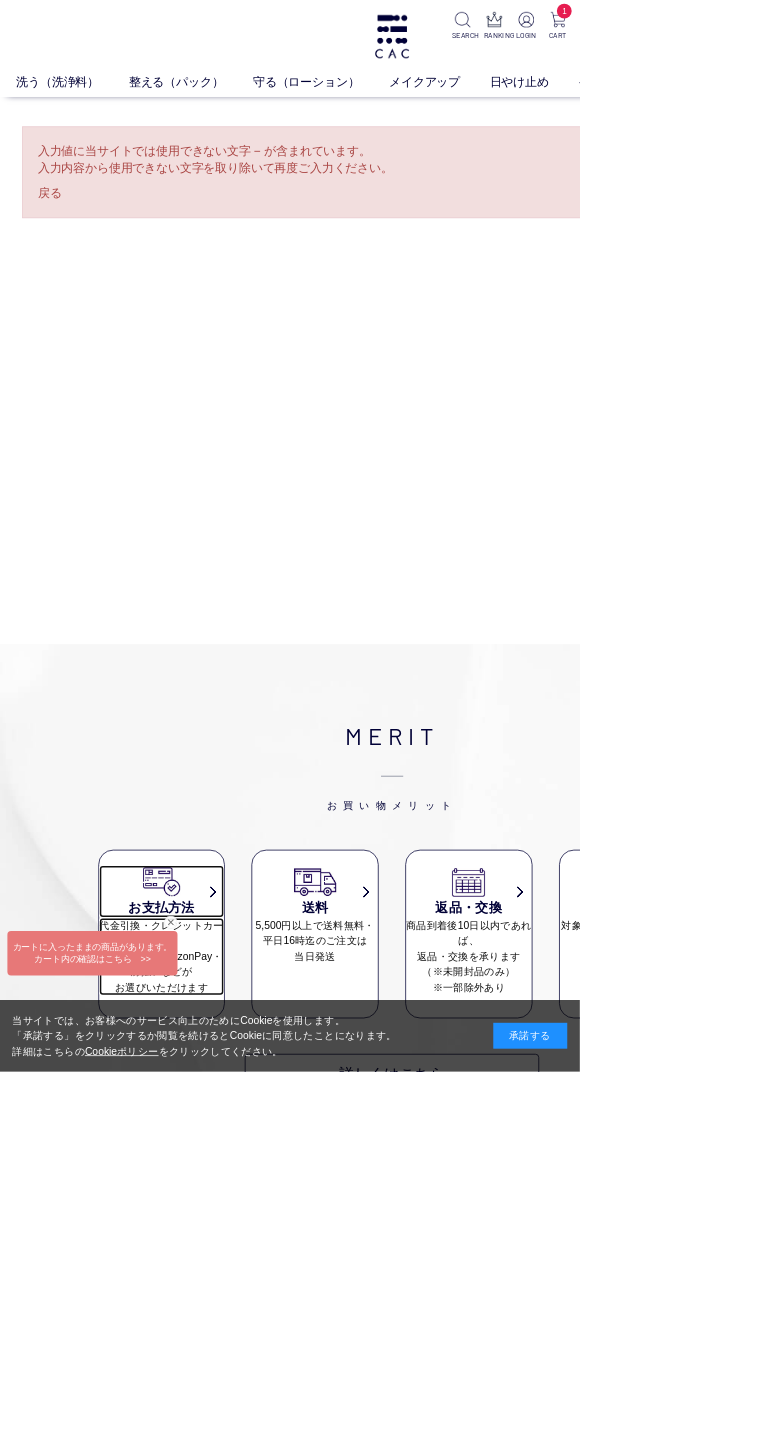 click on "代金引換・クレジットカード・ NP後払い・AmazonPay・ 前払いなどが お選びいただけます" at bounding box center [219, 1293] 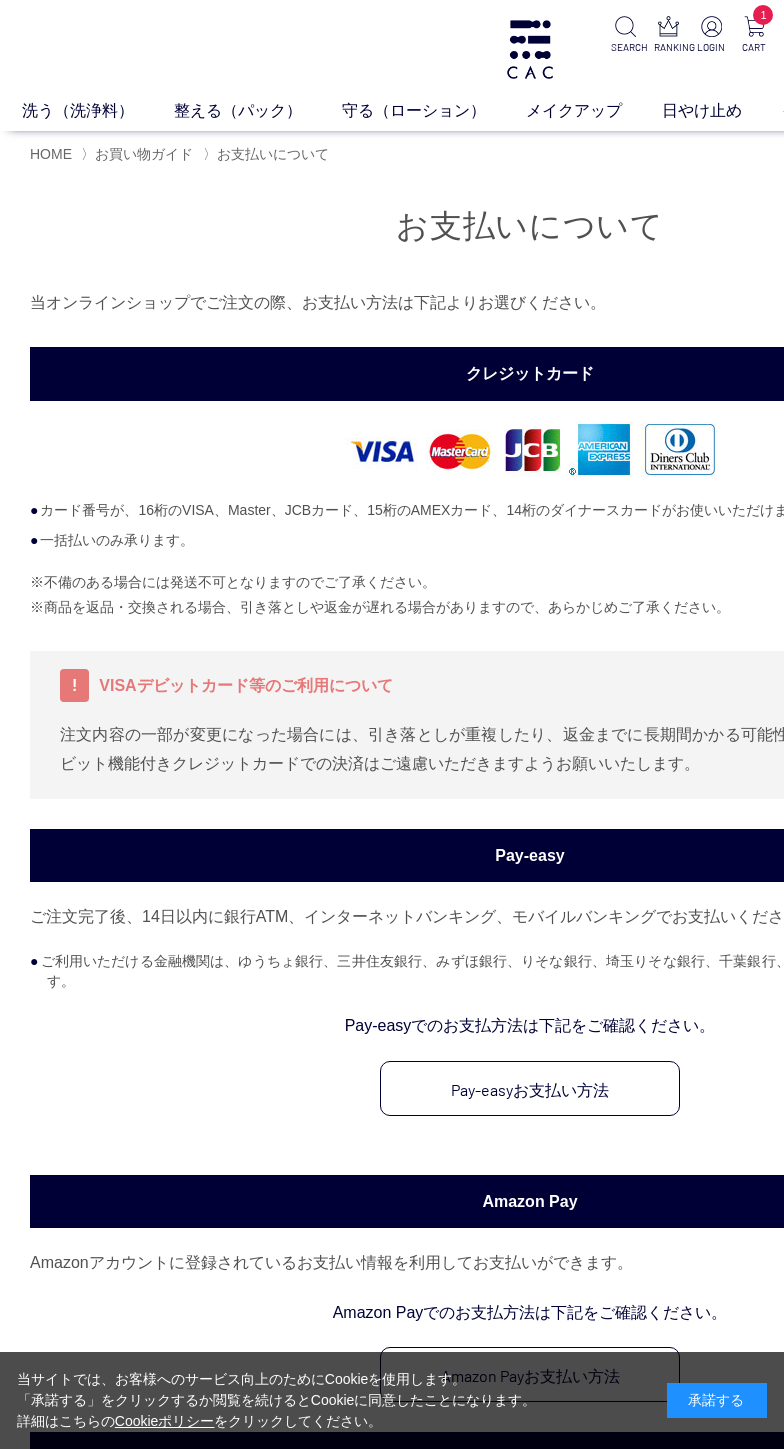 scroll, scrollTop: 0, scrollLeft: 0, axis: both 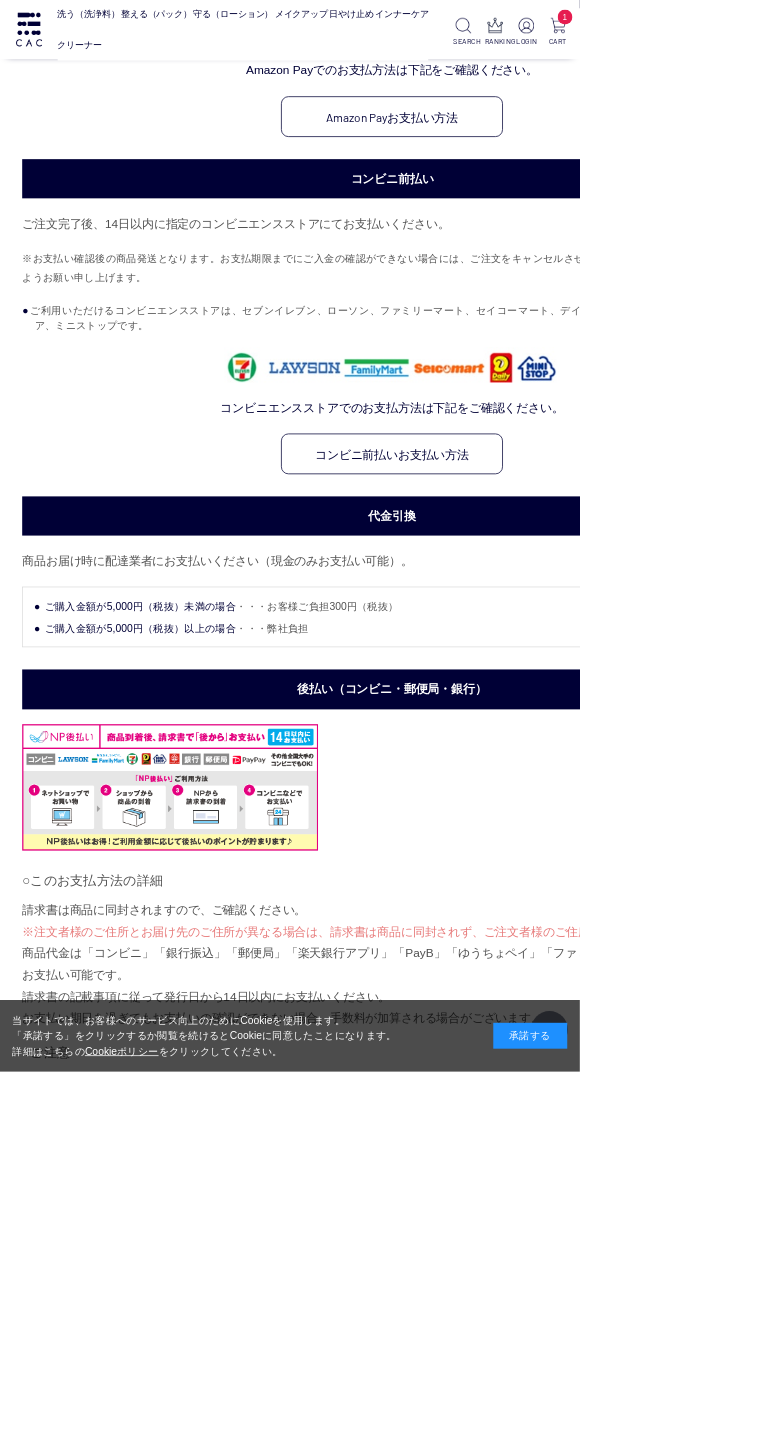 click on "後払い（コンビニ・郵便局・銀行）" at bounding box center [530, 931] 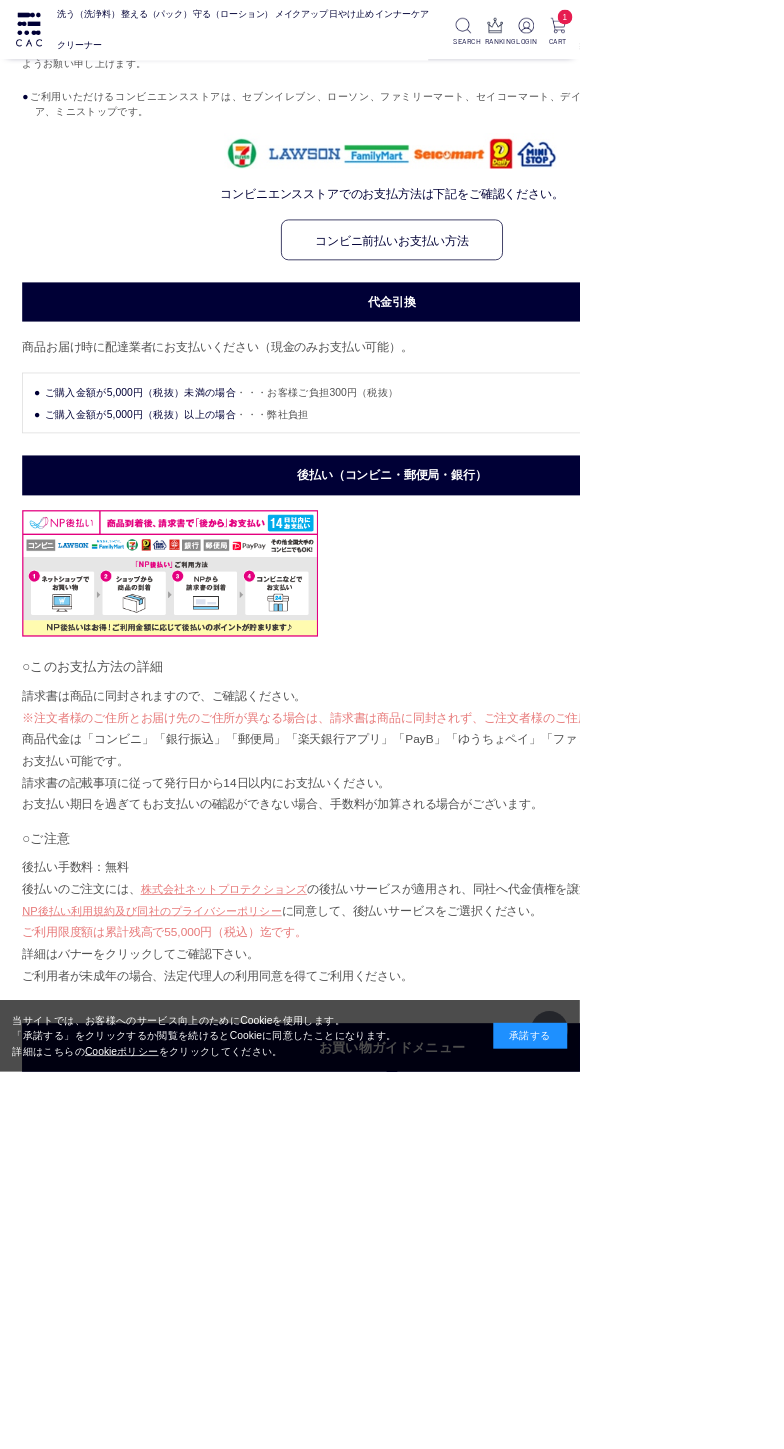 scroll, scrollTop: 1392, scrollLeft: 0, axis: vertical 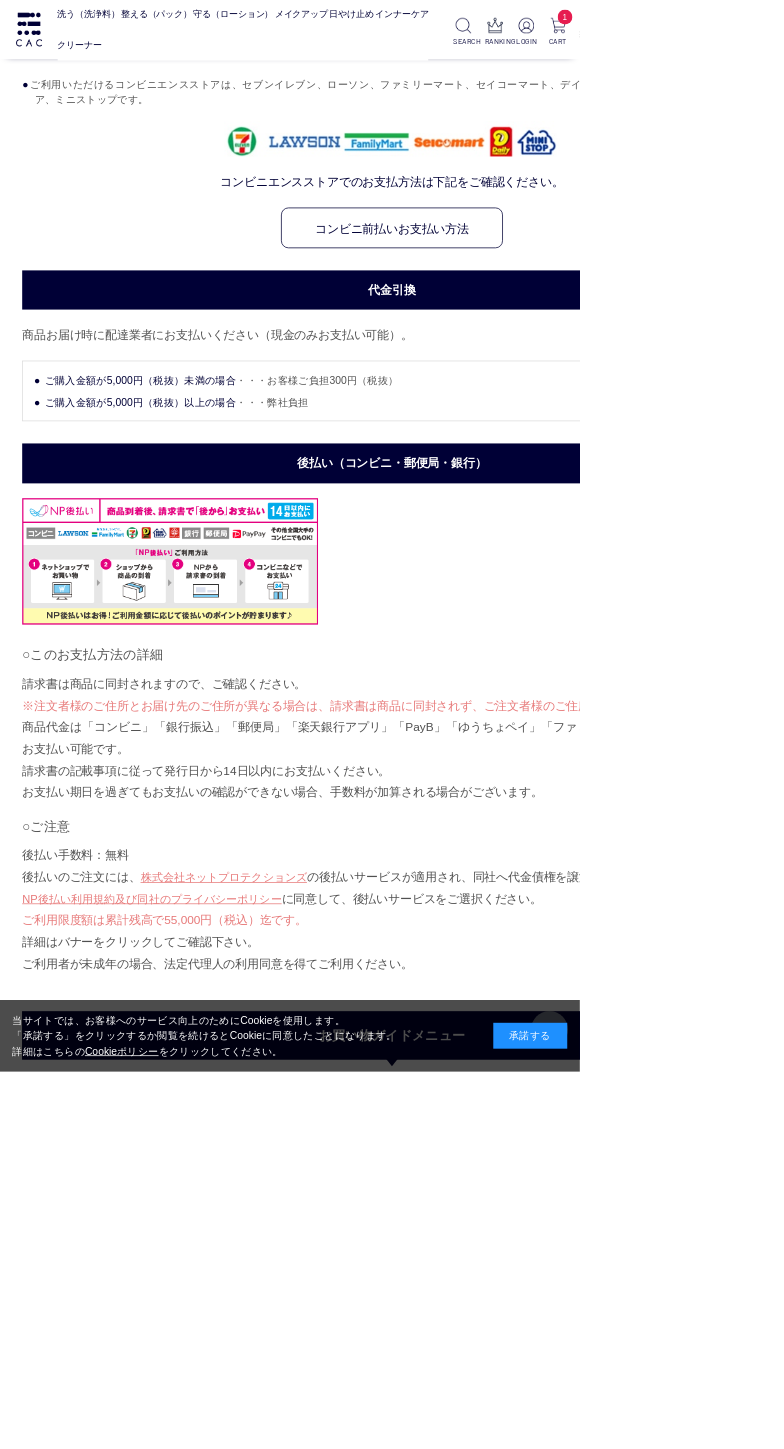click on "後払い（コンビニ・郵便局・銀行）" at bounding box center (530, 625) 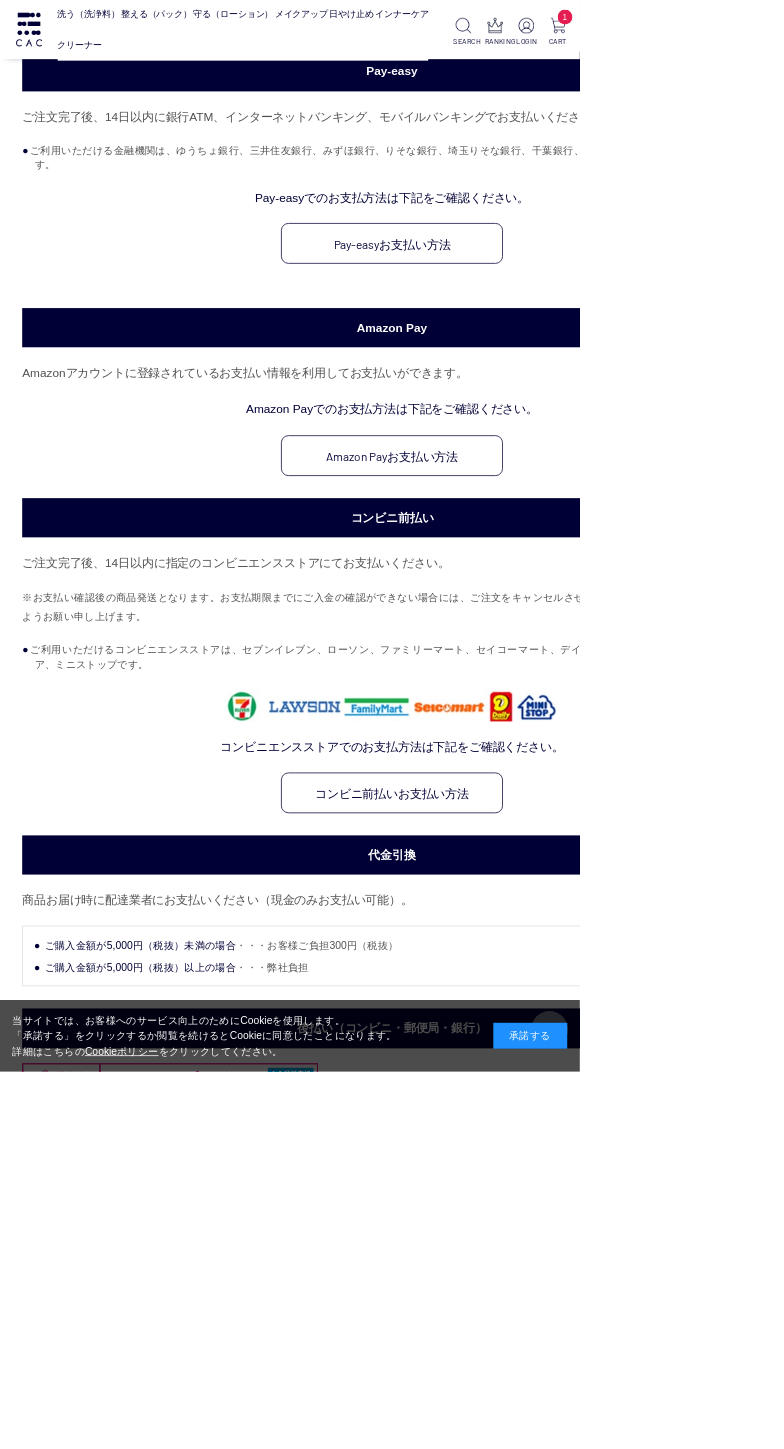 scroll, scrollTop: 628, scrollLeft: 0, axis: vertical 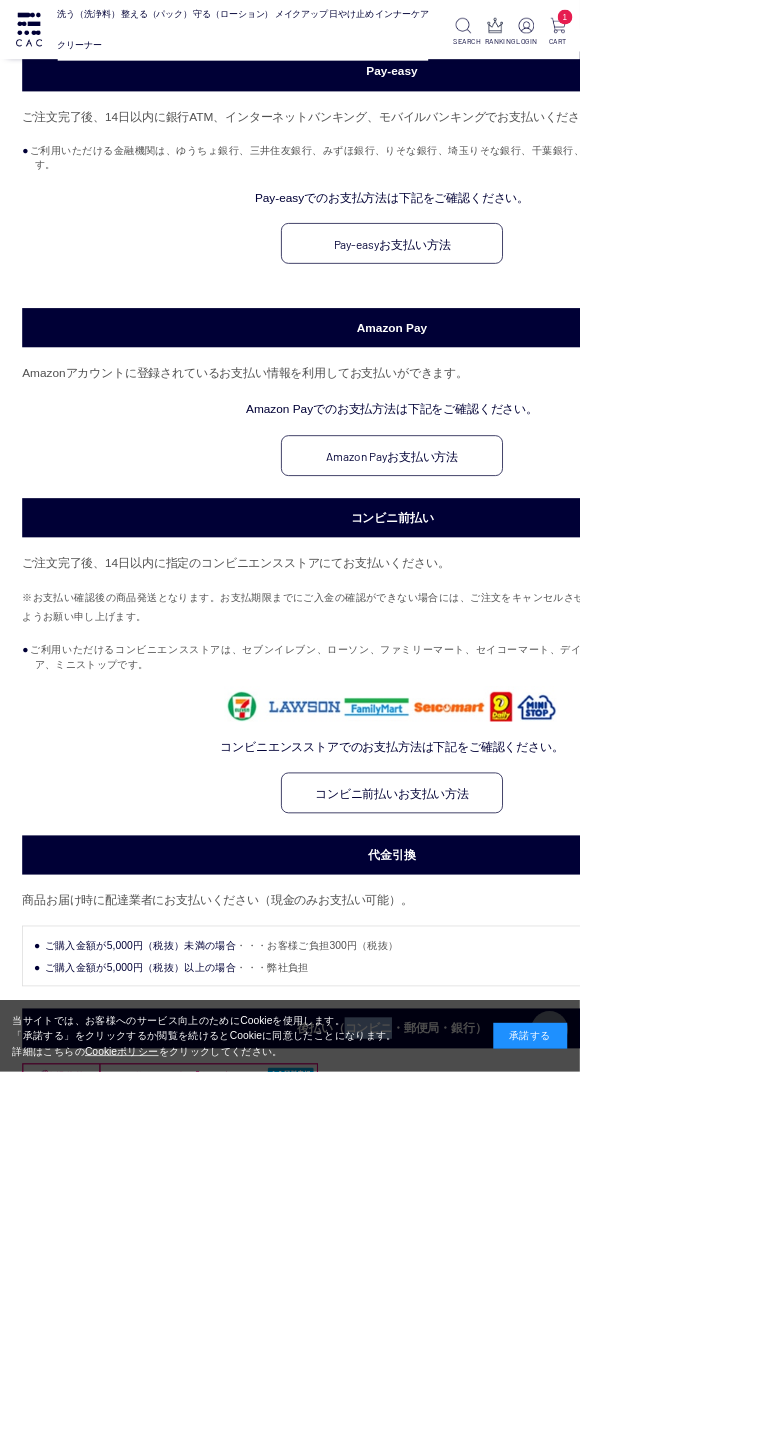 click at bounding box center (230, 1522) 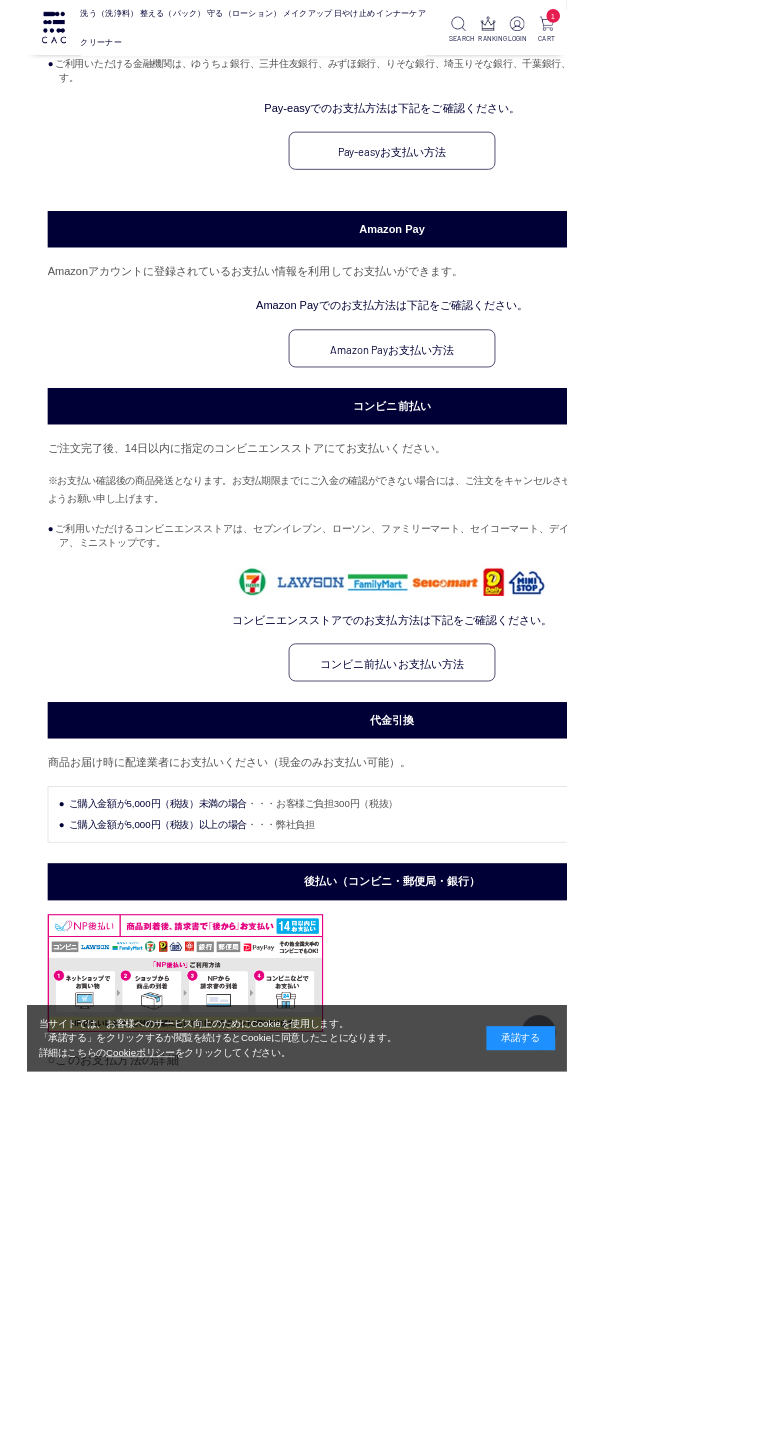 scroll, scrollTop: 773, scrollLeft: 0, axis: vertical 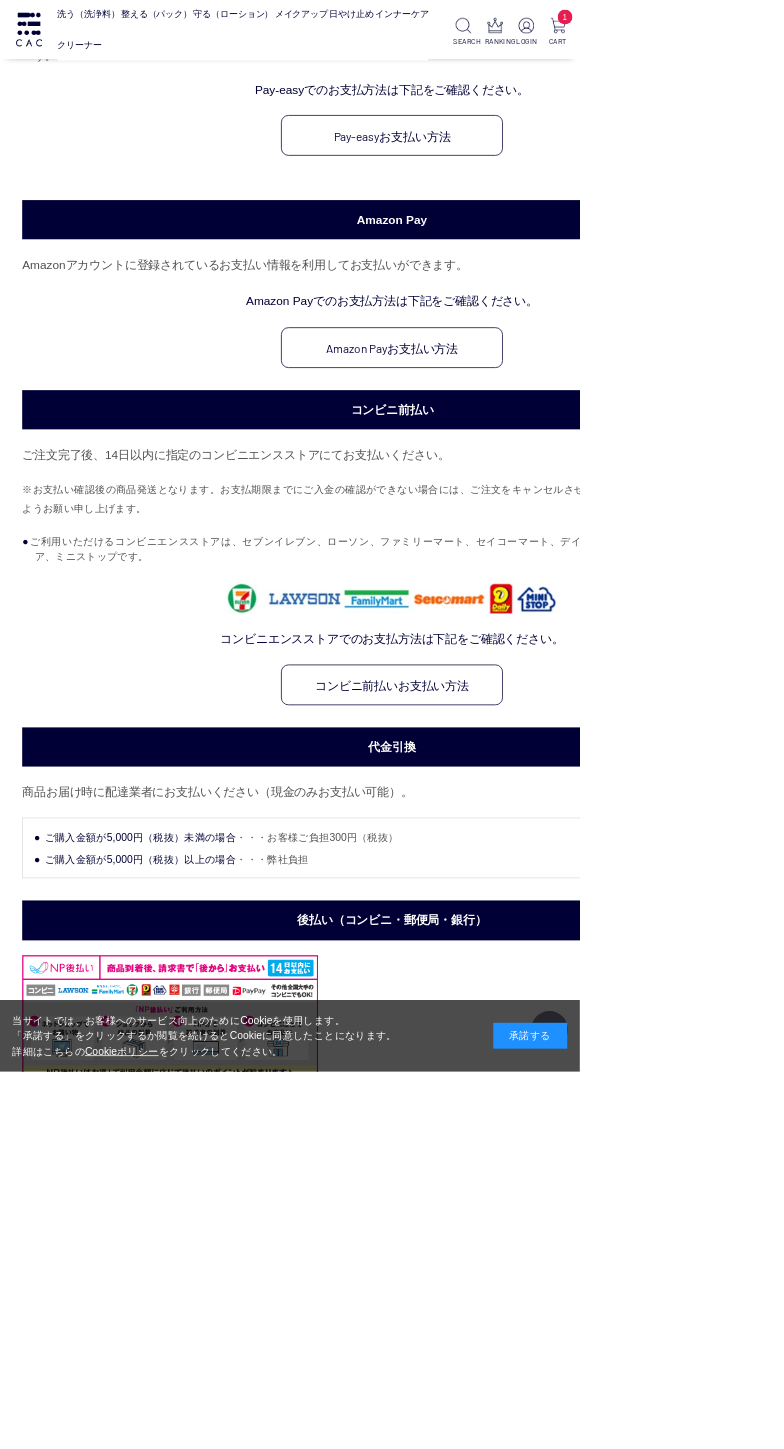 click on "後払い（コンビニ・郵便局・銀行）" at bounding box center (530, 1244) 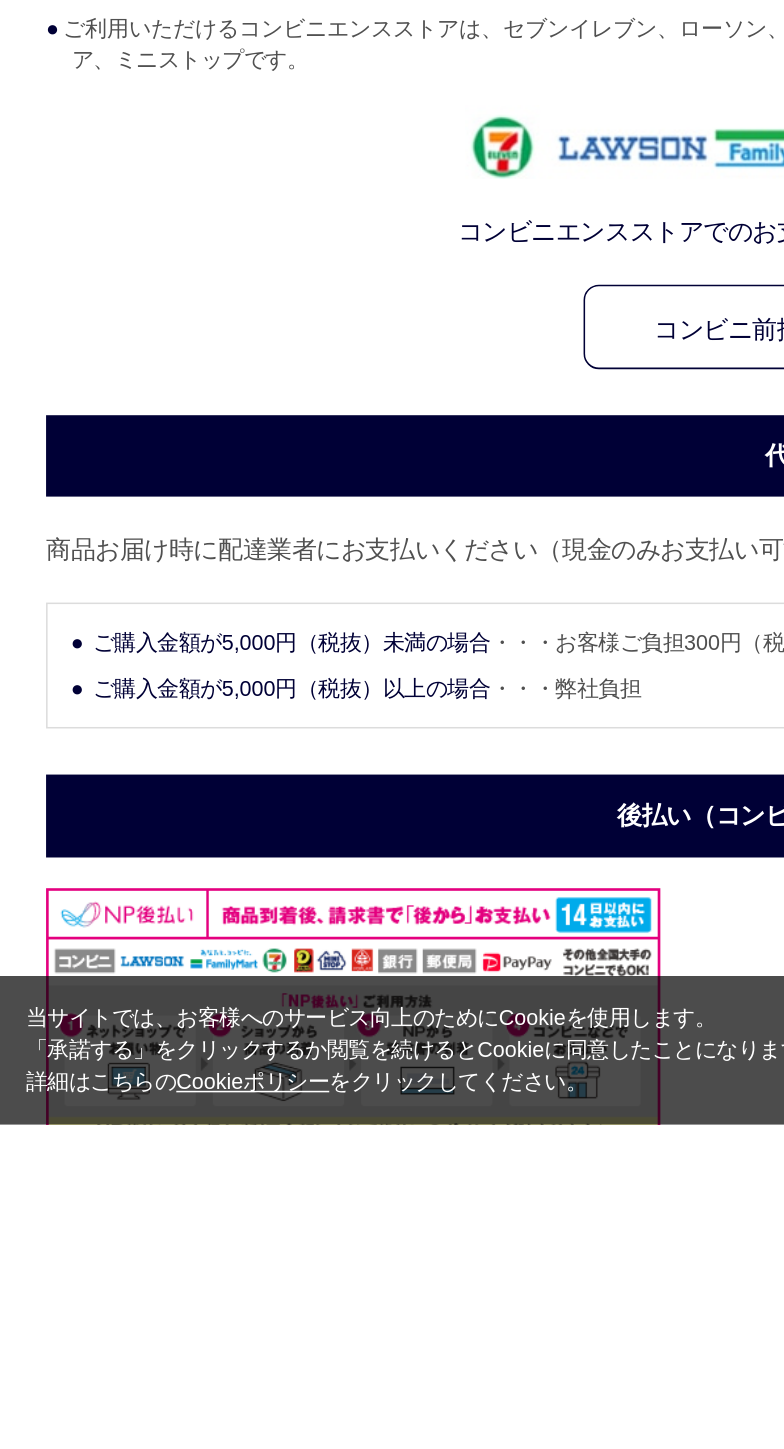 scroll, scrollTop: 770, scrollLeft: 0, axis: vertical 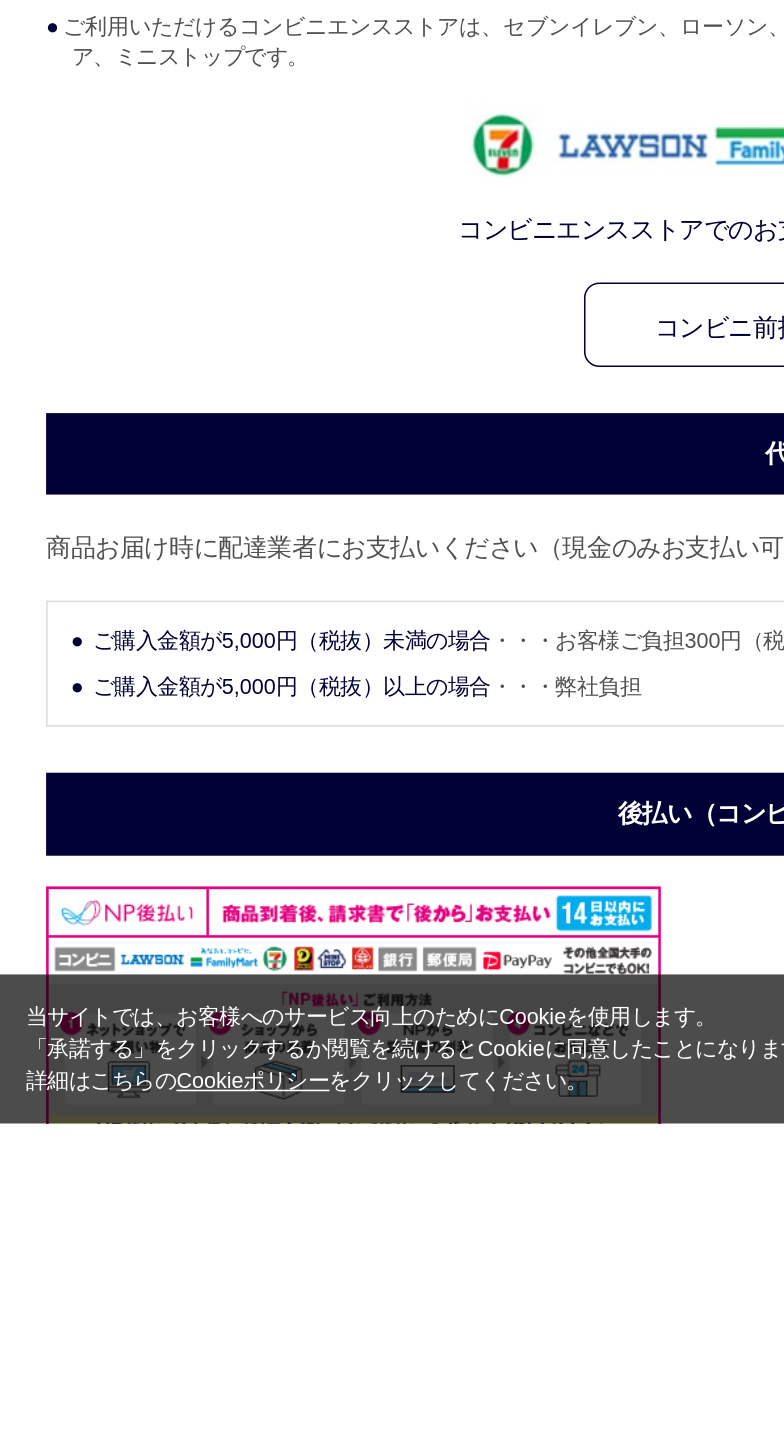 click on "○このお支払方法の詳細
請求書は商品に同封されますので、ご確認ください。
※注文者様のご住所とお届け先のご住所が異なる場合は、請求書は商品に同封されず、ご注文者様のご住所 へお送りいたします。
商品代金は「コンビニ」「銀行振込」「郵便局」「楽天銀行アプリ」「PayB」「ゆうちょペイ」「ファミペイ」「PayPay請求書払い」でお支払い可能です。
請求書の記載事項に従って発行日から14日以内にお支払いください。
お支払い期日を過ぎてもお支払いの確認ができない場合、手数料が加算される場合がございます。" at bounding box center (530, 1602) 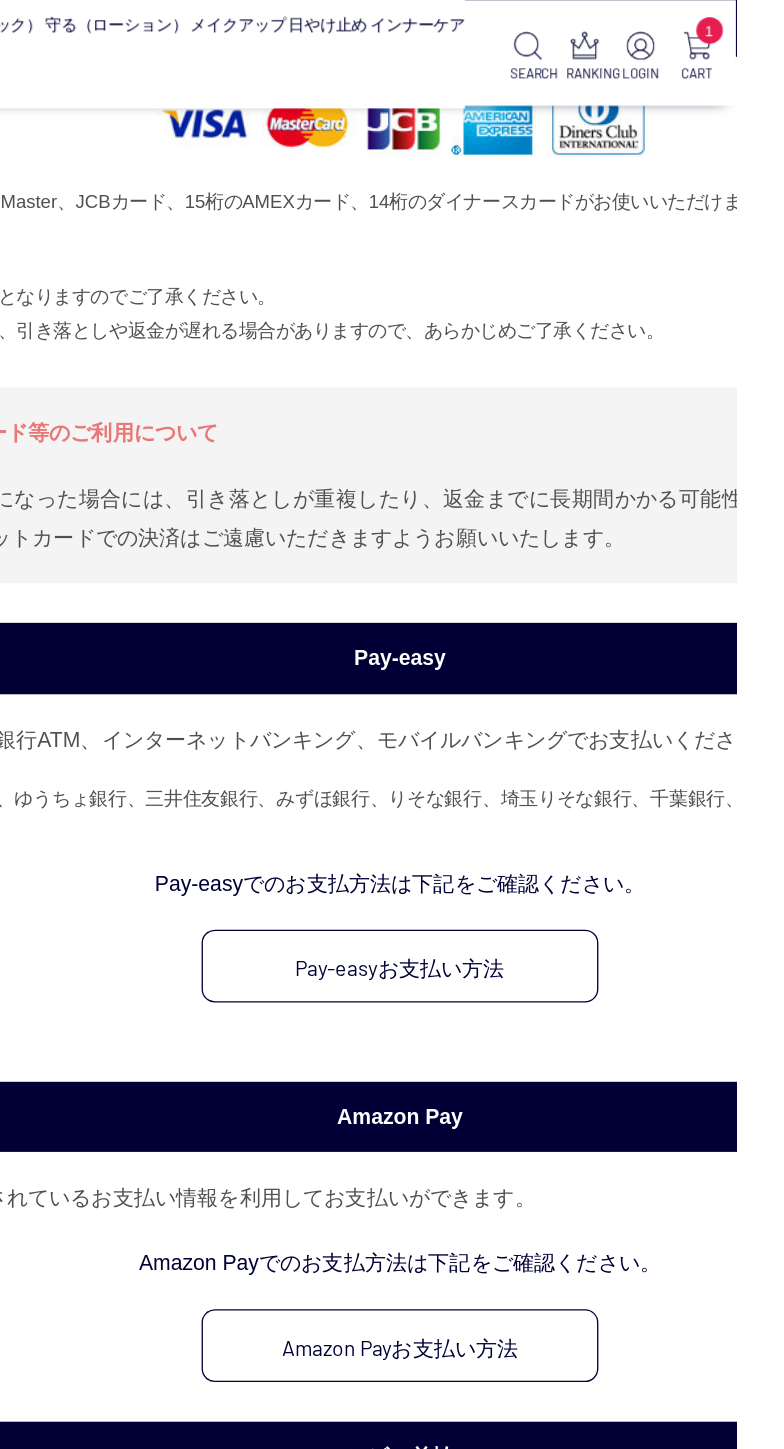 scroll, scrollTop: 0, scrollLeft: 0, axis: both 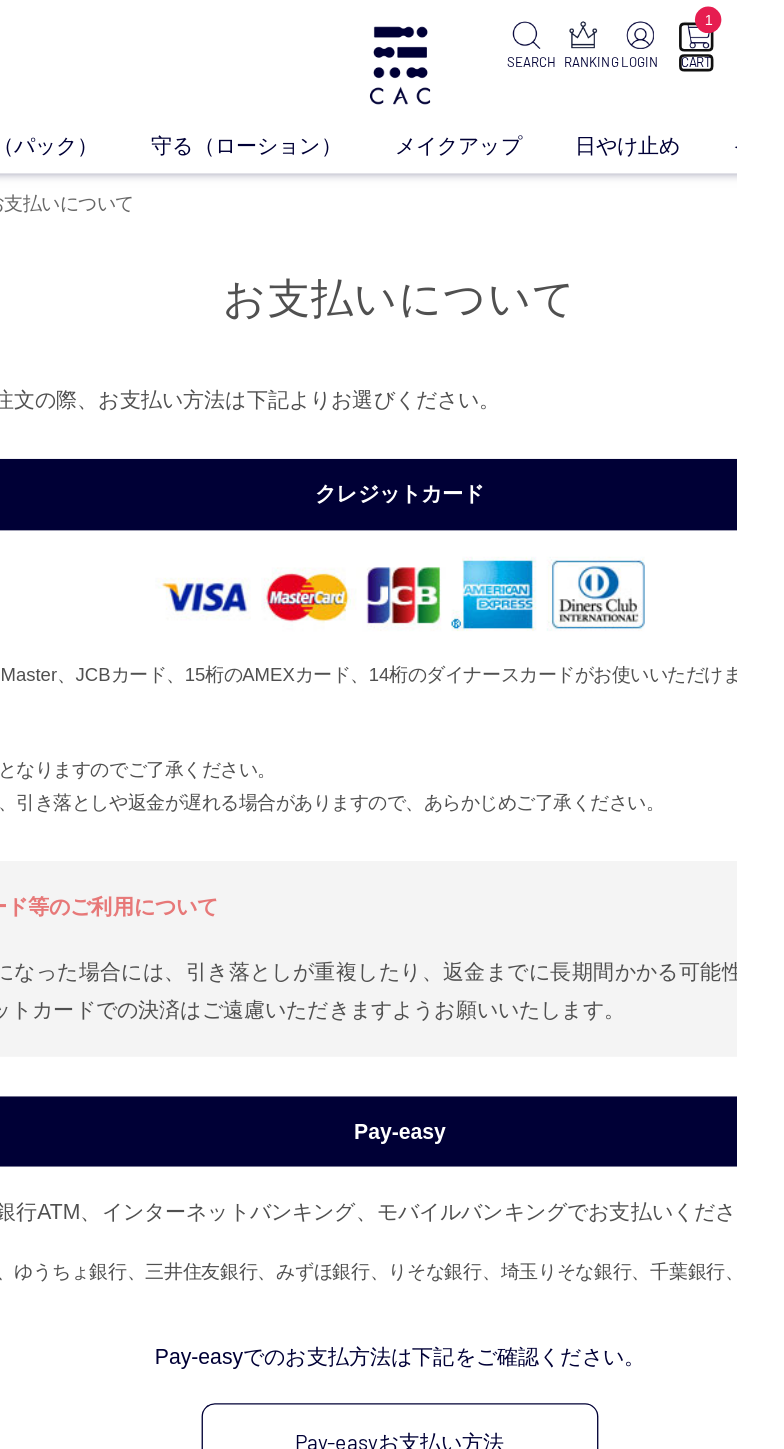 click on "1" at bounding box center (754, 28) 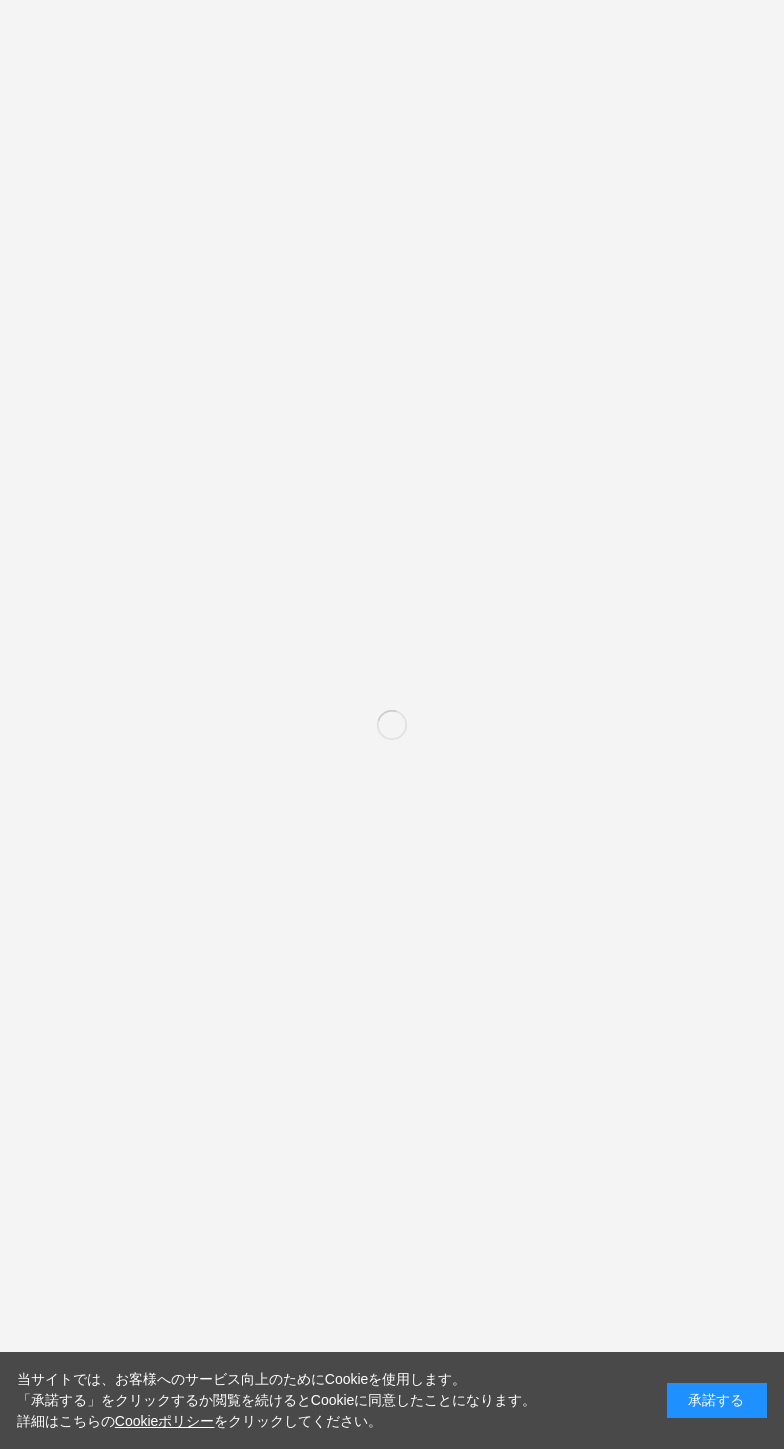 scroll, scrollTop: 0, scrollLeft: 0, axis: both 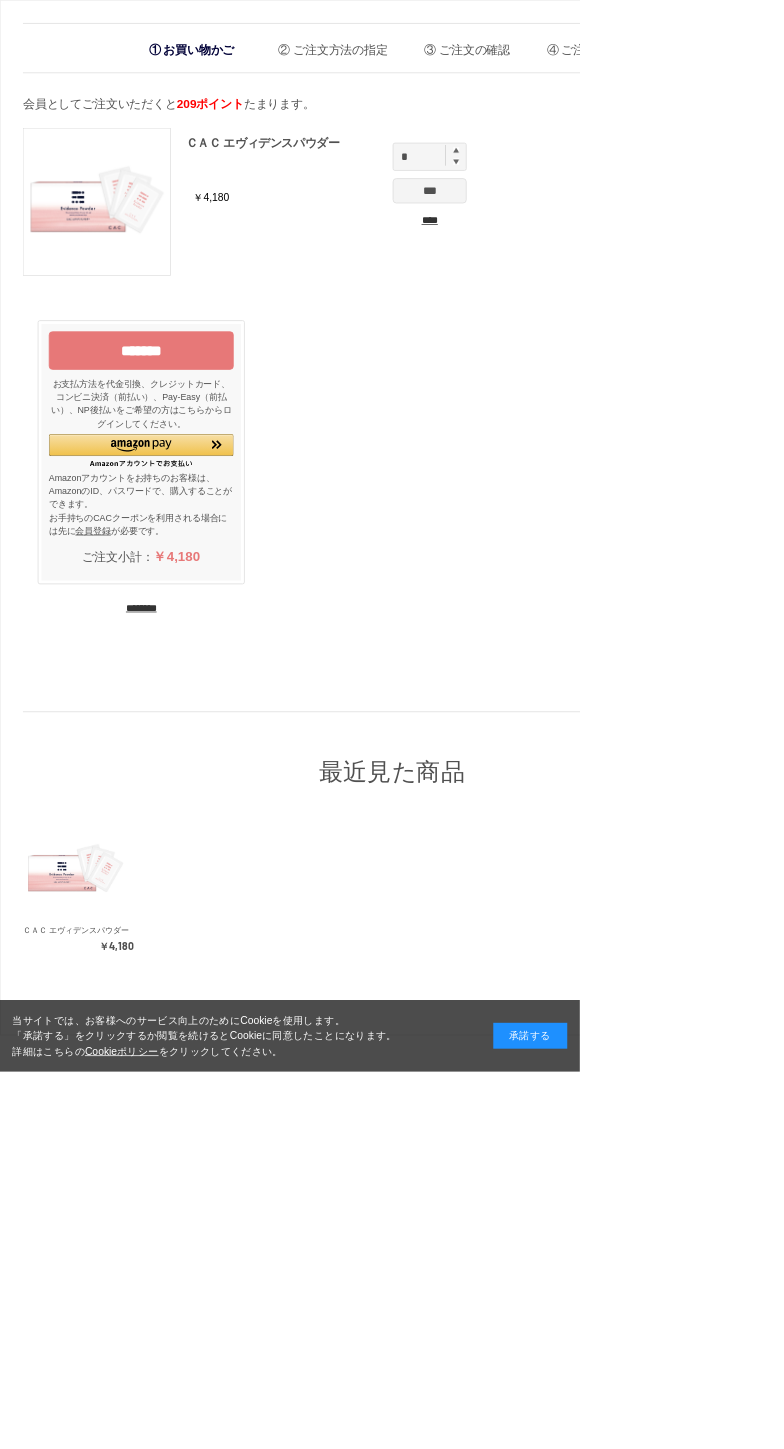 click on "*******" at bounding box center (191, 474) 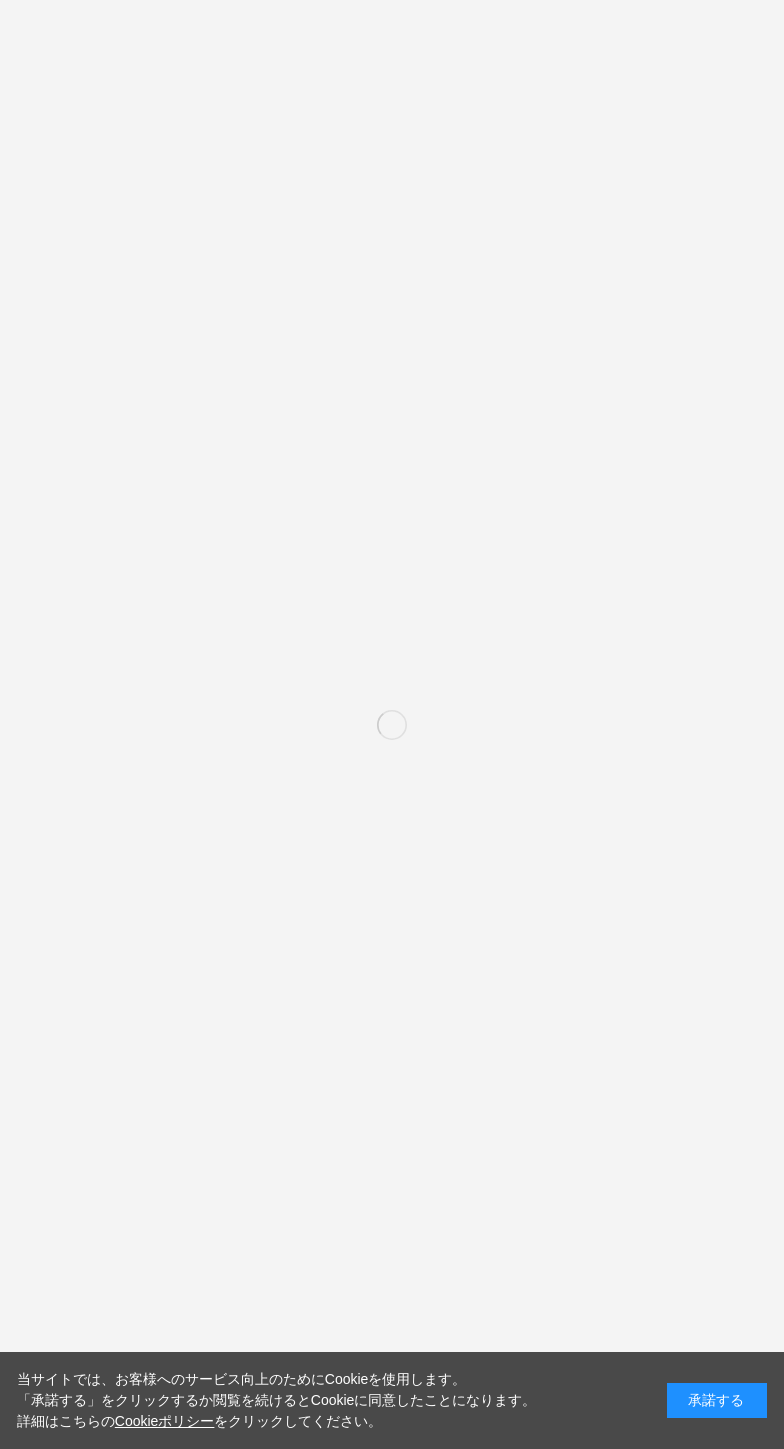 scroll, scrollTop: 0, scrollLeft: 0, axis: both 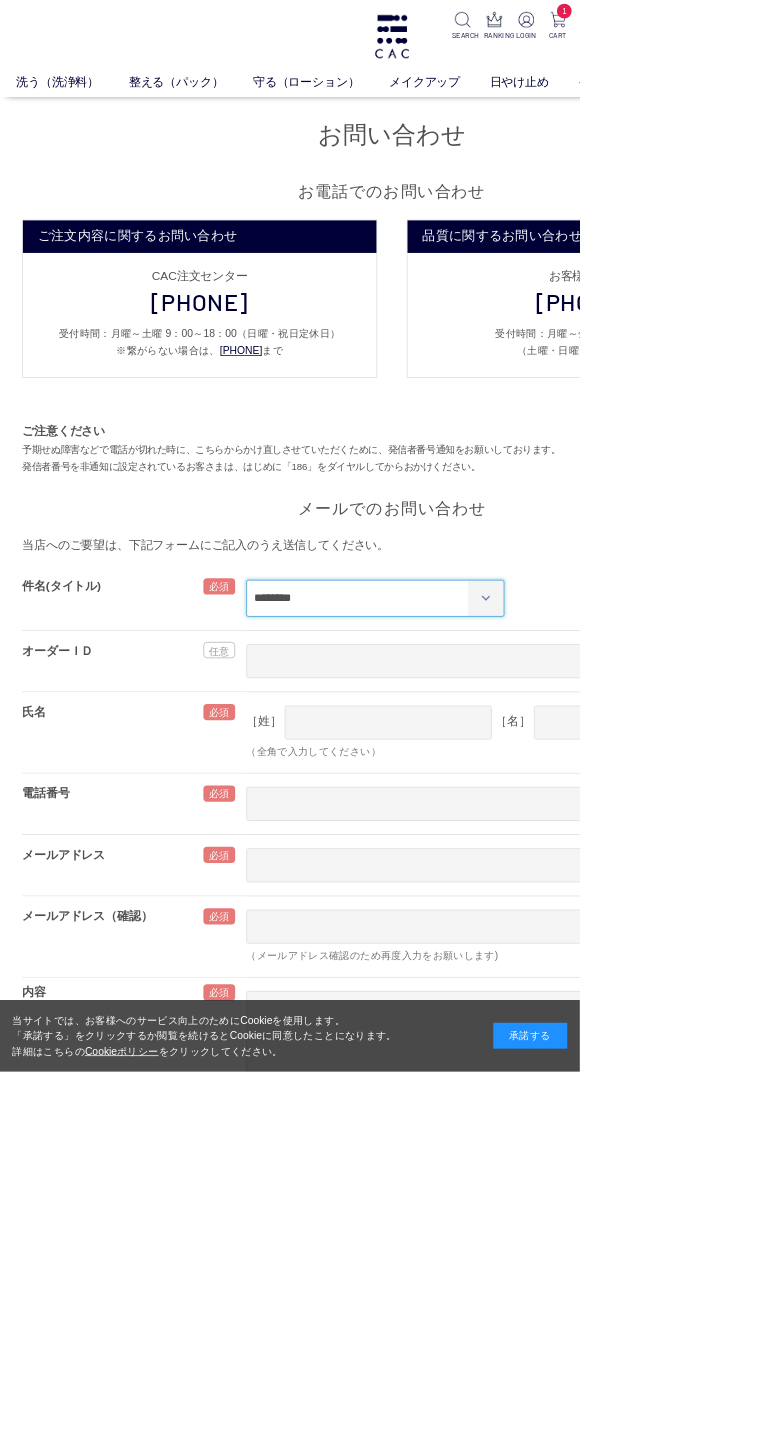 click on "**********" at bounding box center (507, 809) 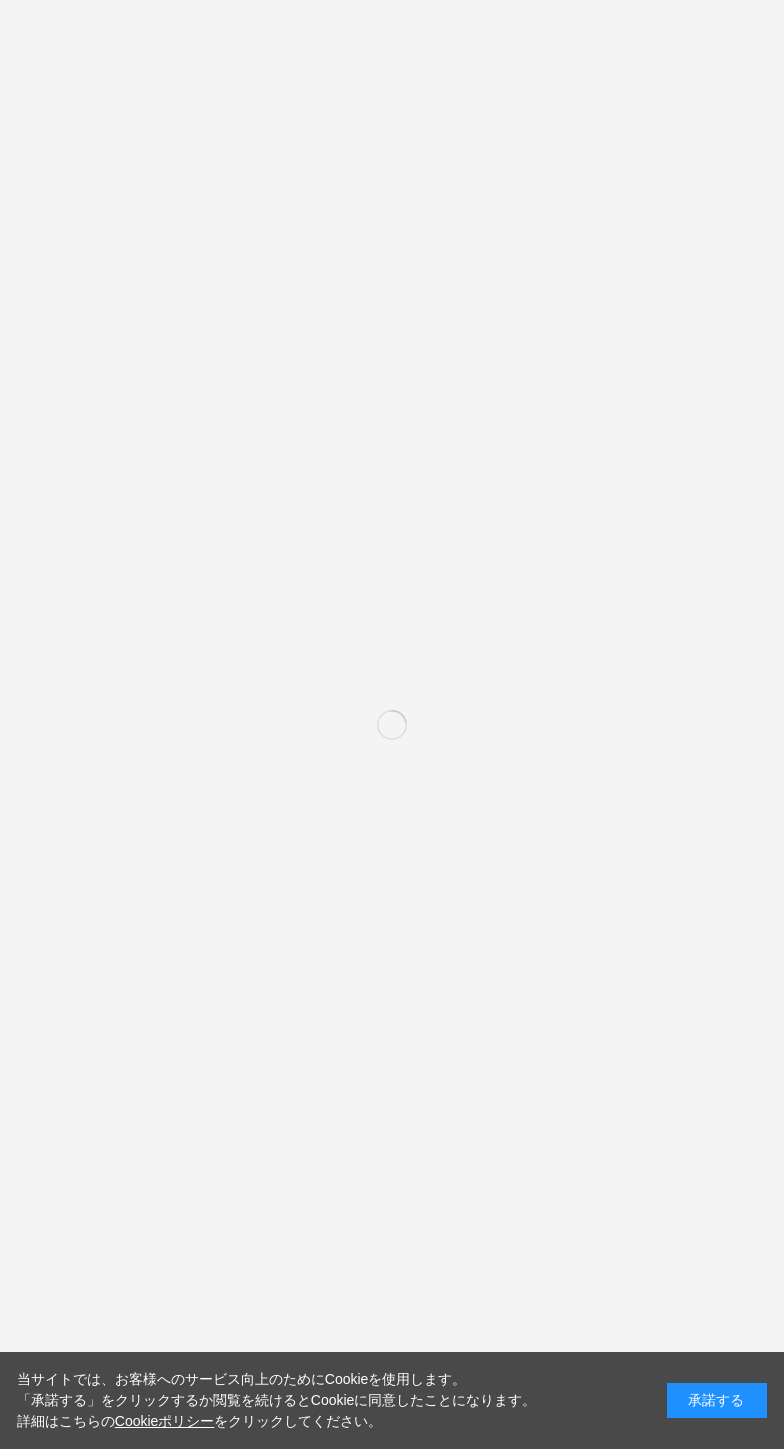scroll, scrollTop: 0, scrollLeft: 0, axis: both 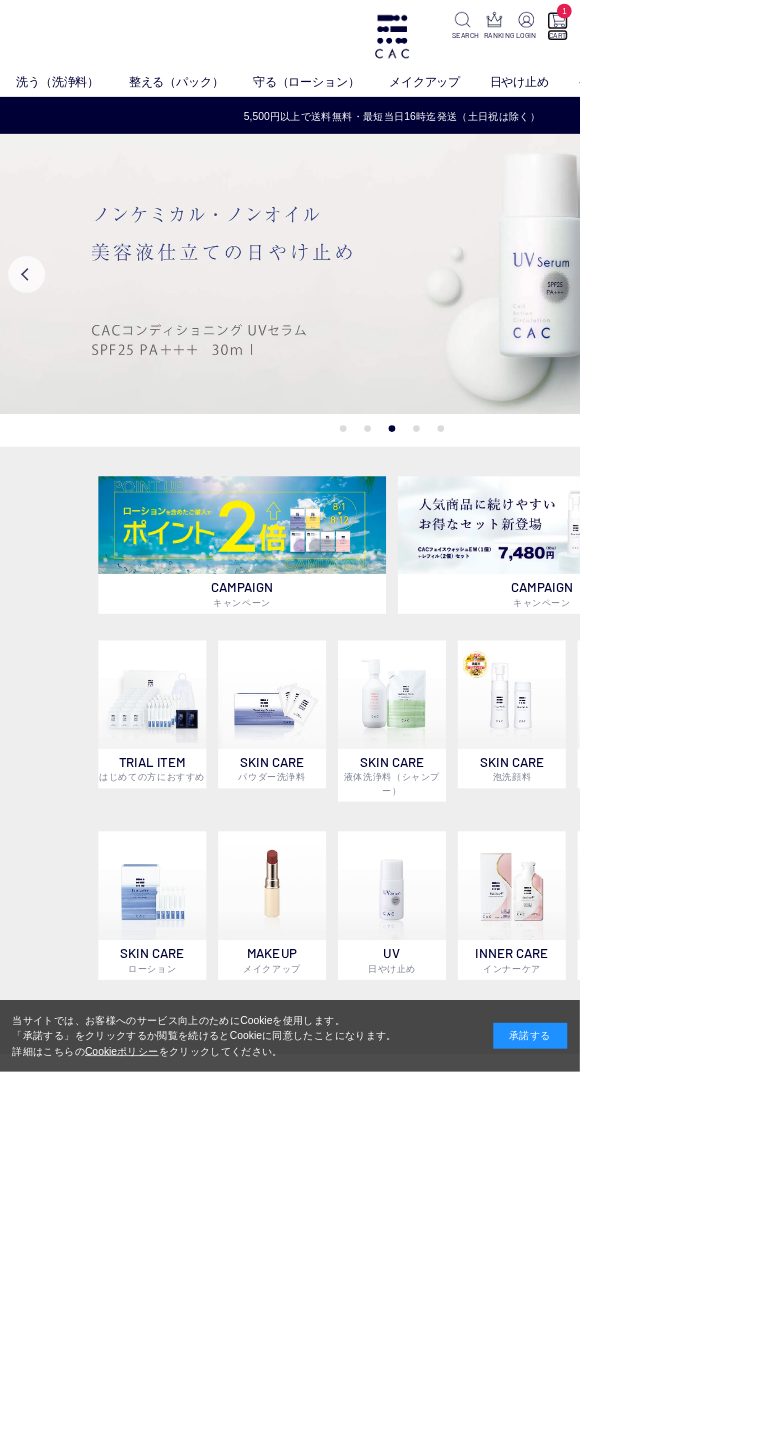 click on "1" at bounding box center (763, 15) 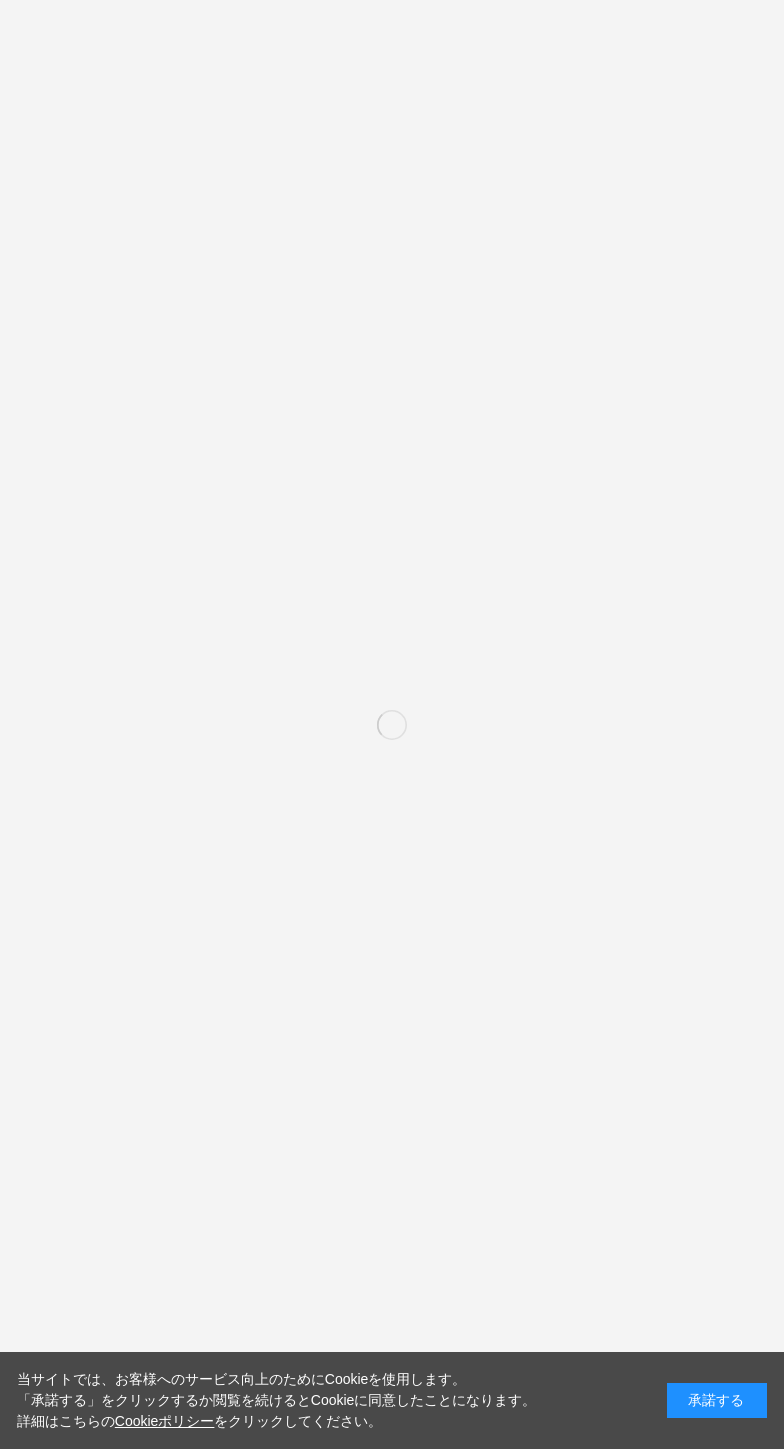 scroll, scrollTop: 0, scrollLeft: 0, axis: both 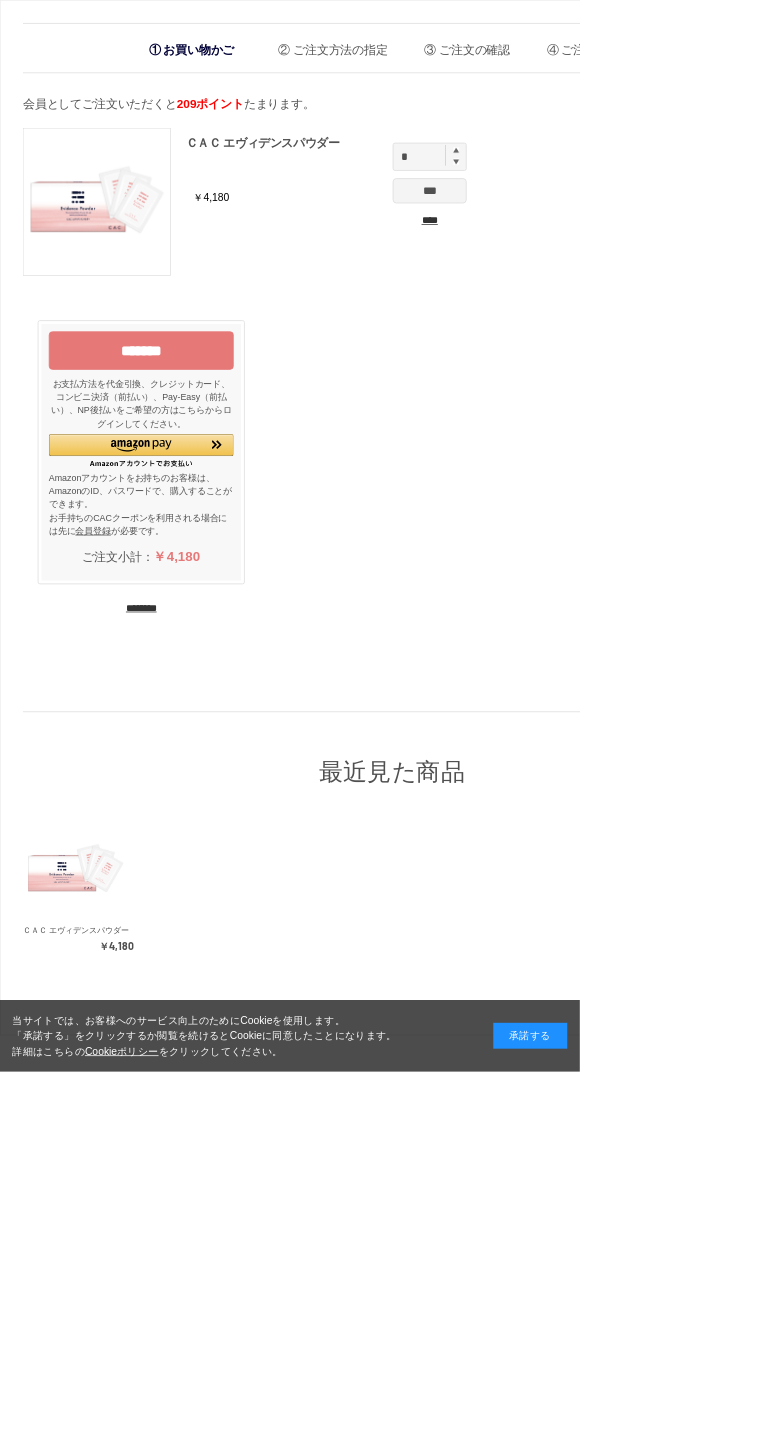 click on "*******" at bounding box center (191, 474) 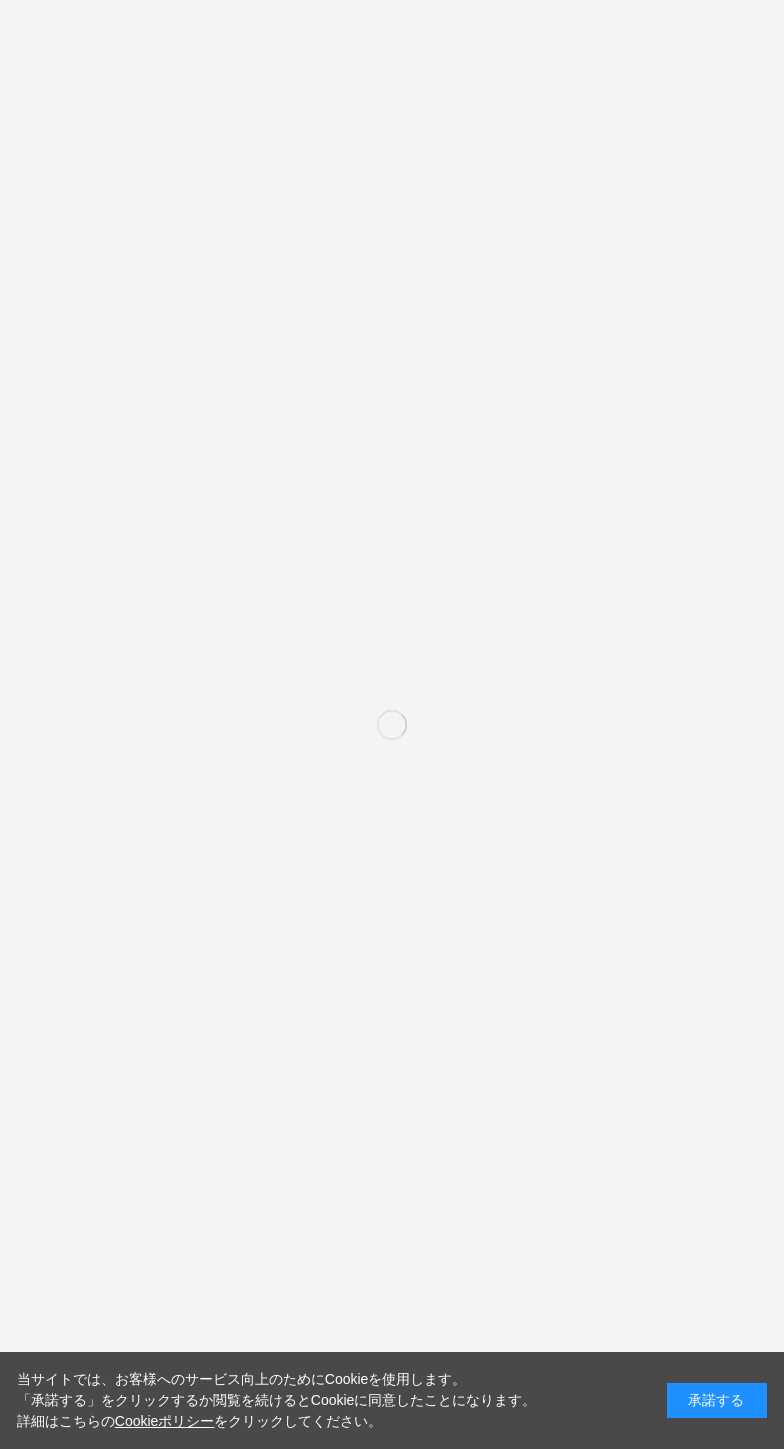 scroll, scrollTop: 0, scrollLeft: 0, axis: both 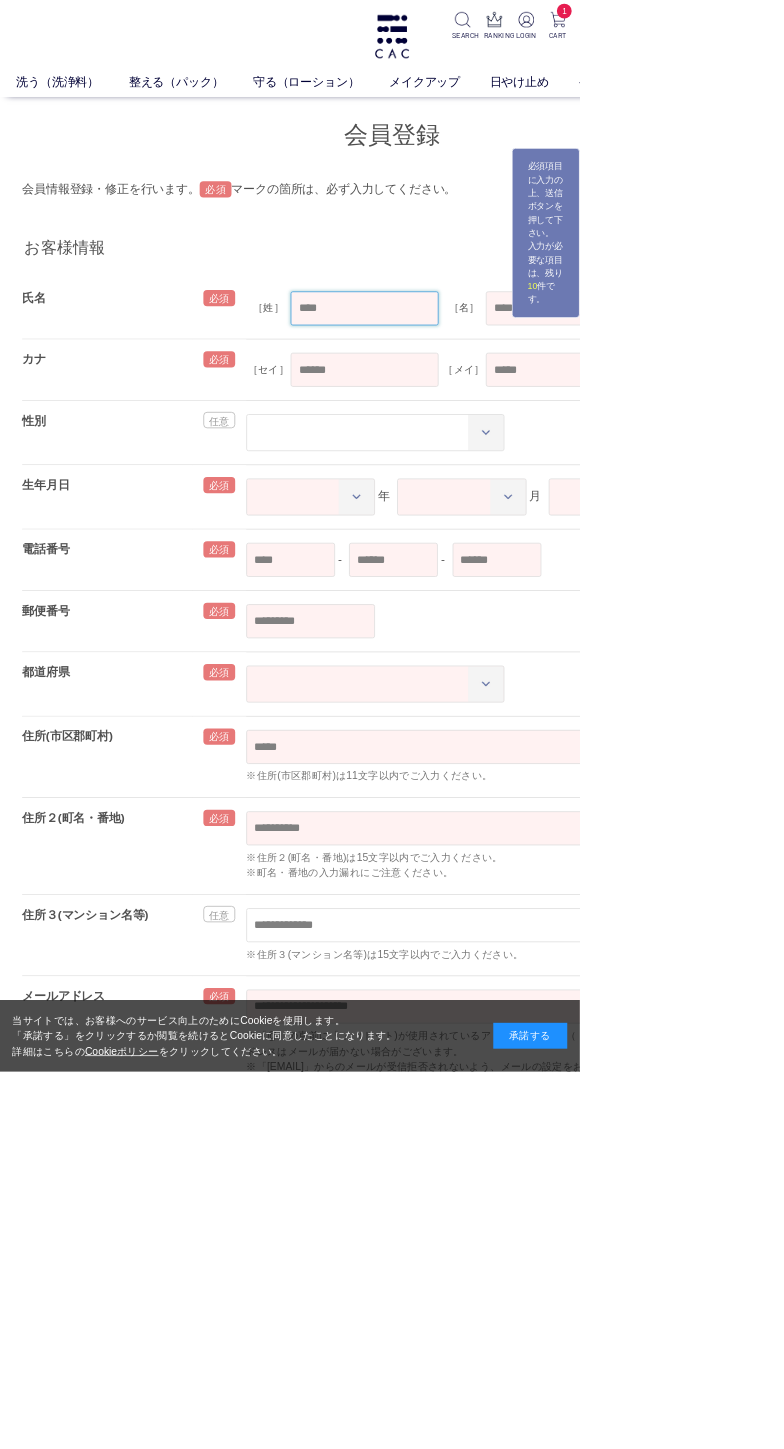 click at bounding box center (493, 417) 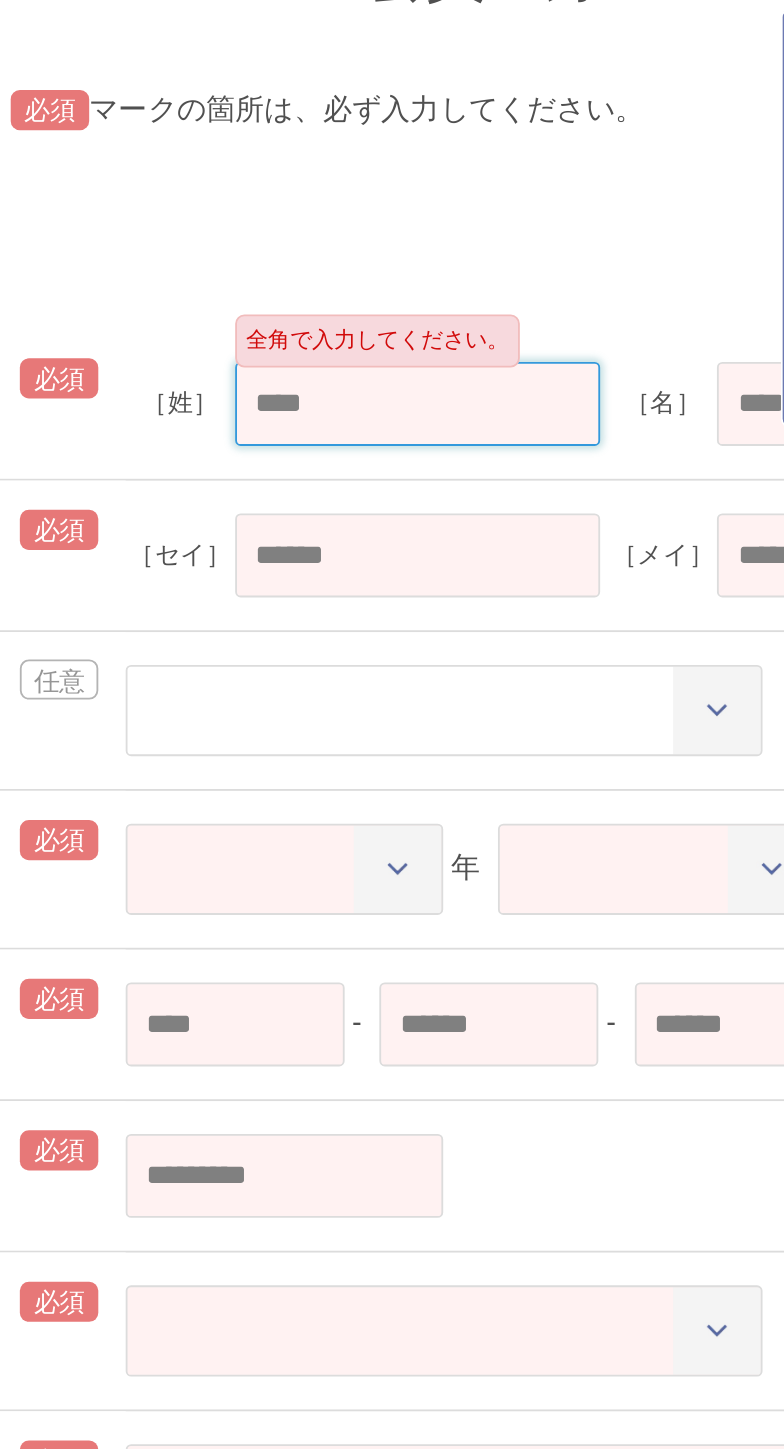 type on "*" 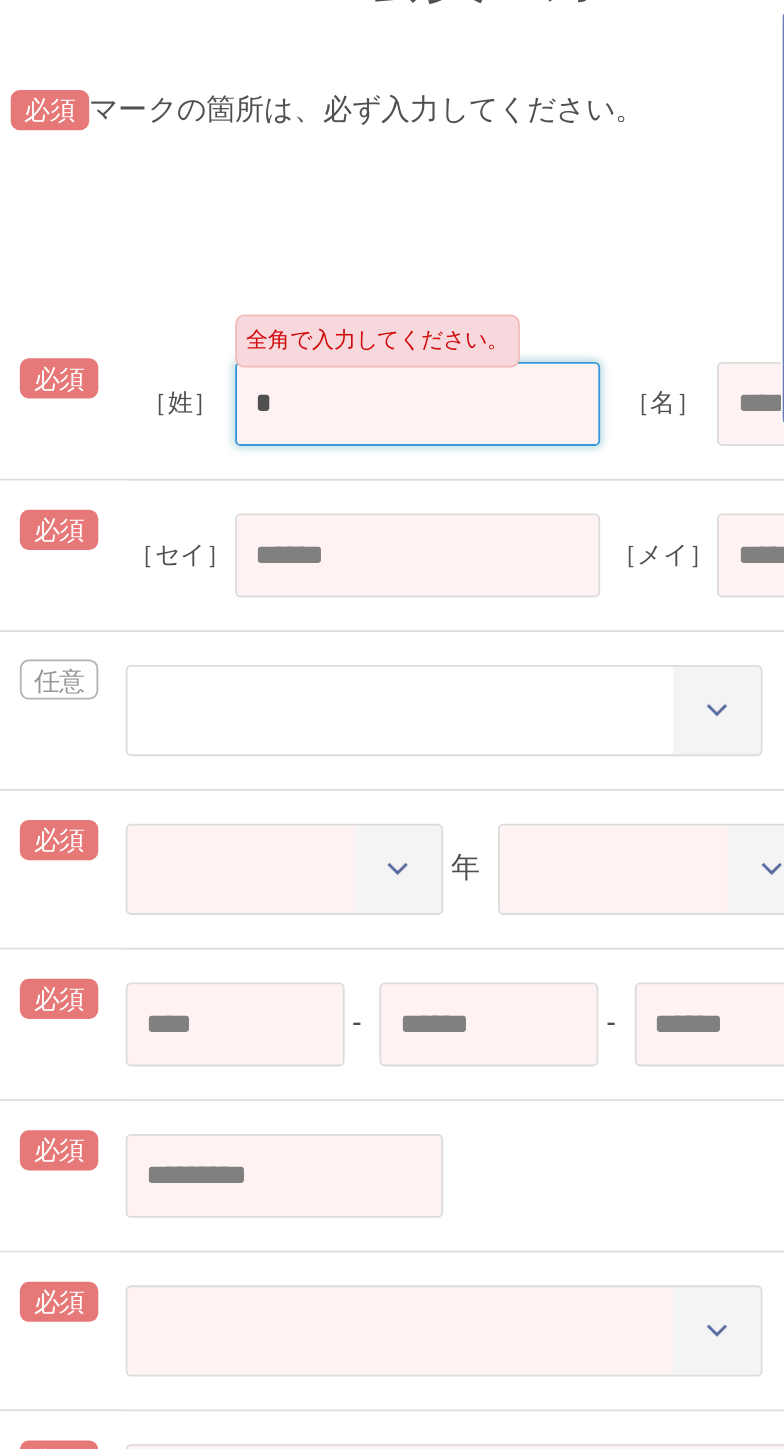 type on "*" 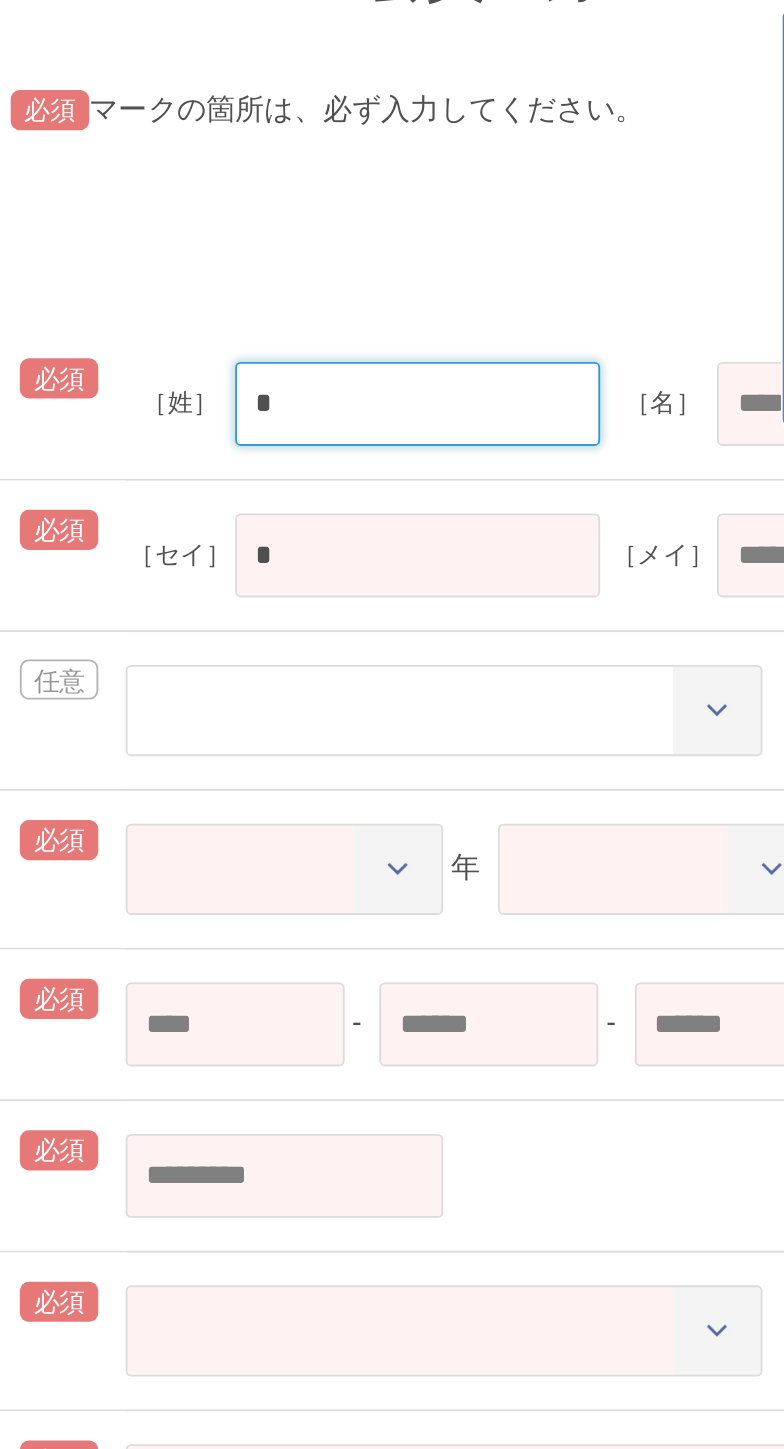 type on "**" 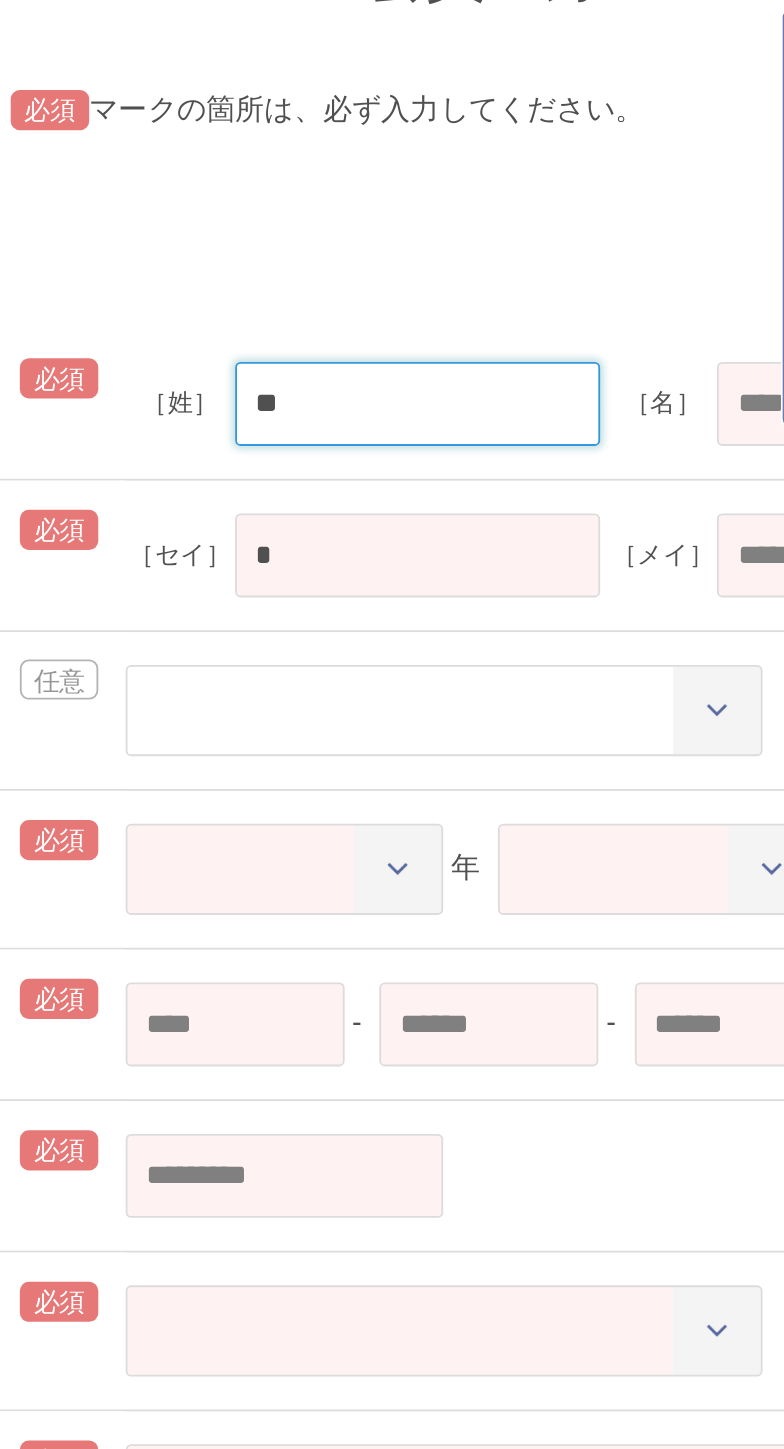 type 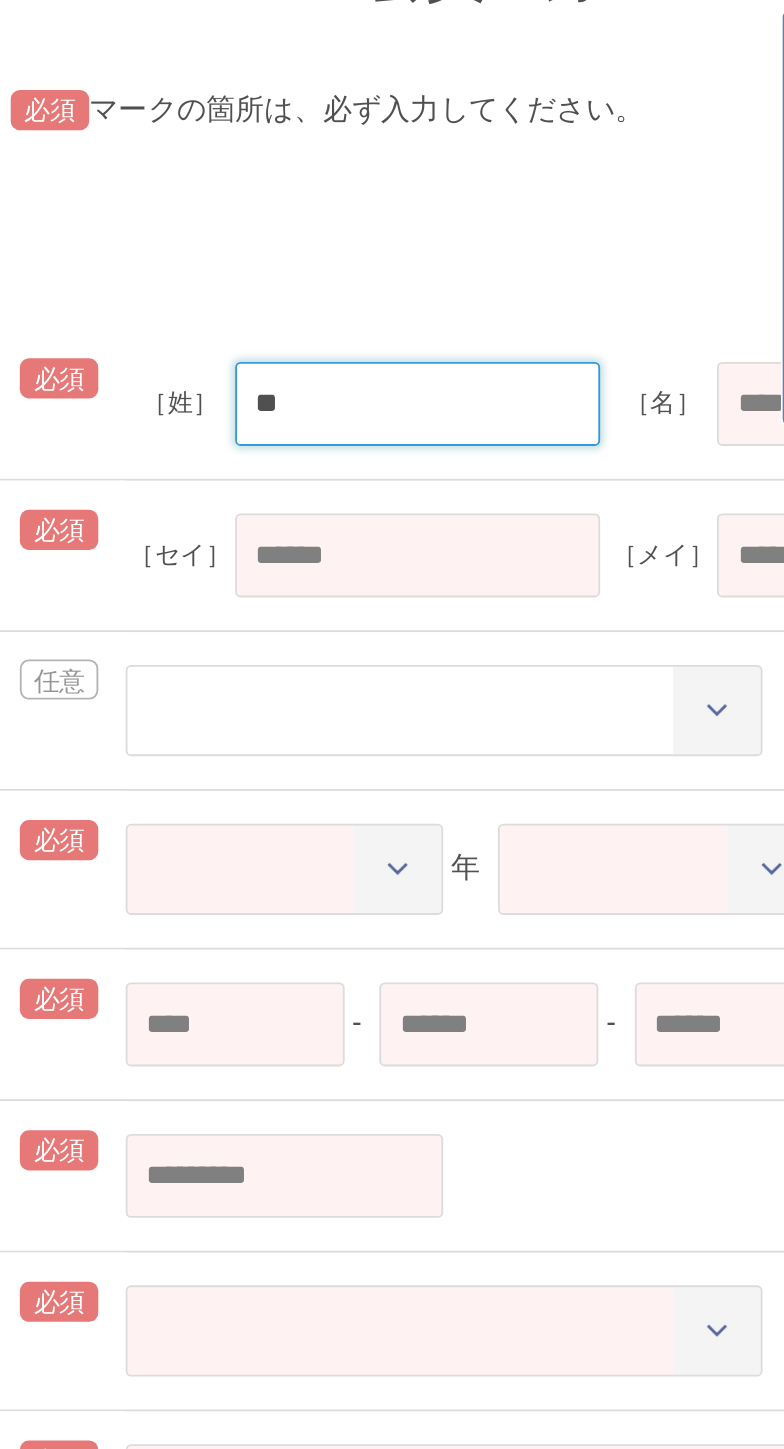 type on "*" 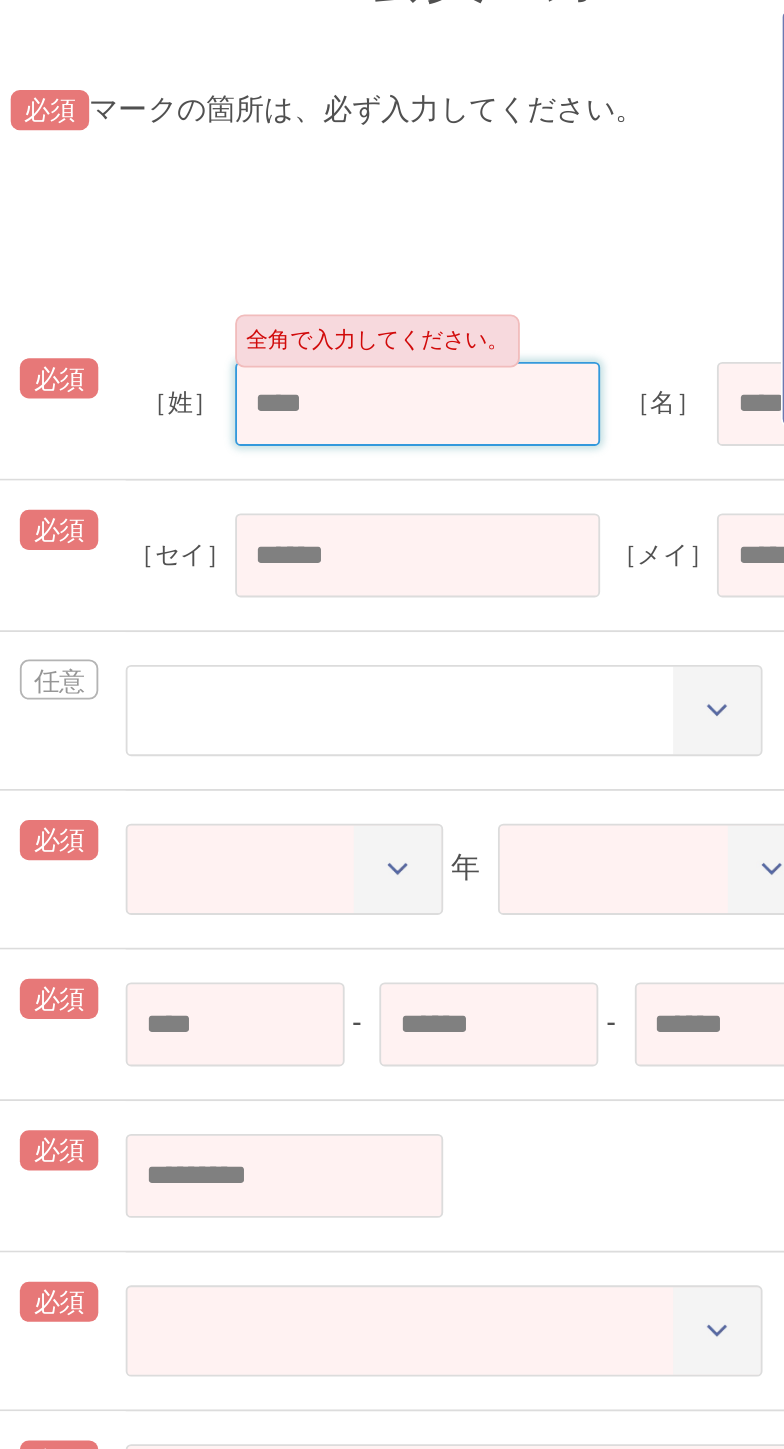 type on "*" 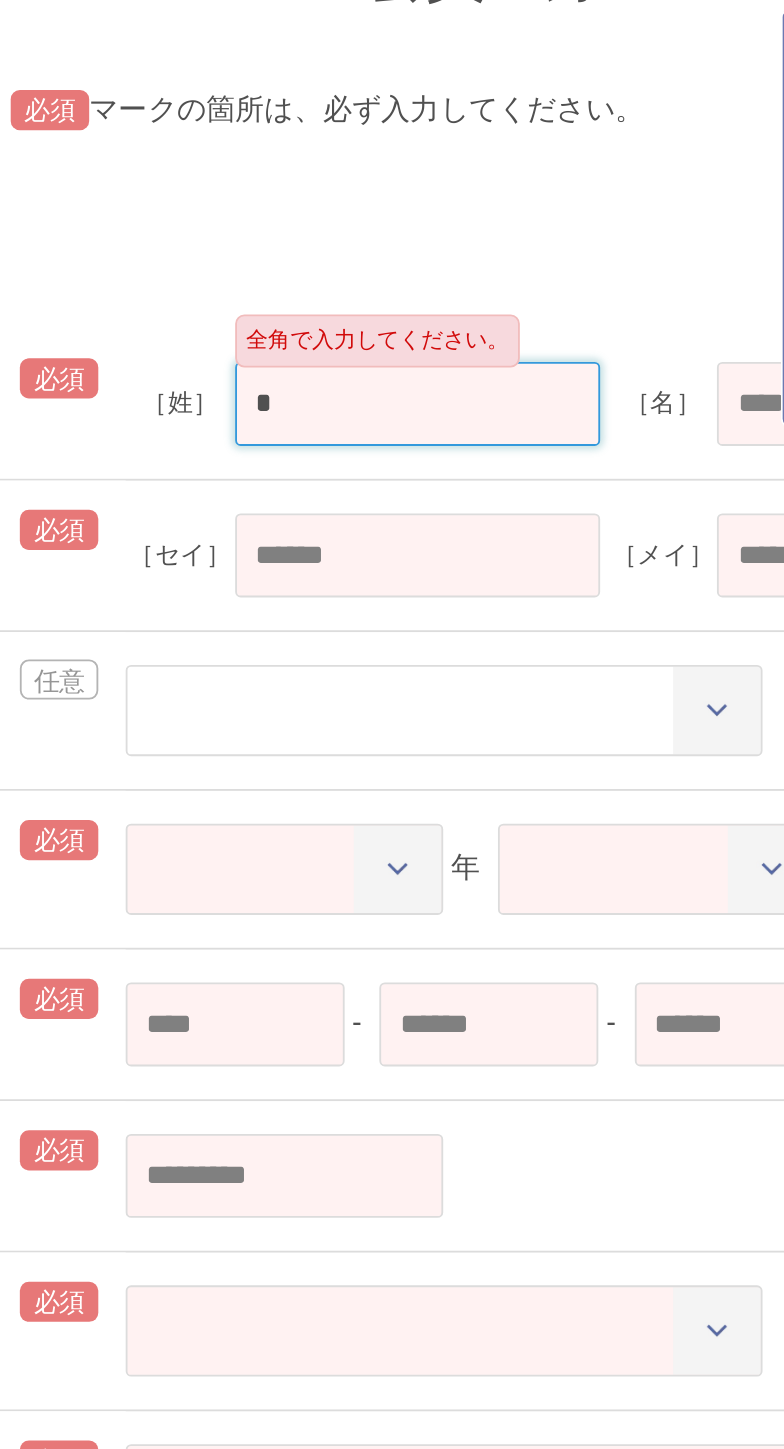 type on "*" 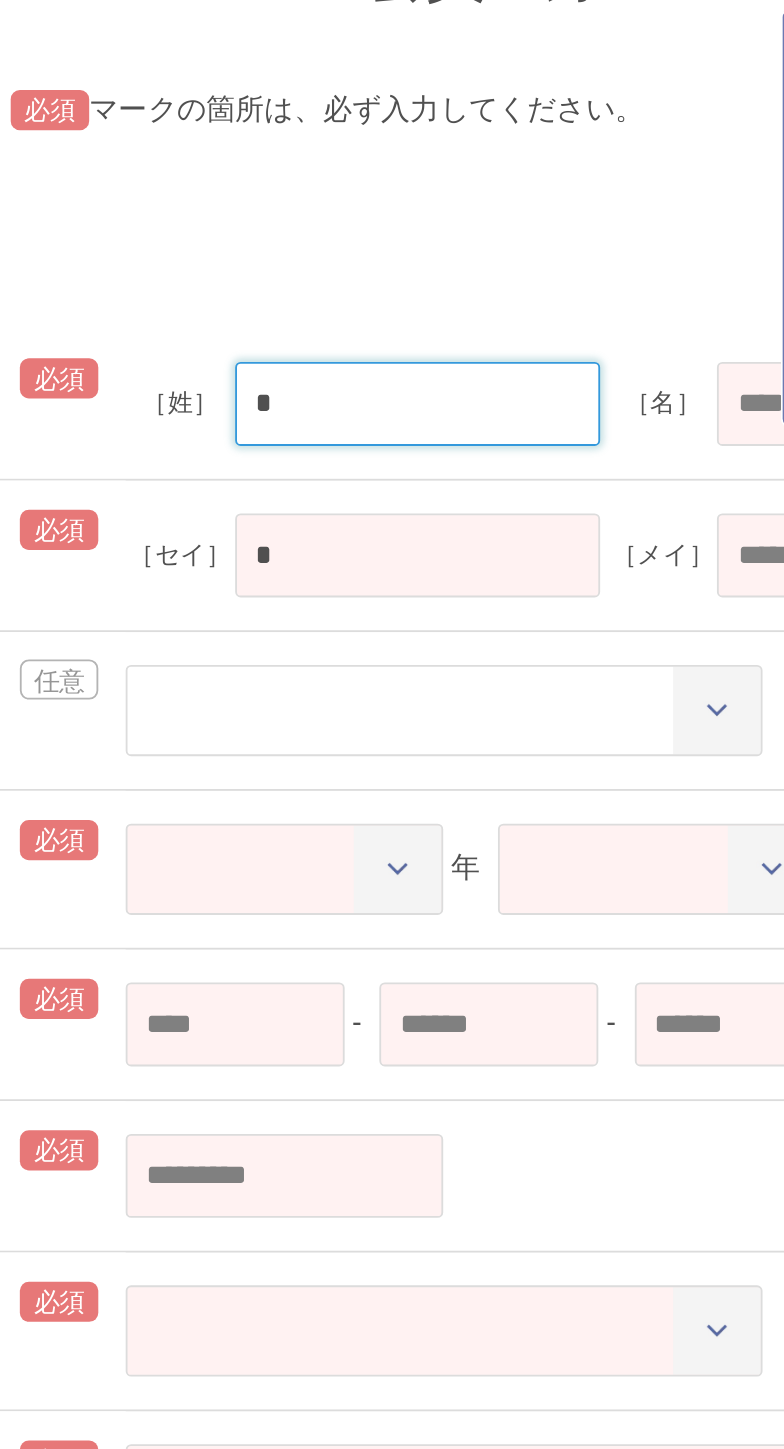 type on "**" 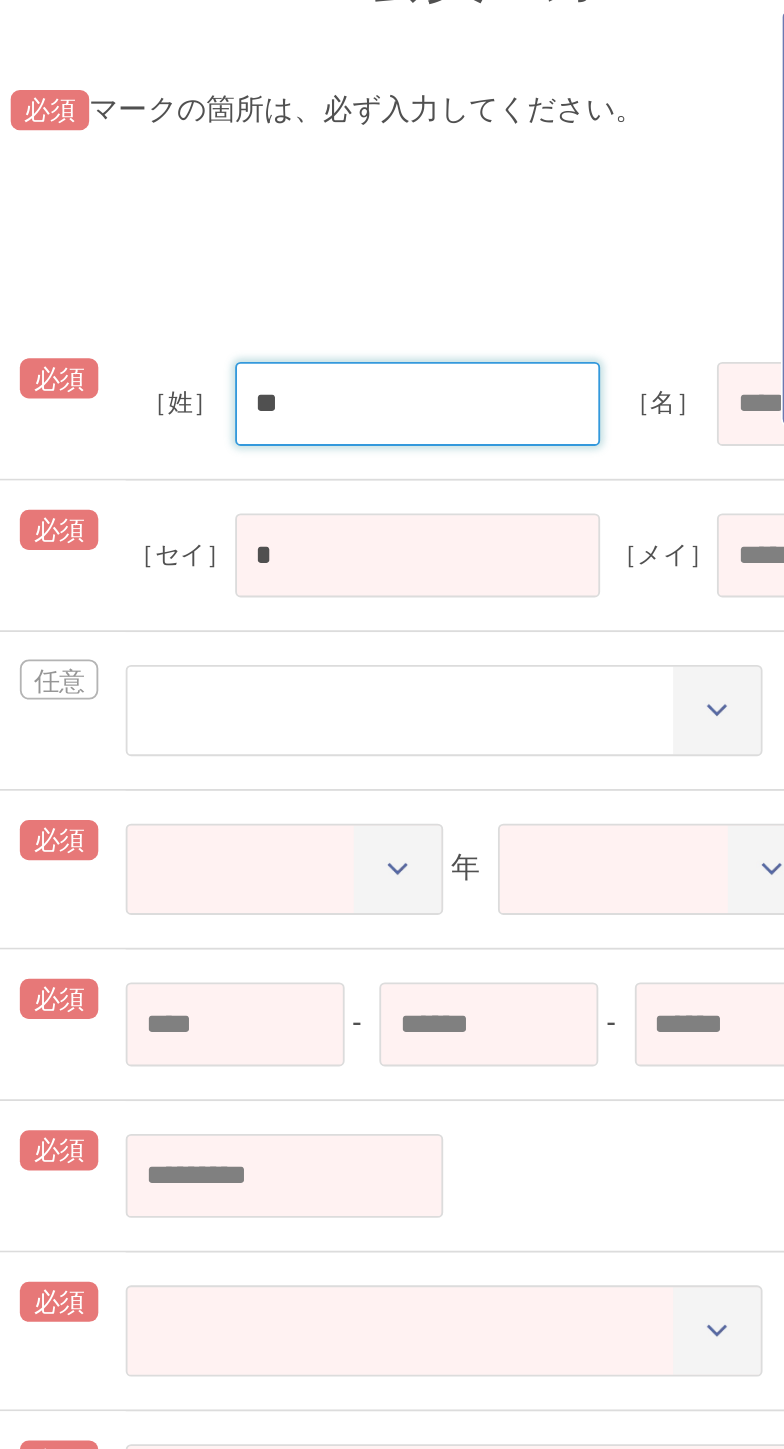 type on "**" 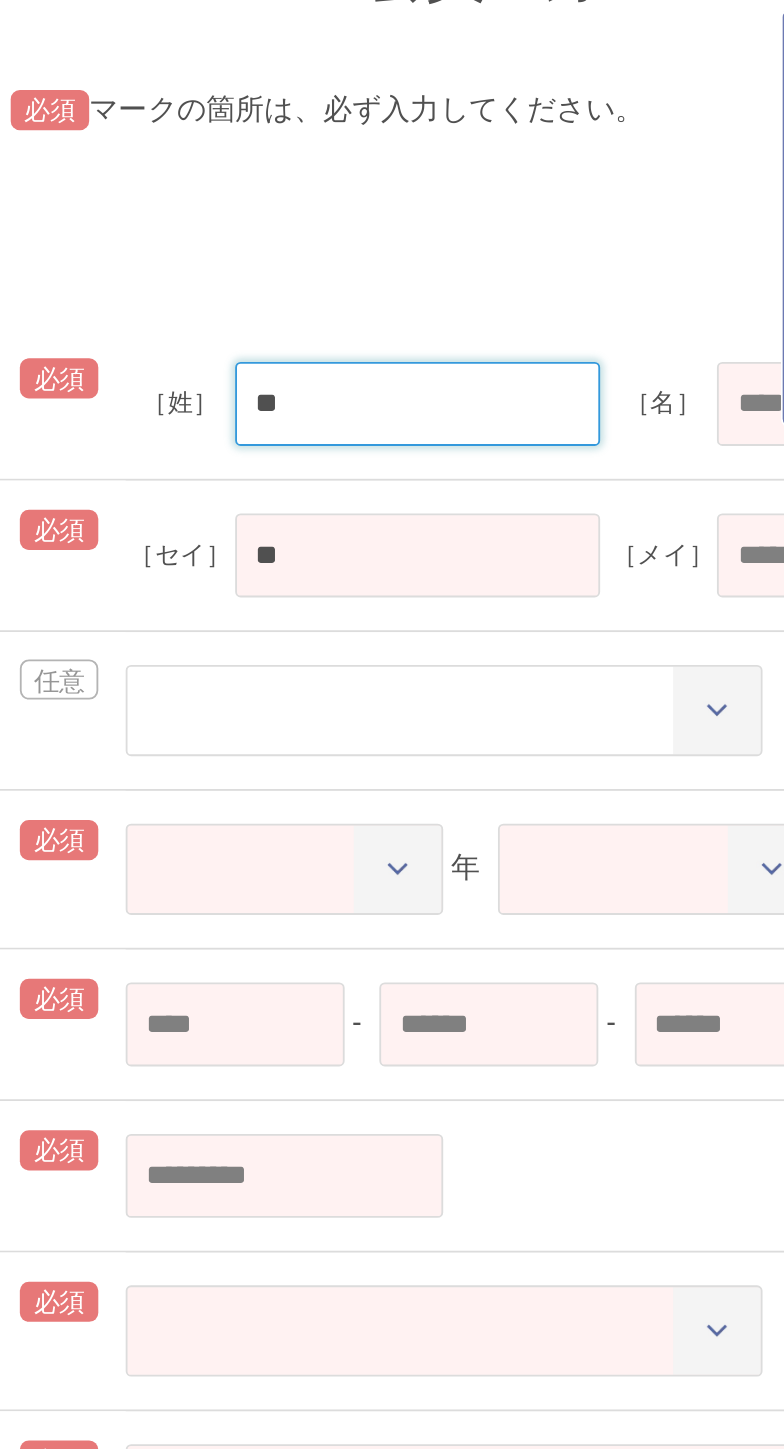 type on "**" 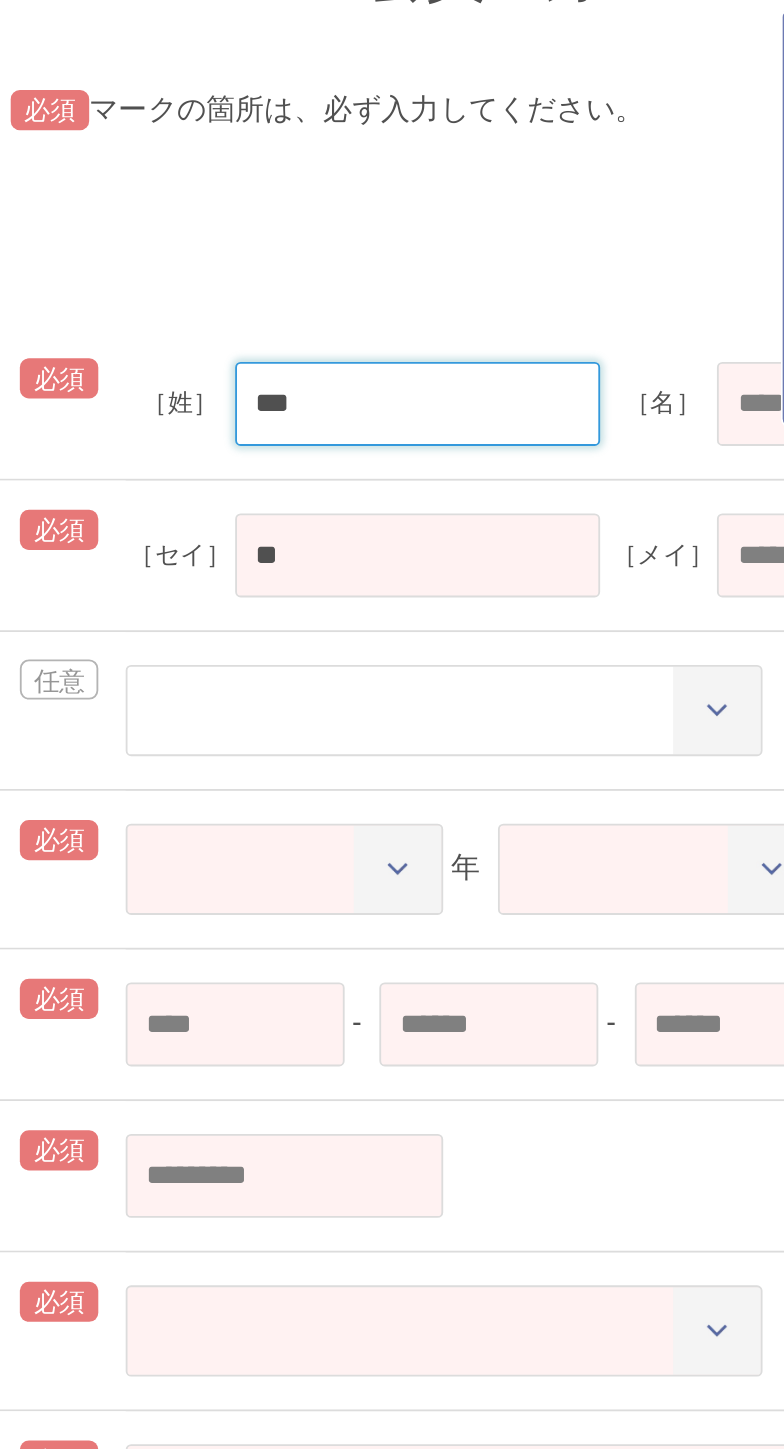 type on "***" 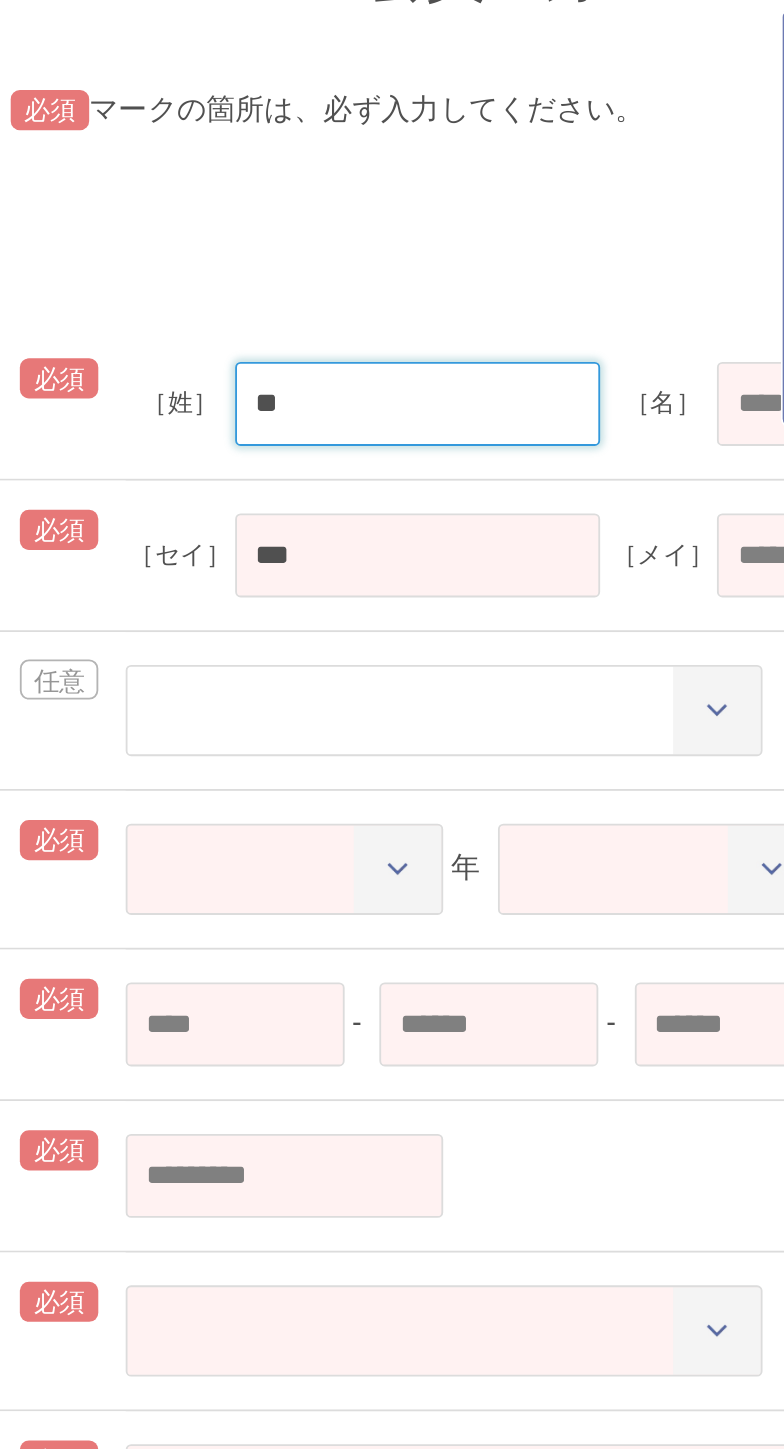 type on "**" 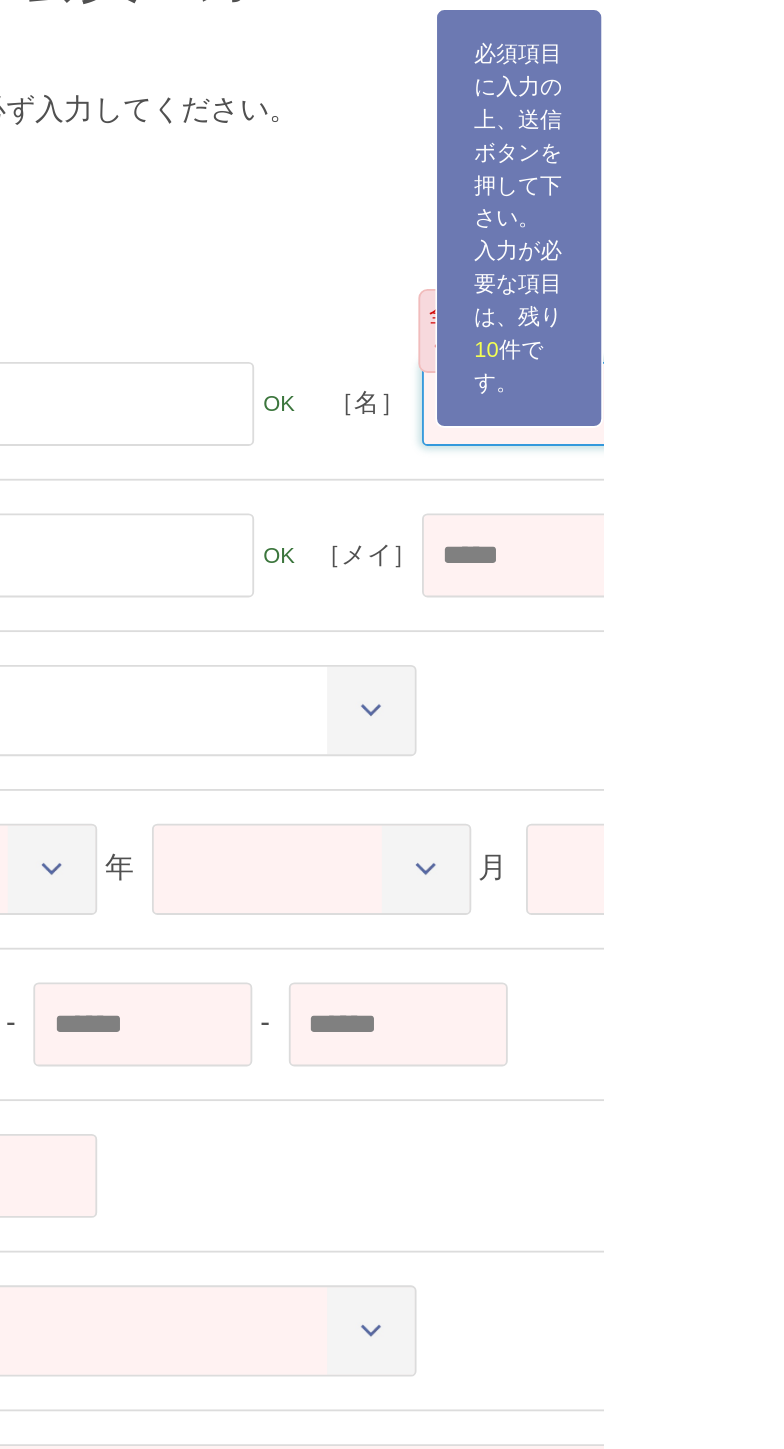 type on "*" 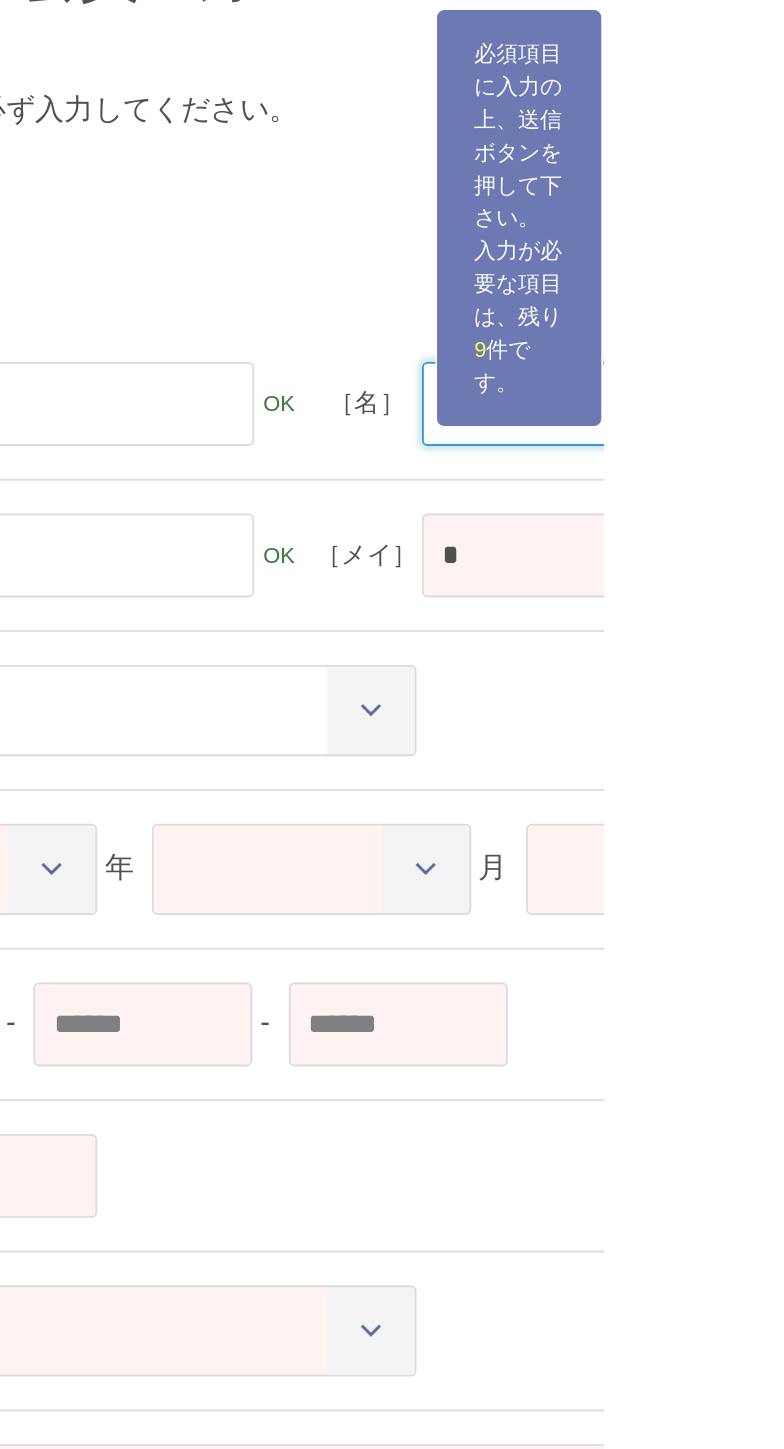 type on "**" 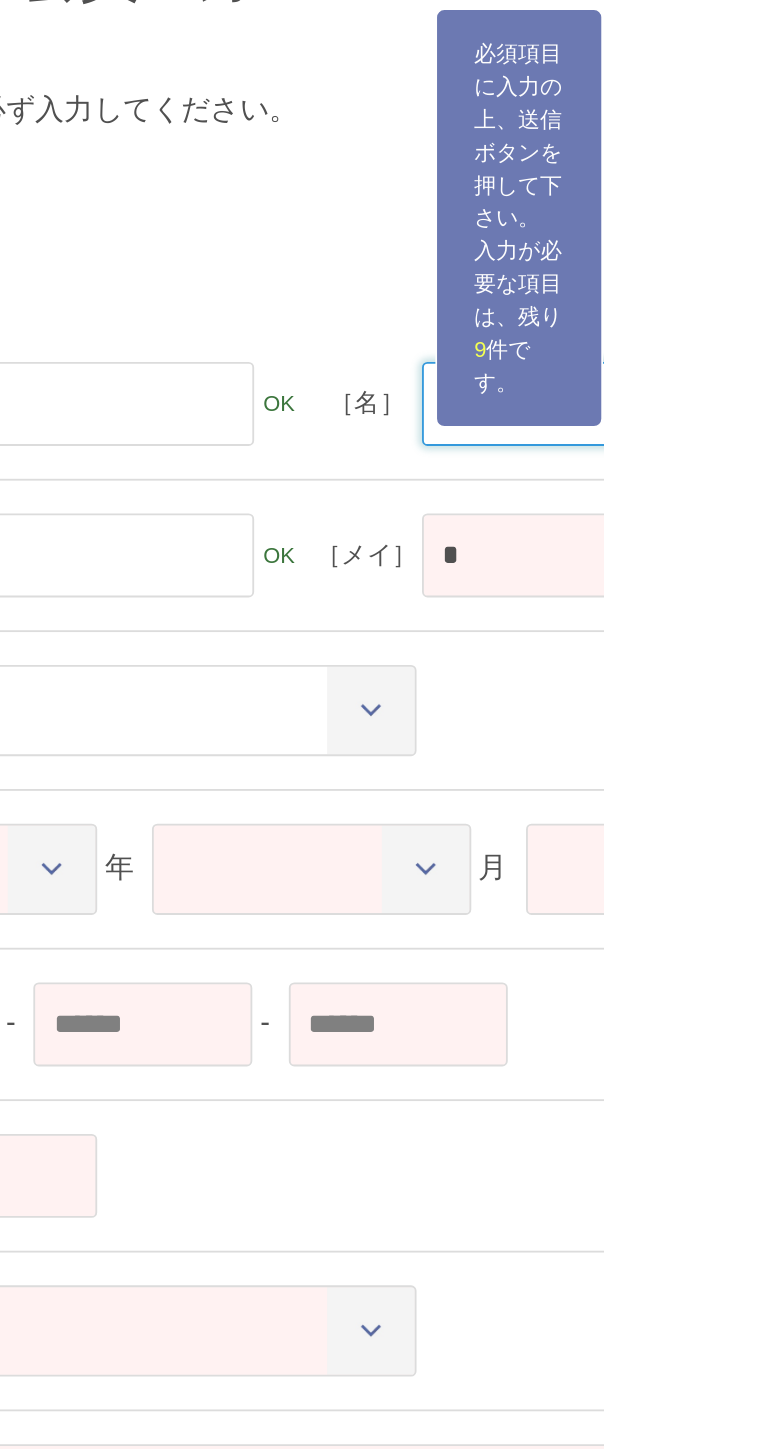 type on "**" 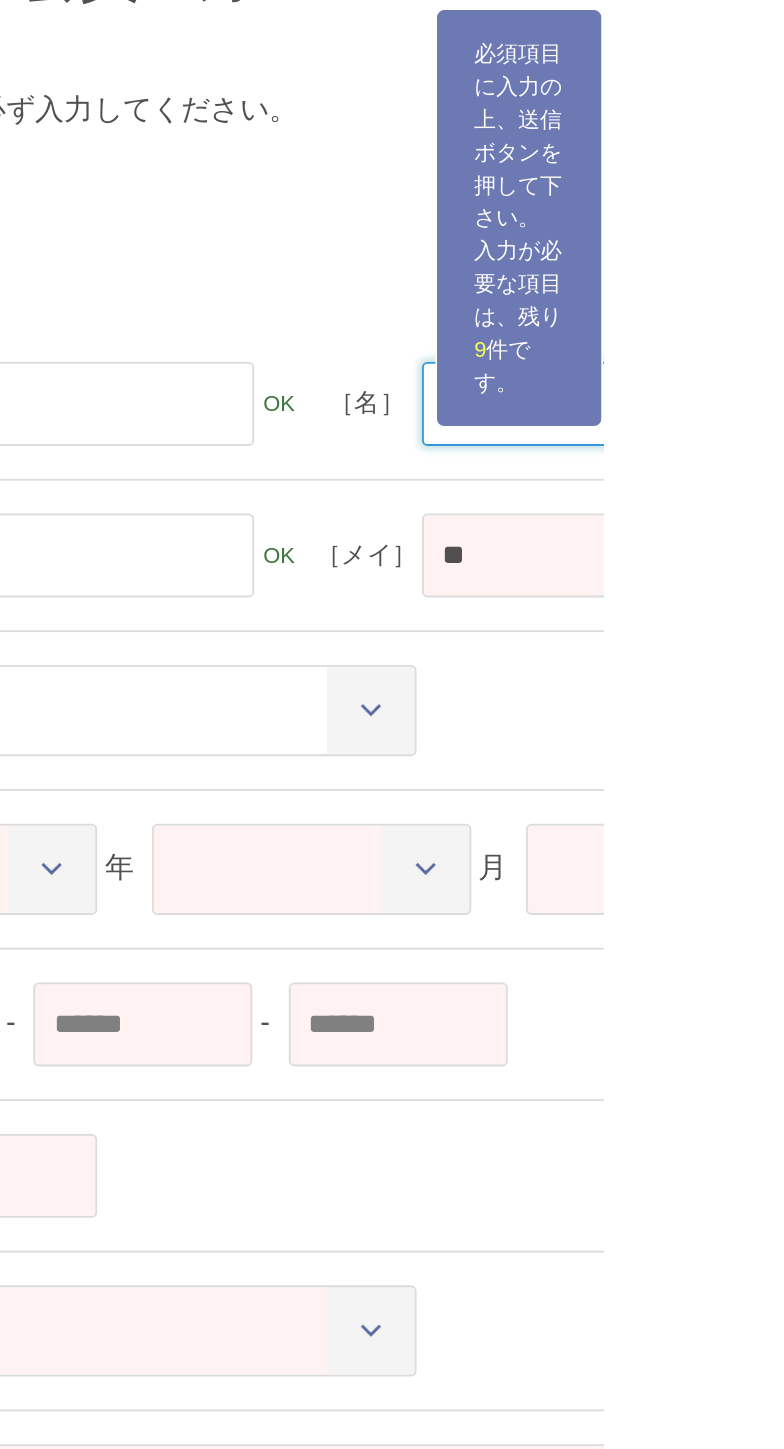 type on "***" 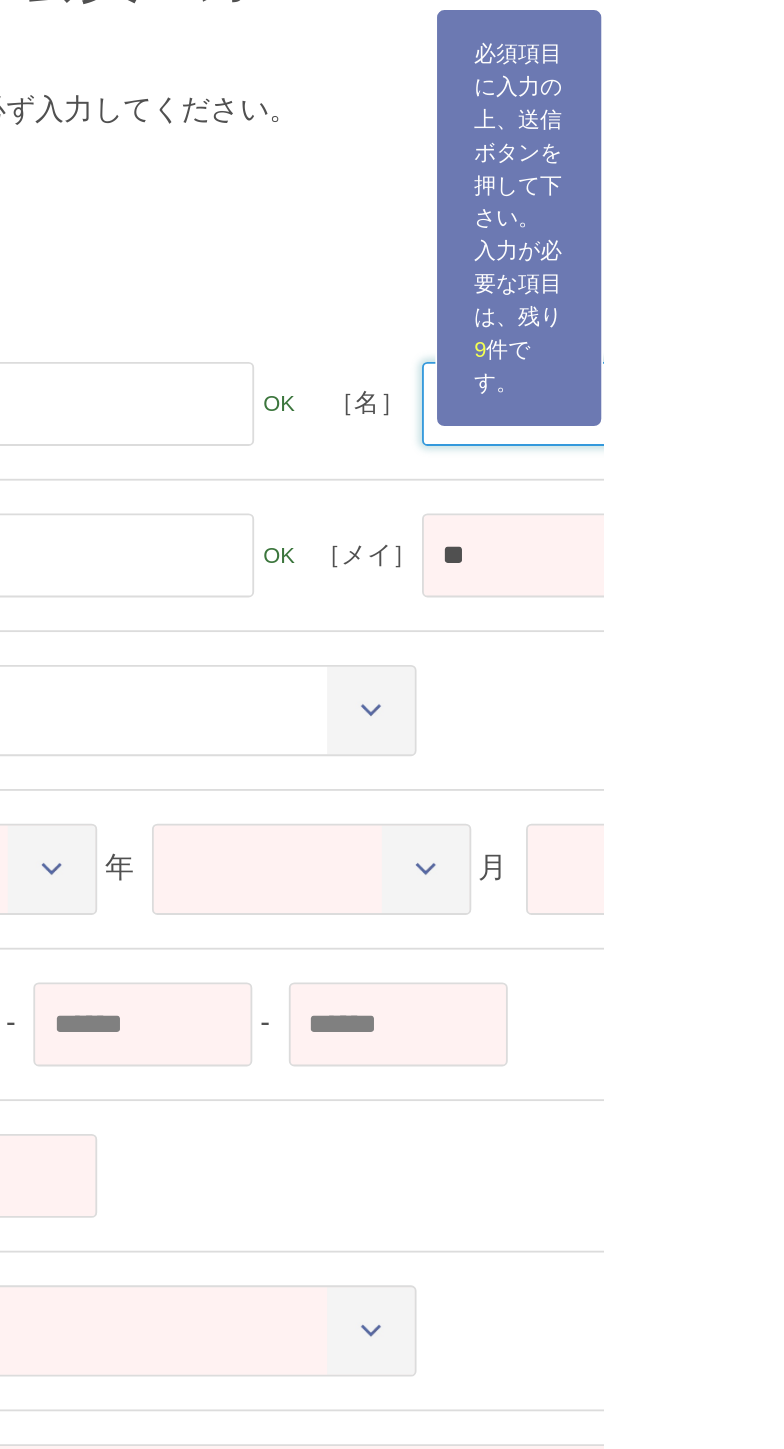 type on "***" 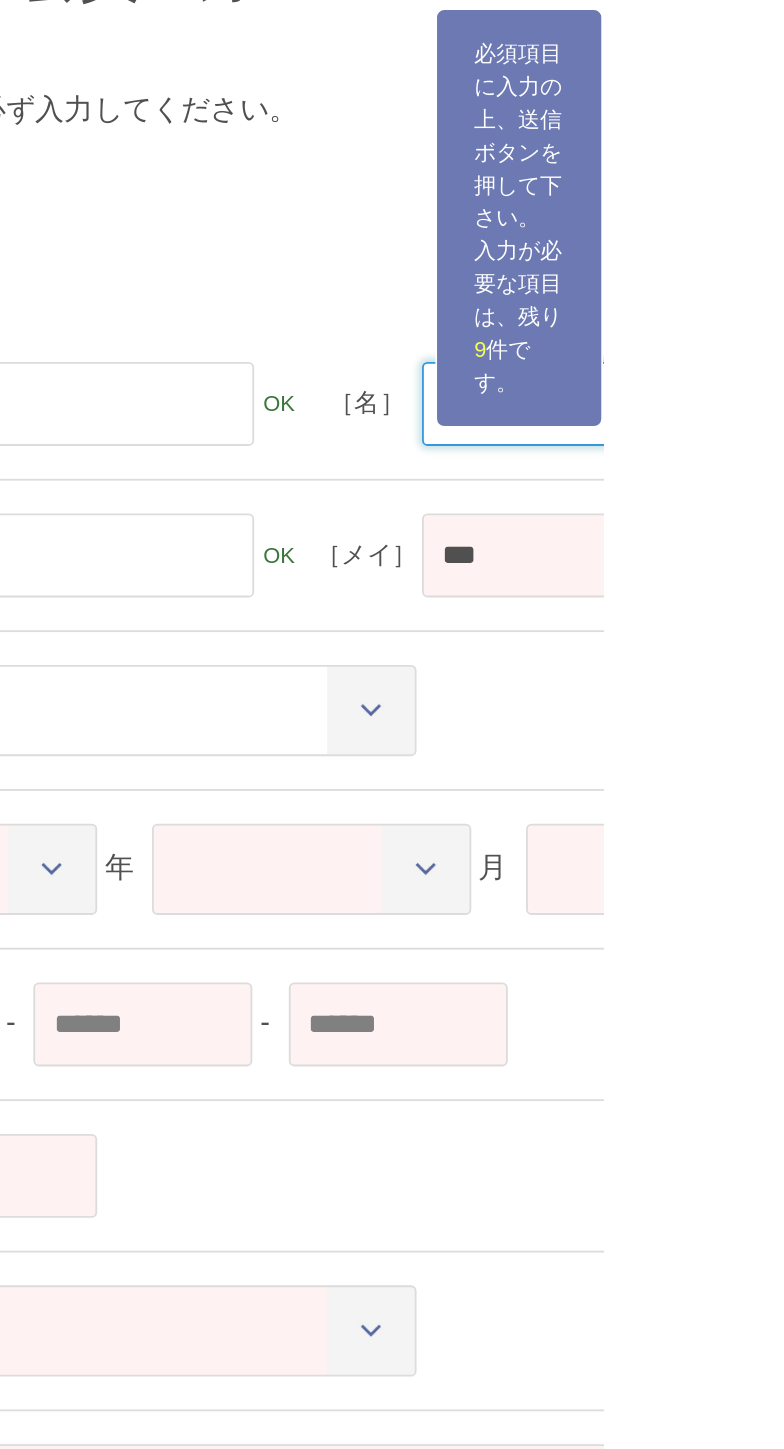 type on "**" 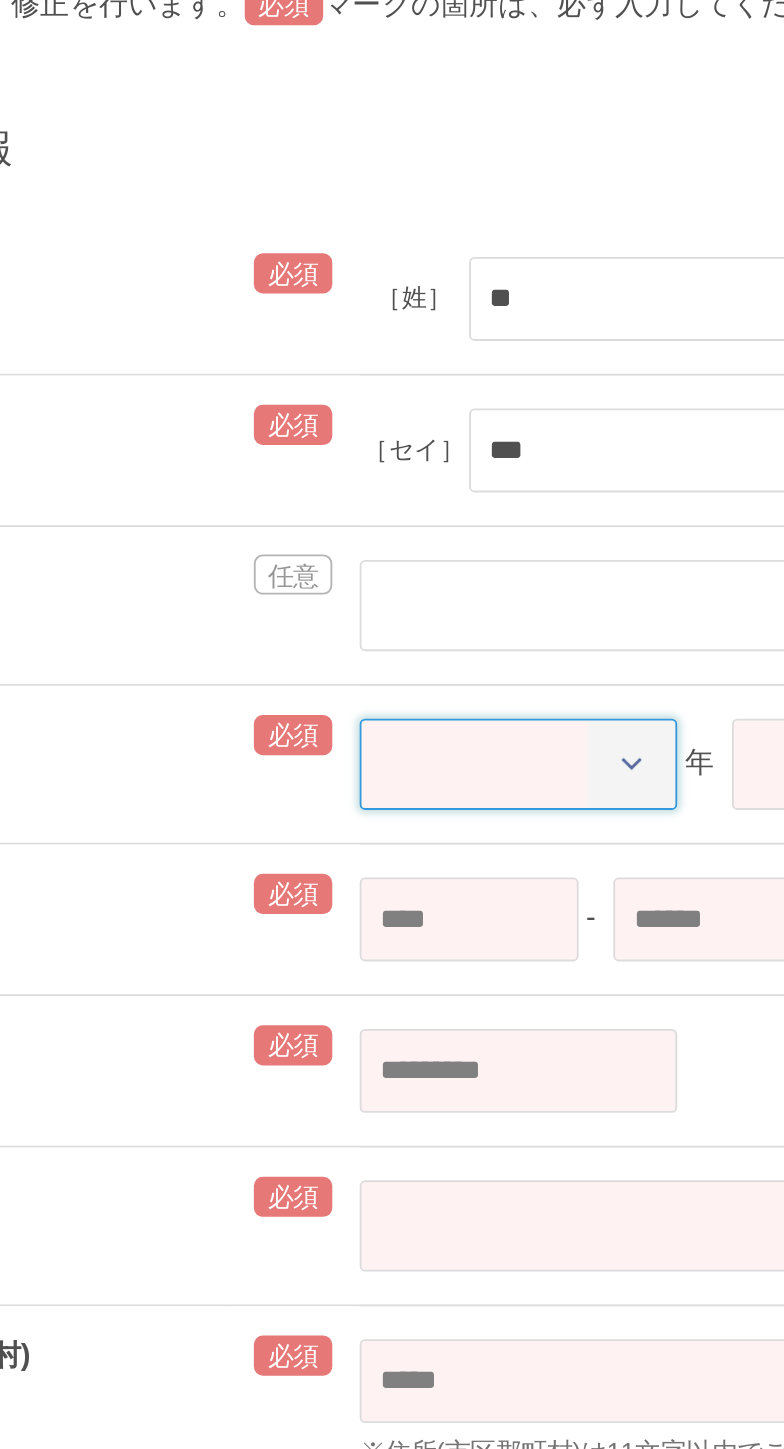 click on "**** **** **** **** **** **** **** **** **** **** **** **** **** **** **** **** **** **** **** **** **** **** **** **** **** **** **** **** **** **** **** **** **** **** **** **** **** **** **** **** **** **** **** **** **** **** **** **** **** **** **** **** **** **** **** **** **** **** **** **** **** **** **** **** **** **** **** **** **** **** **** **** **** **** **** **** **** **** **** **** **** **** **** **** **** **** **** **** **** **** **** **** **** **** **** **** **** **** **** **** **** **** **** **** **** **** **** **** **** **** **** **** **** **** ****" at bounding box center (420, 672) 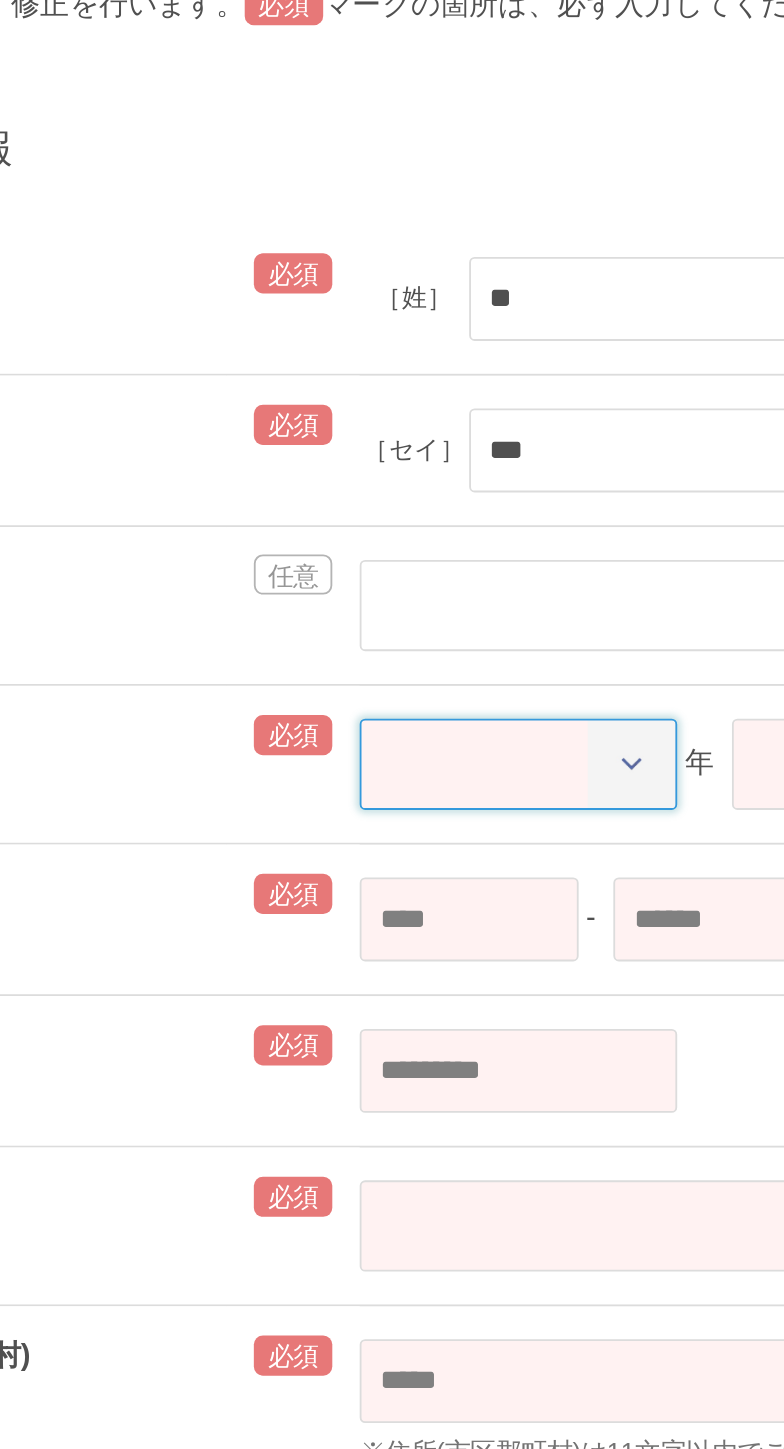 select on "****" 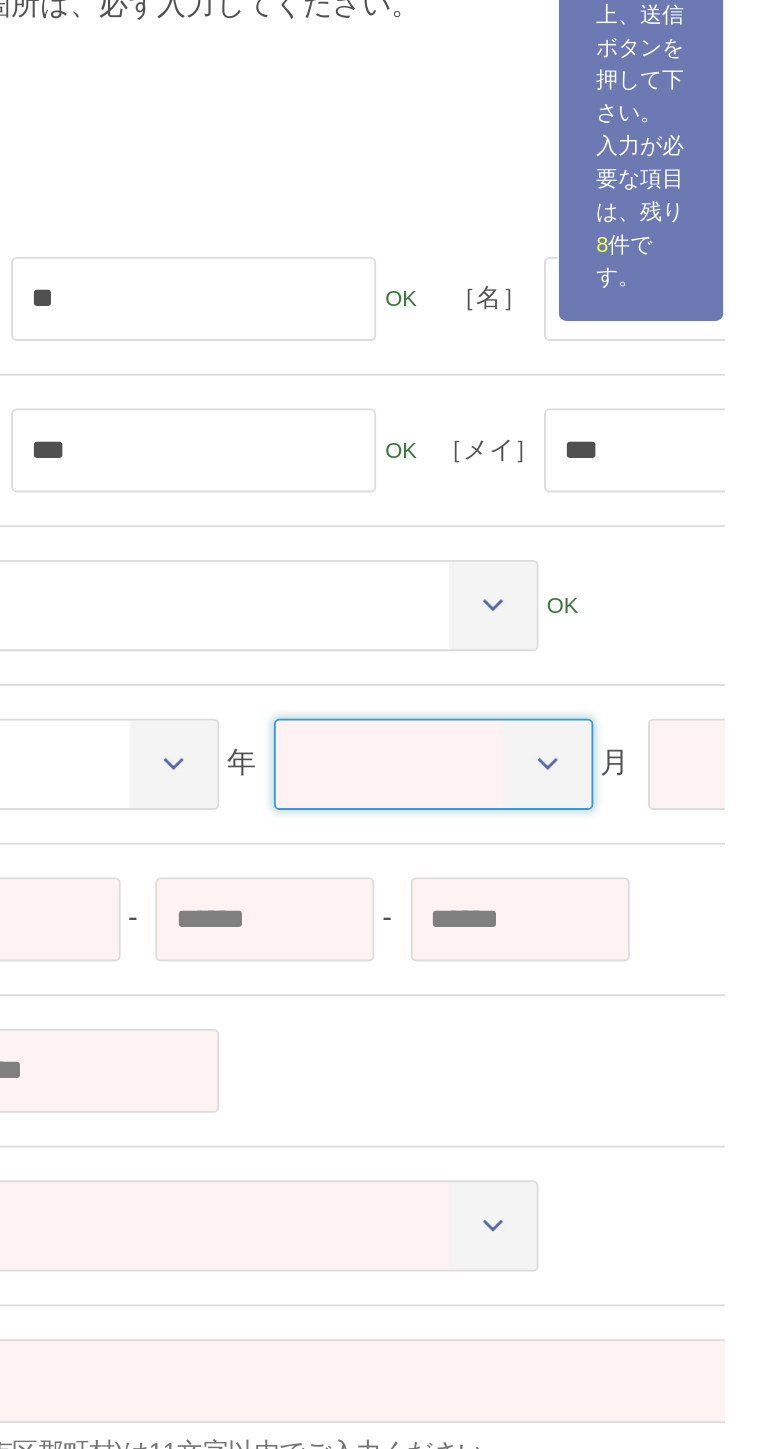 click on "** ** ** ** ** ** ** ** ** ** ** **" at bounding box center (624, 672) 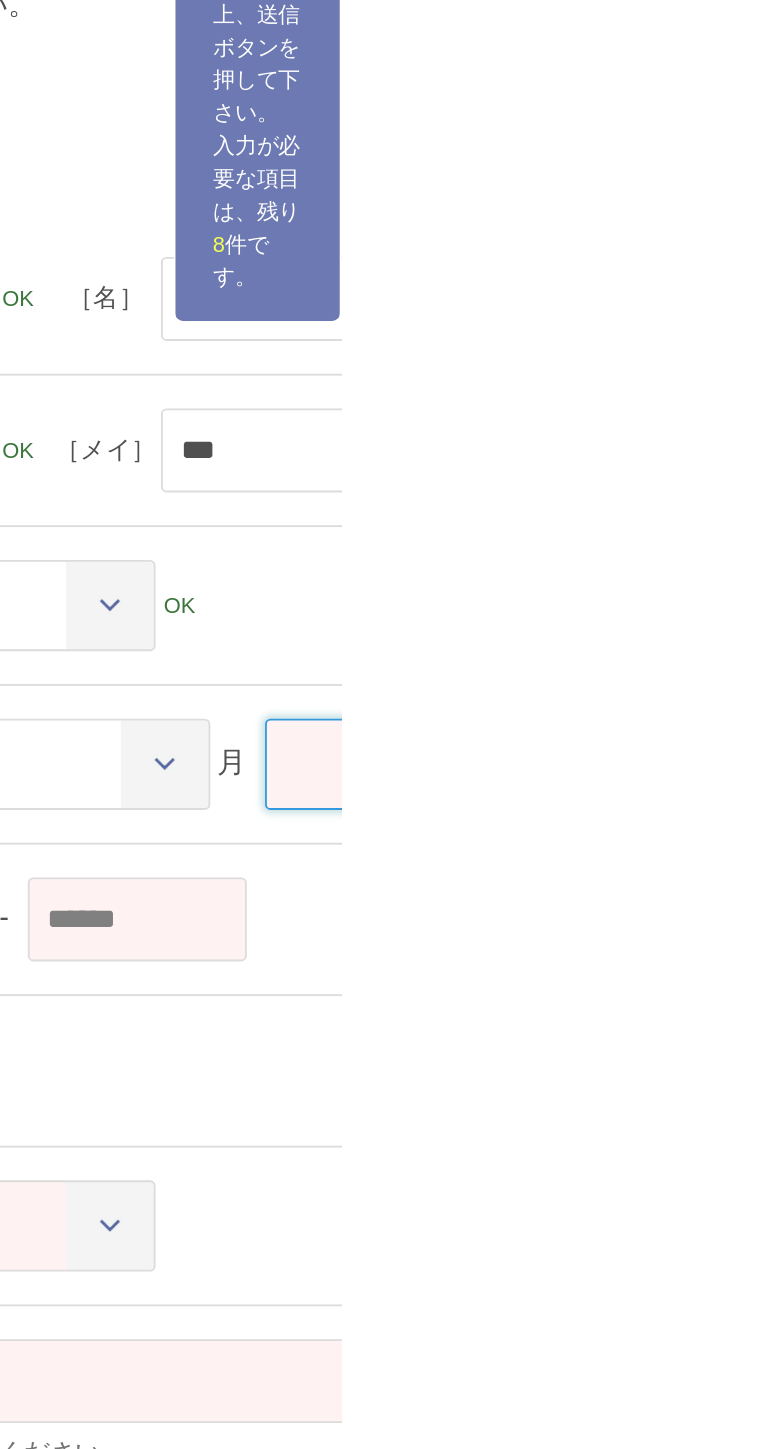 click on "** ** ** ** ** ** ** ** ** ** ** ** ** ** ** ** ** ** ** ** ** ** ** ** ** ** ** ** ** ** **" at bounding box center (829, 672) 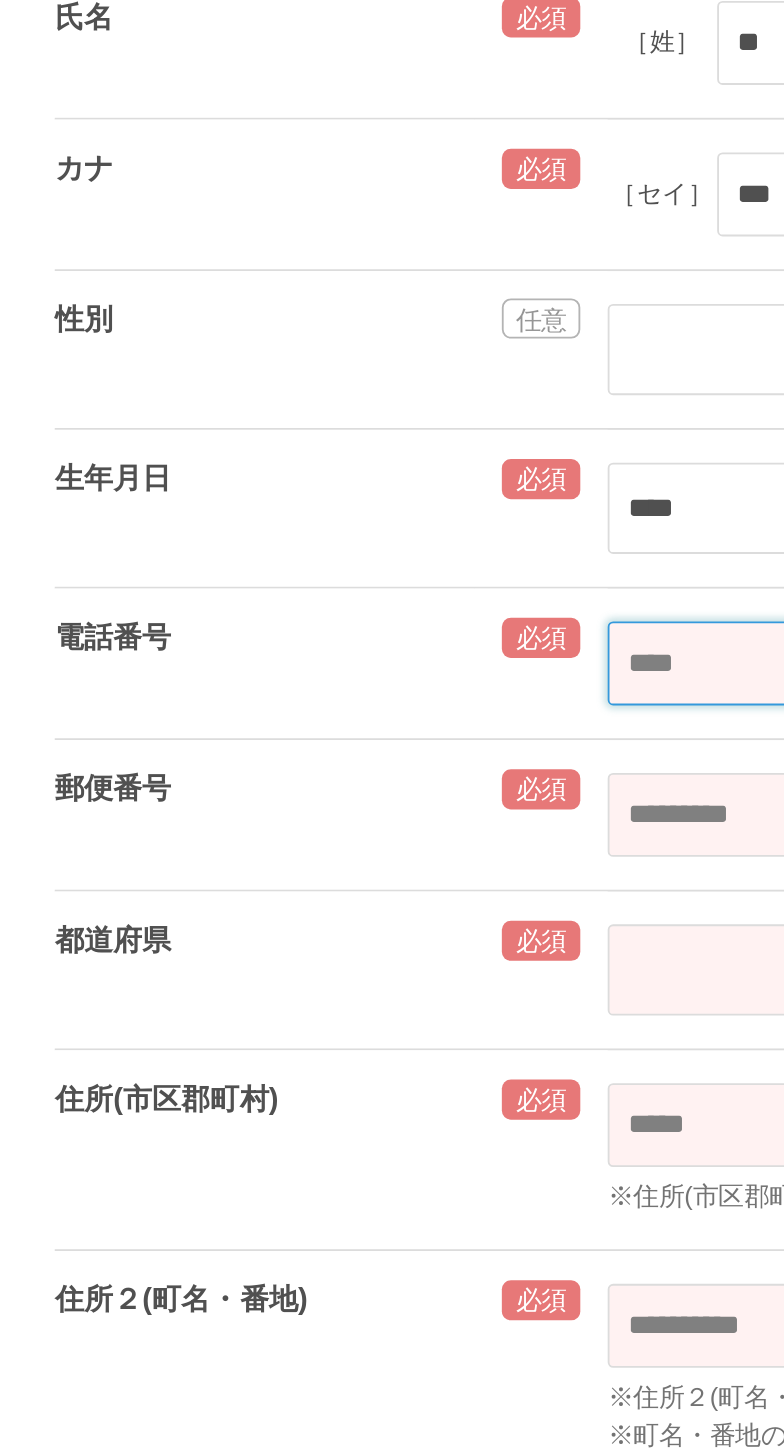 click at bounding box center [393, 757] 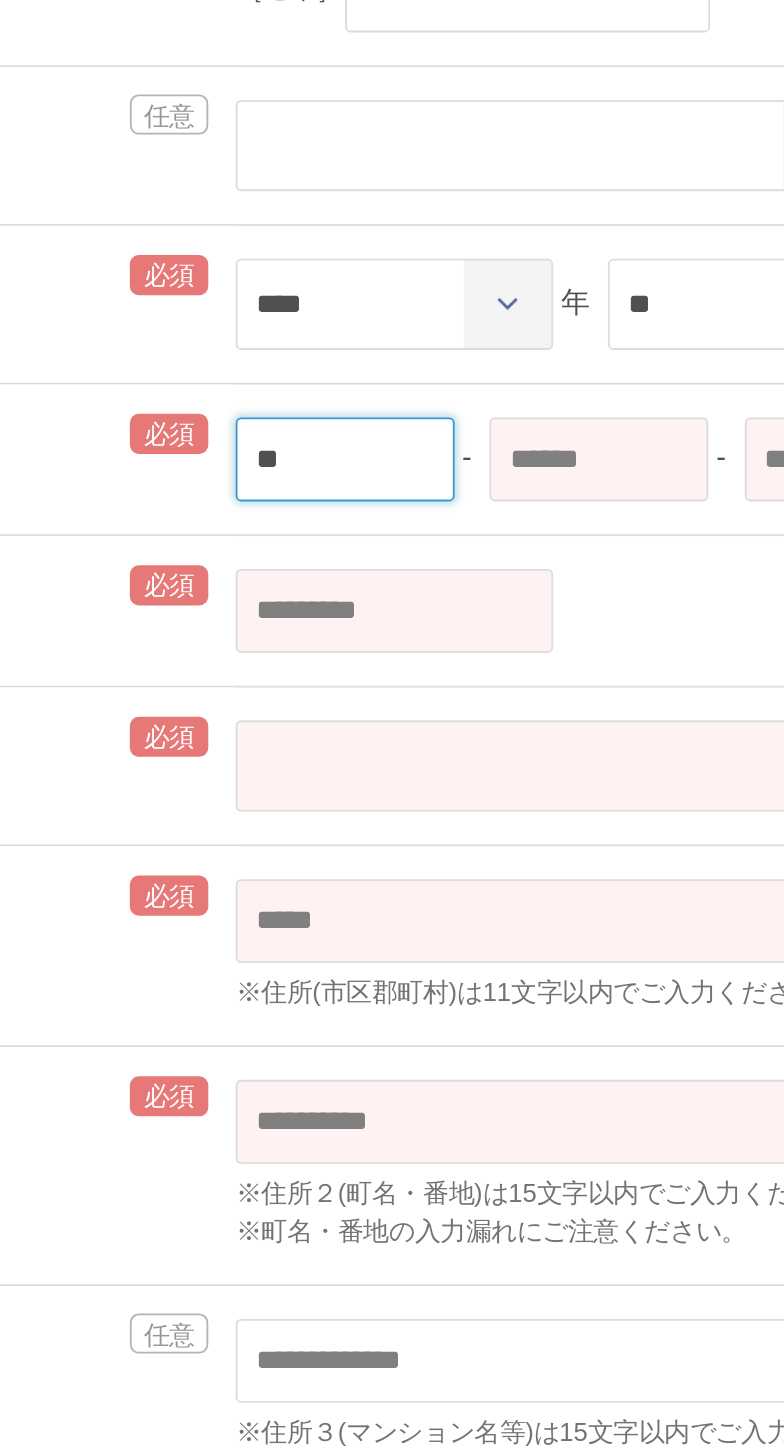 type on "**" 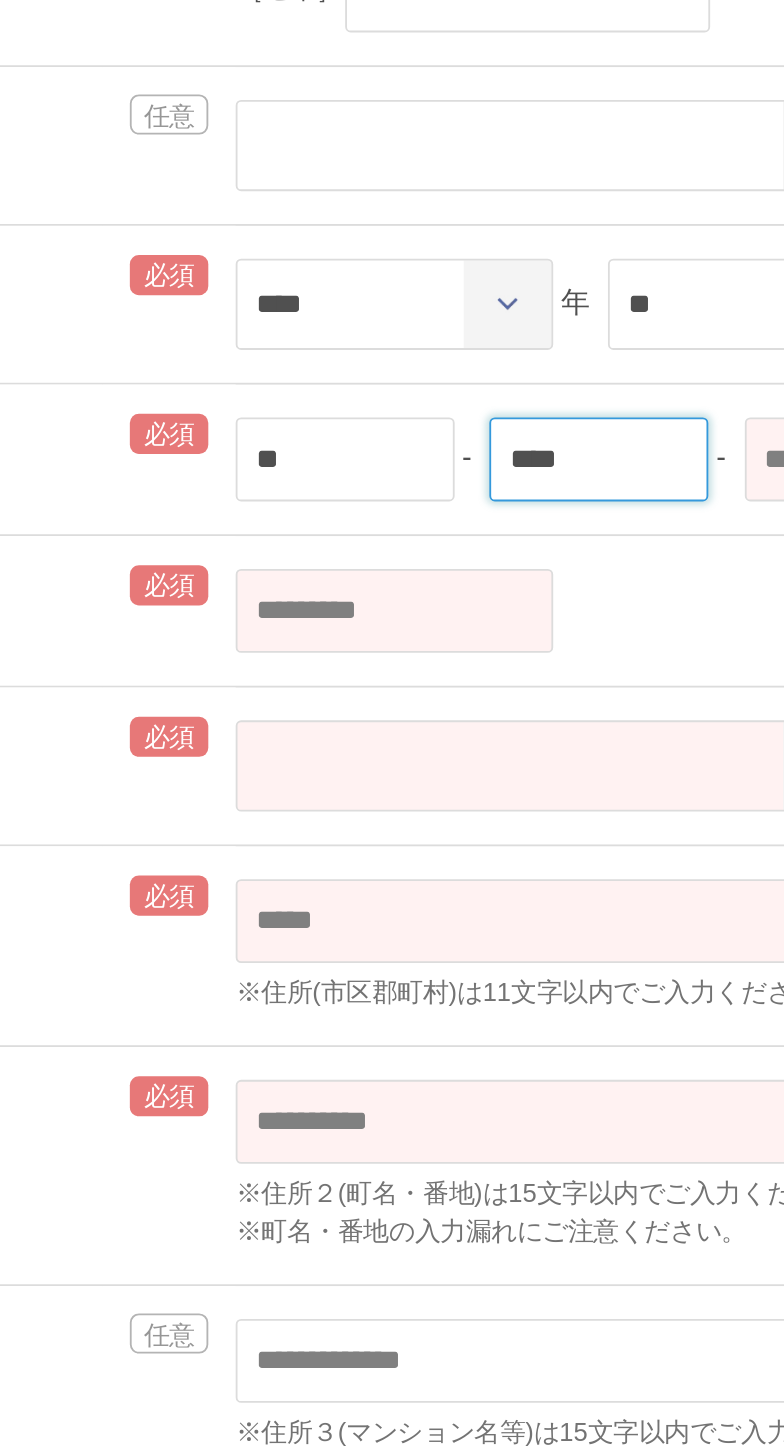 type on "****" 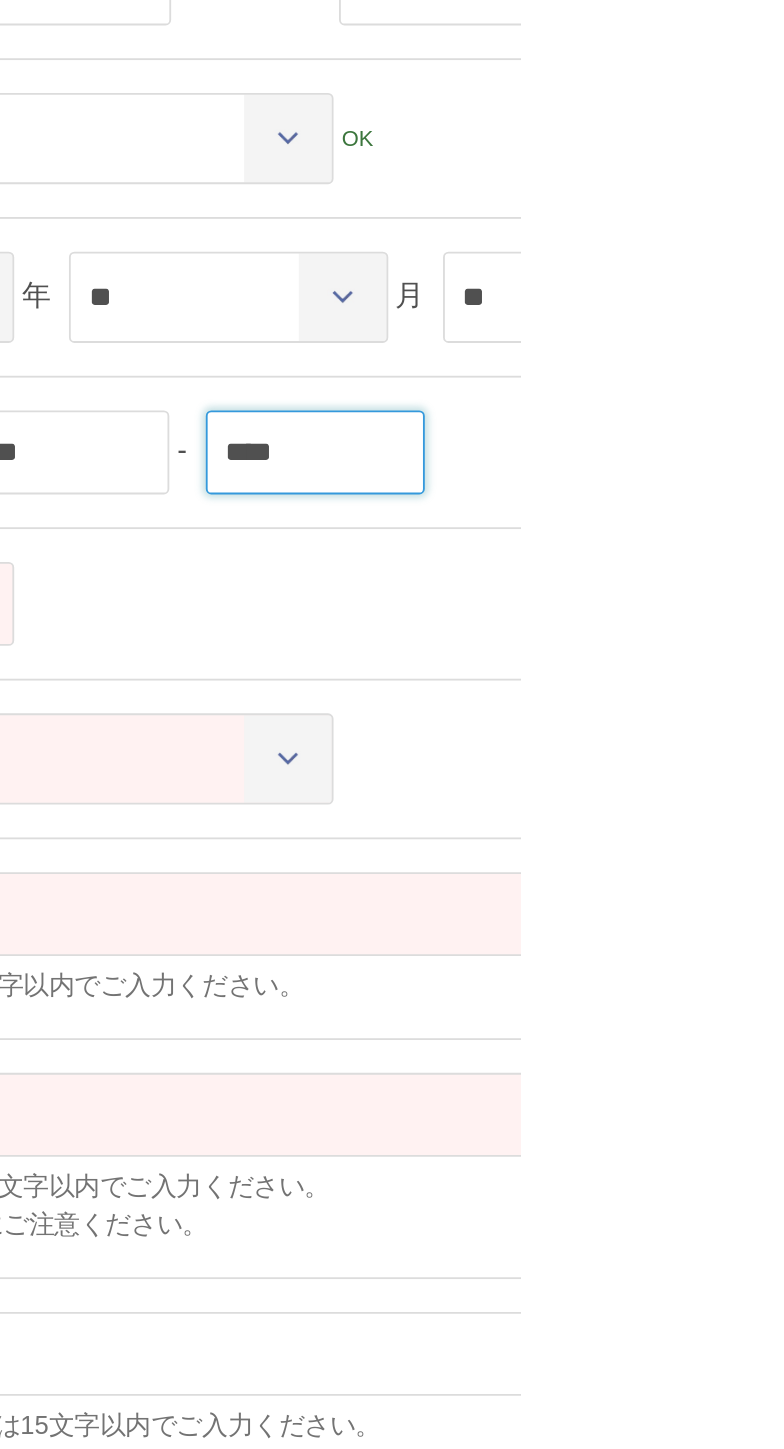 type on "****" 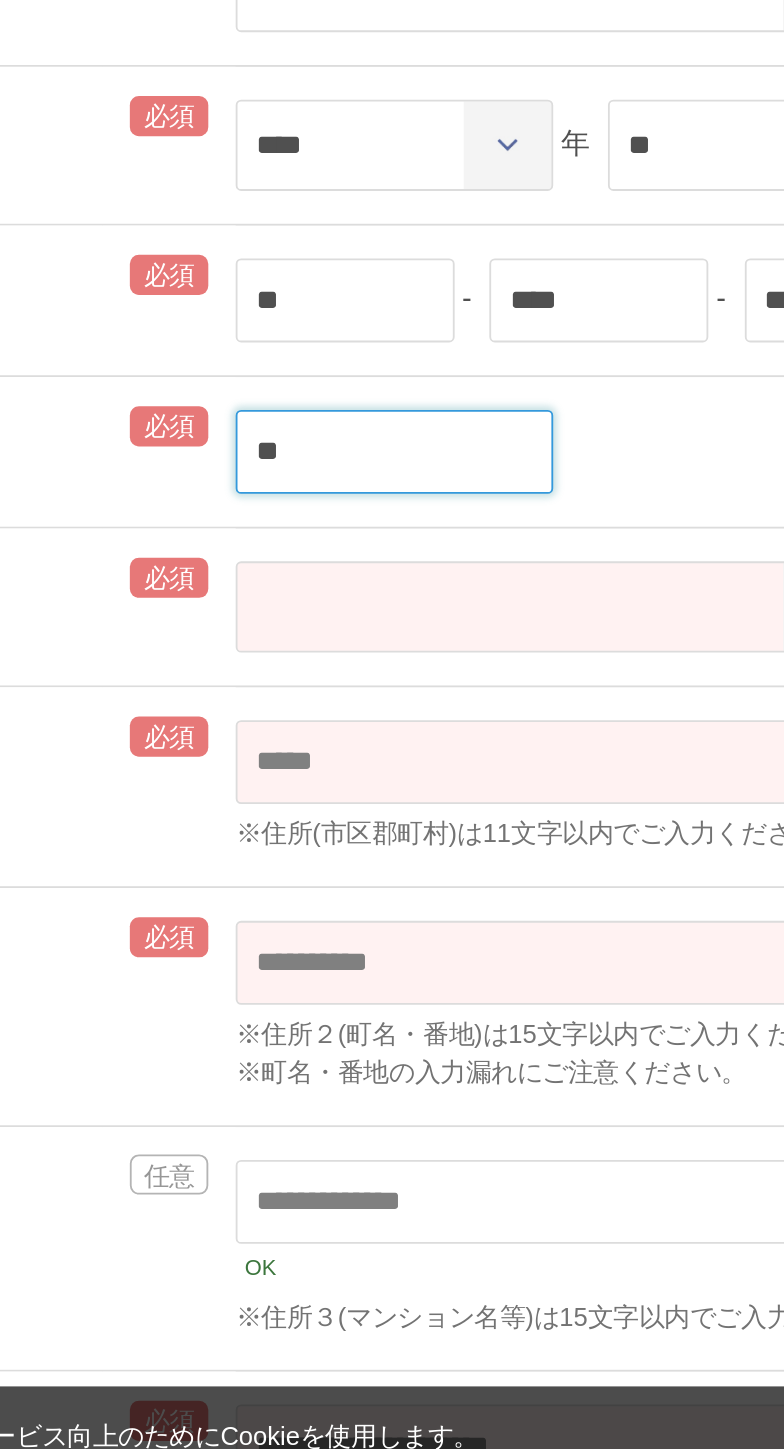 type on "***" 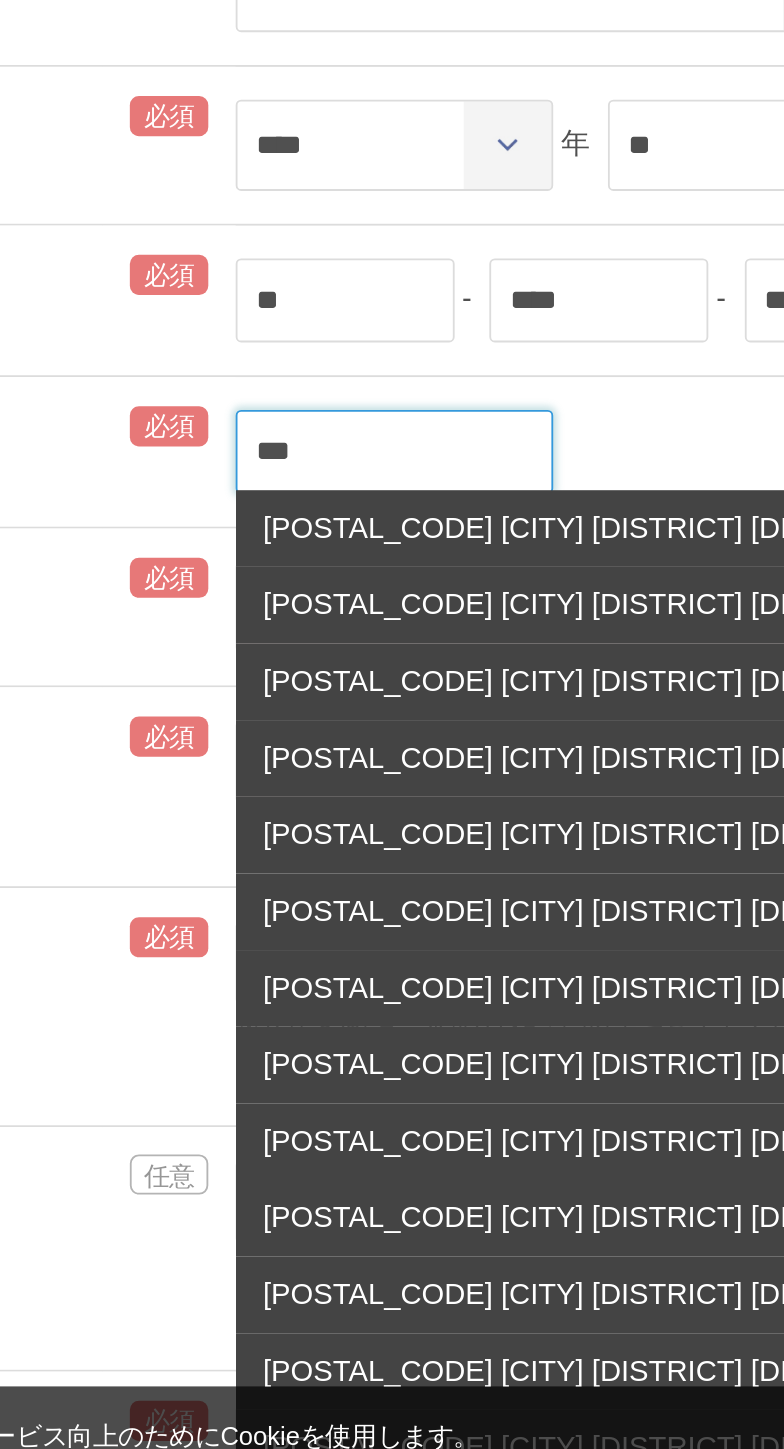 select on "***" 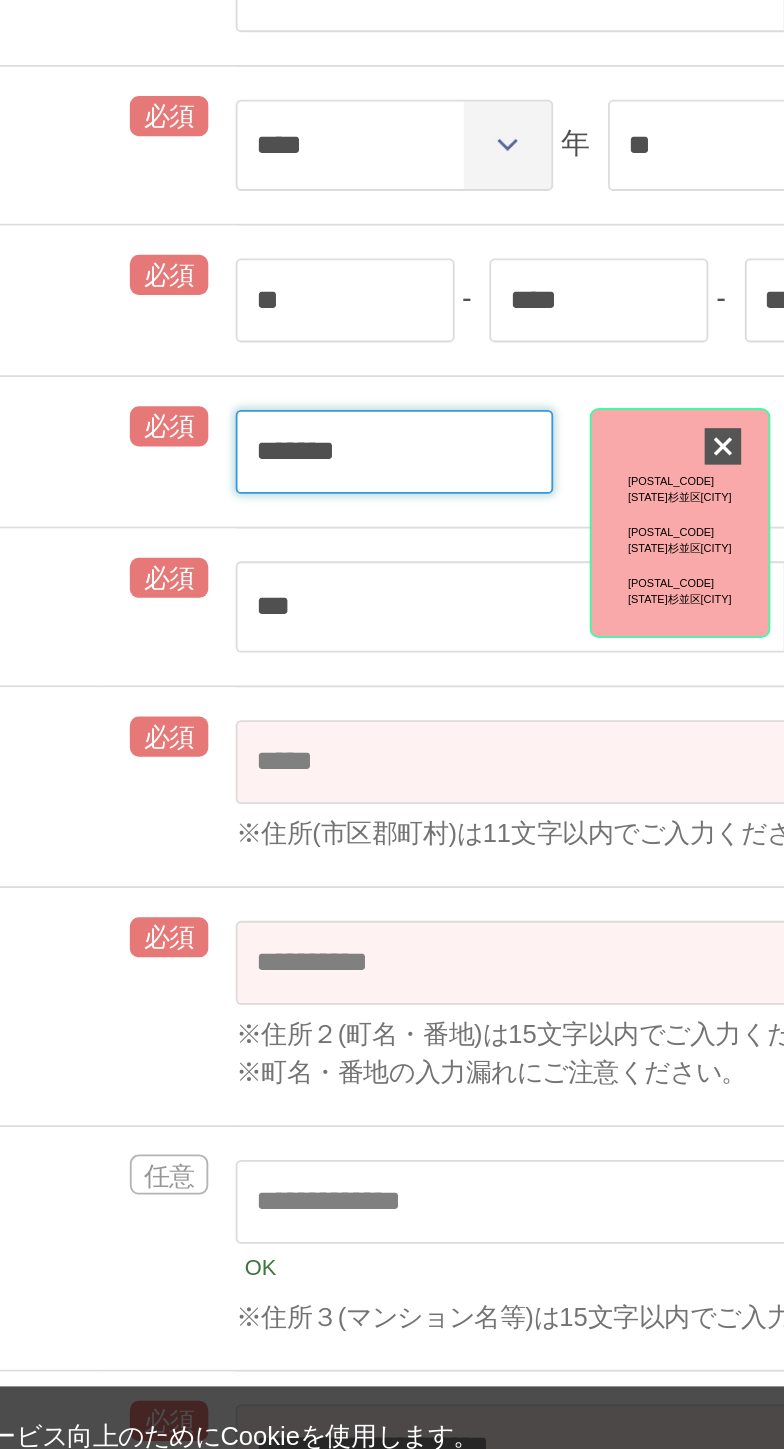 type on "*******" 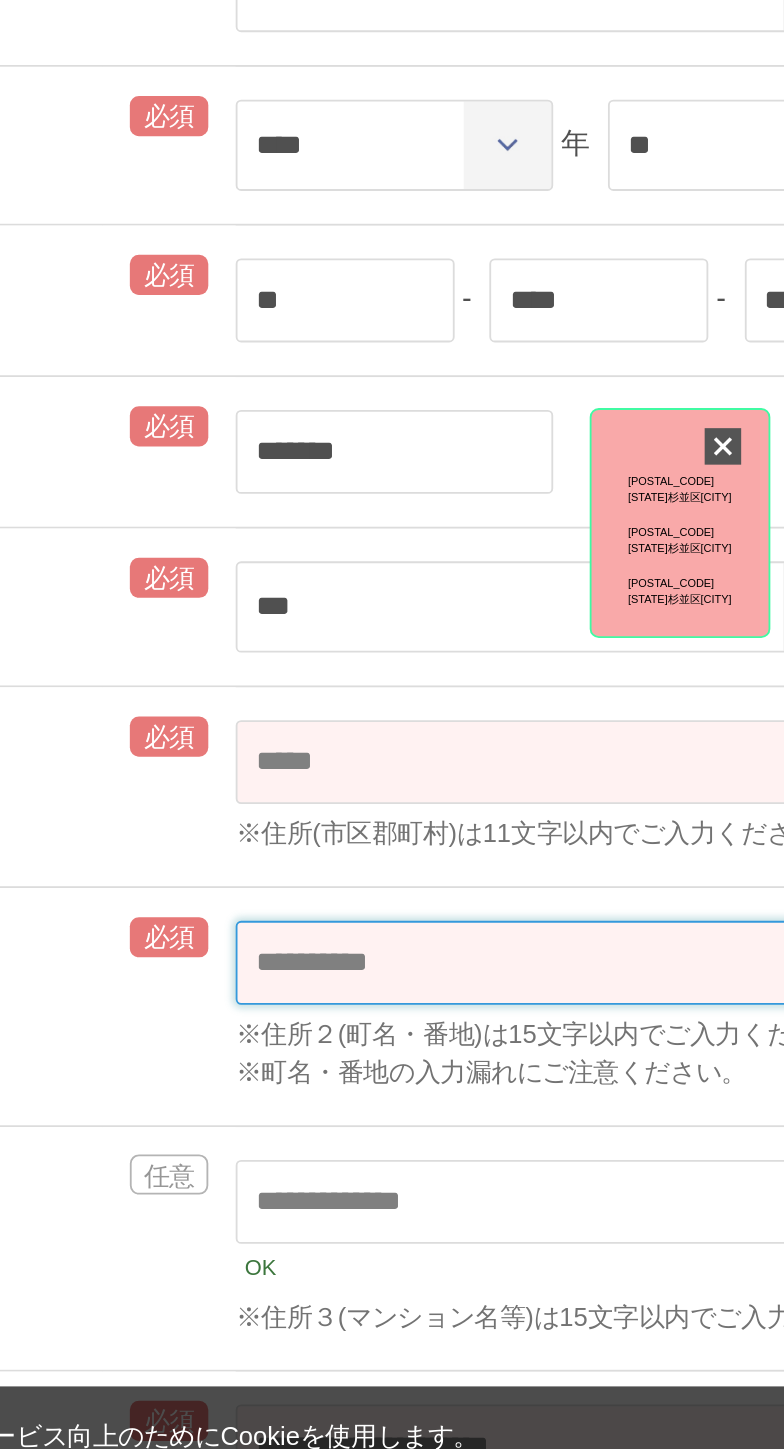 type on "***" 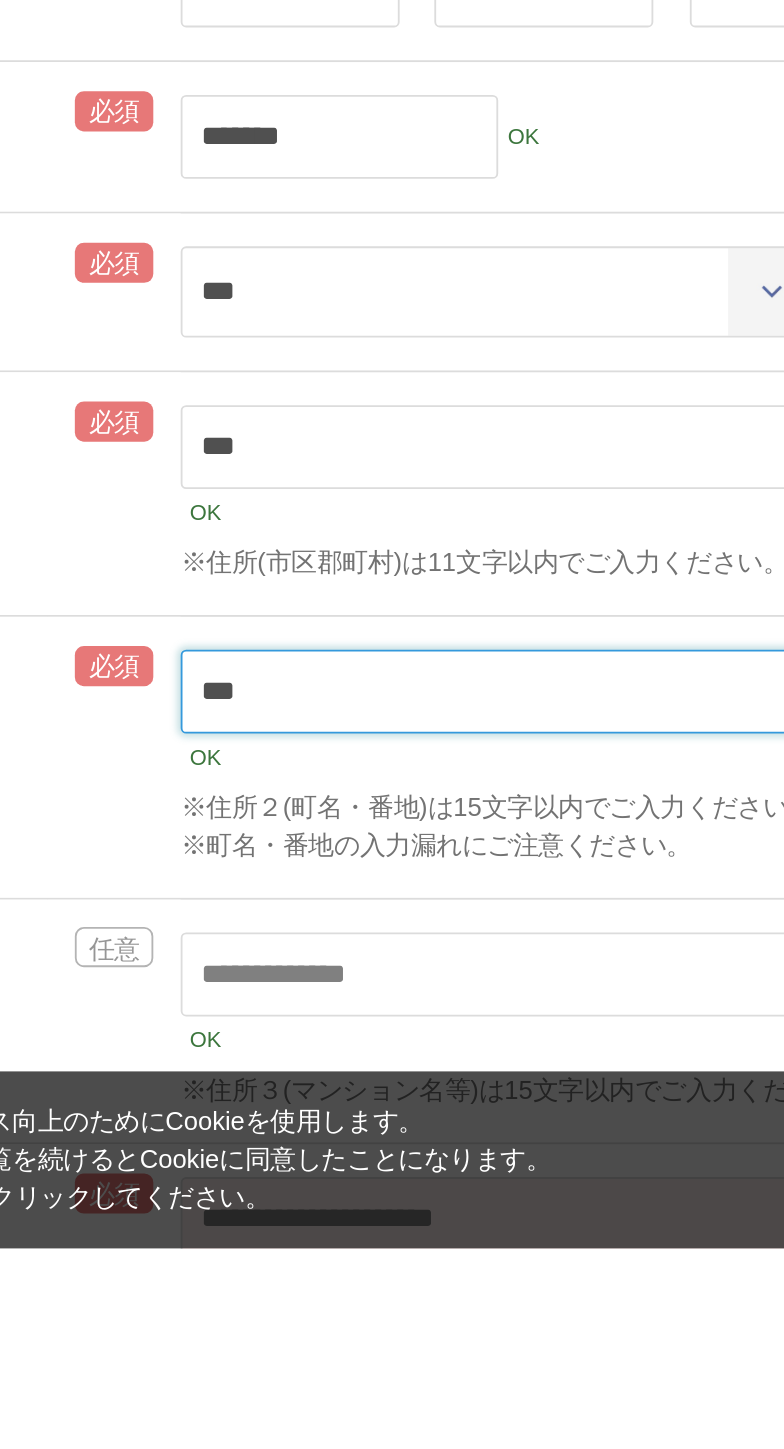 type on "*********" 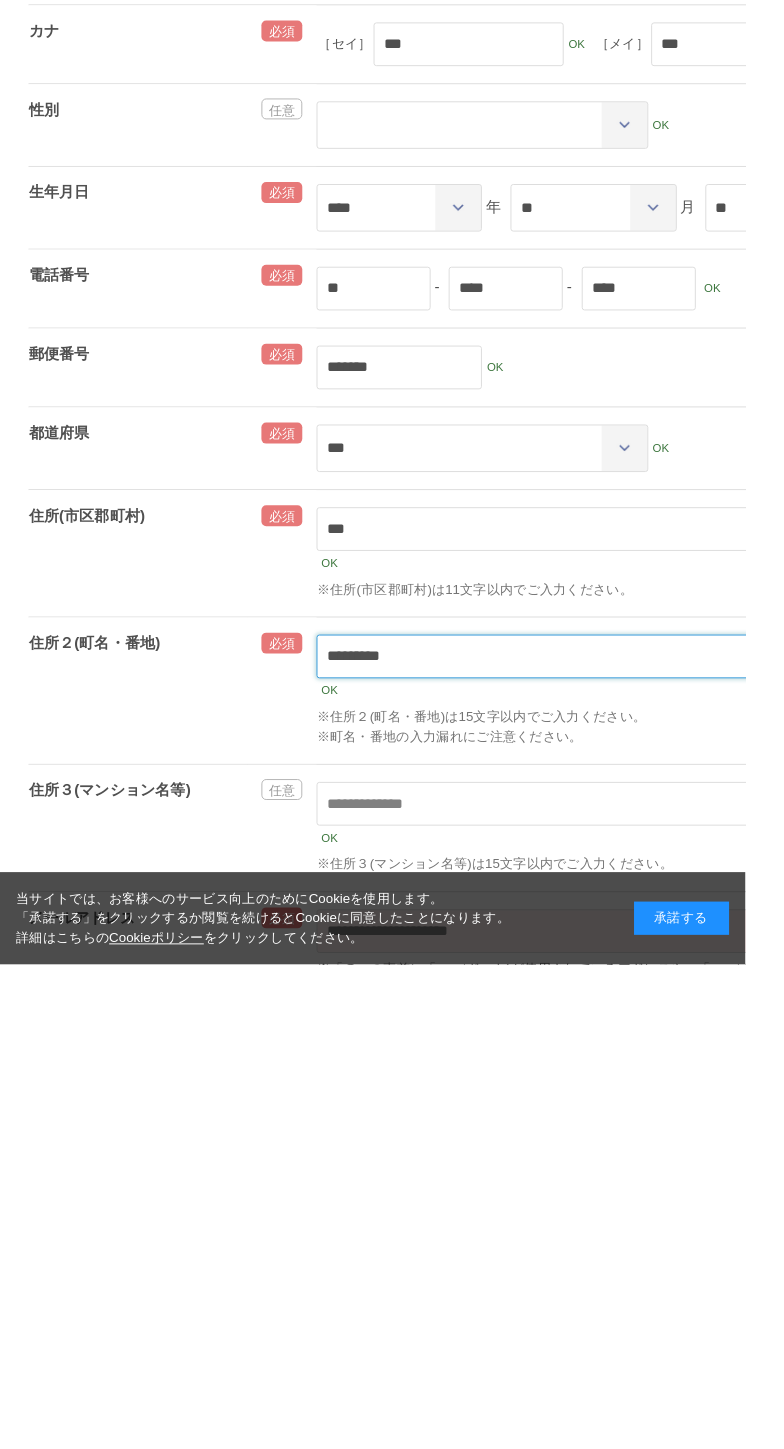 scroll, scrollTop: 20, scrollLeft: 0, axis: vertical 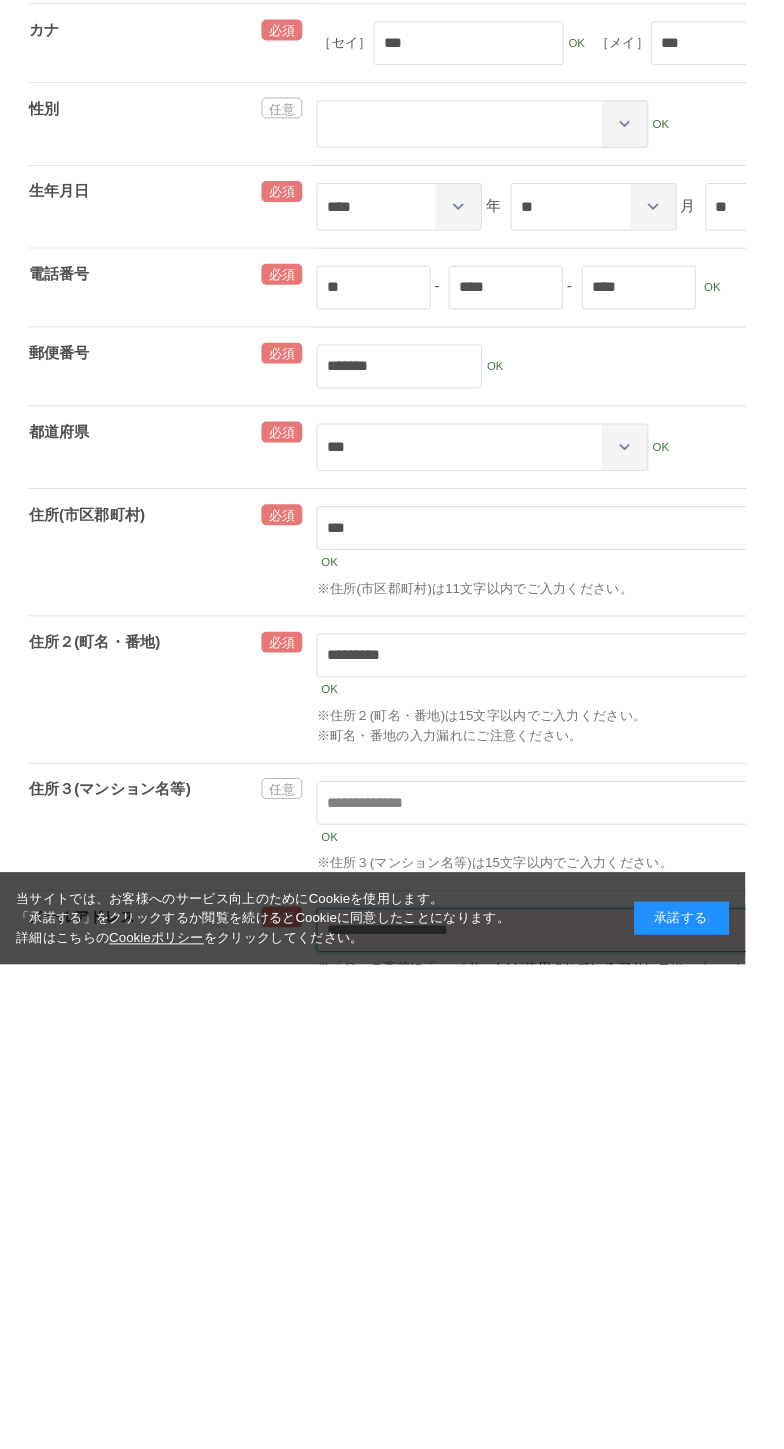 click at bounding box center (681, 1413) 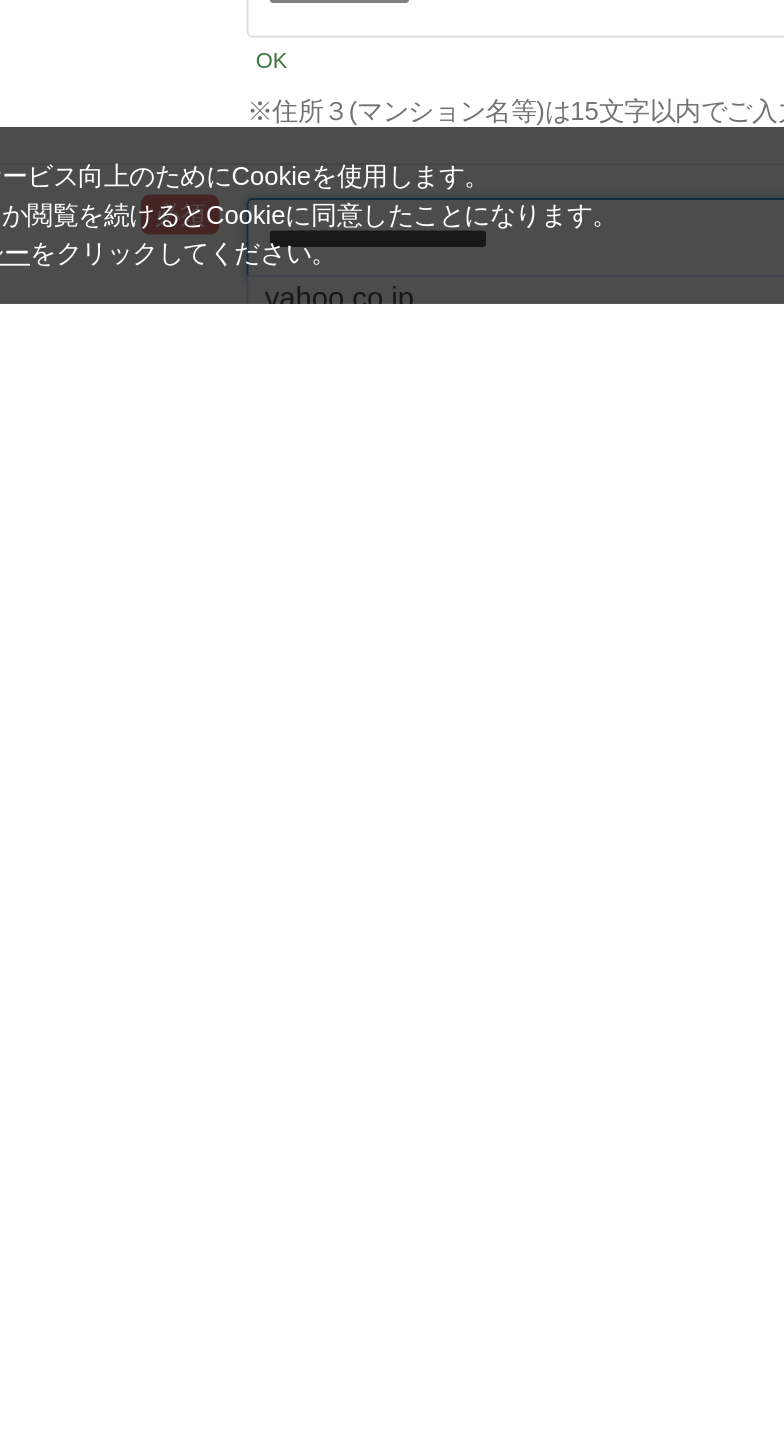 scroll, scrollTop: 19, scrollLeft: 0, axis: vertical 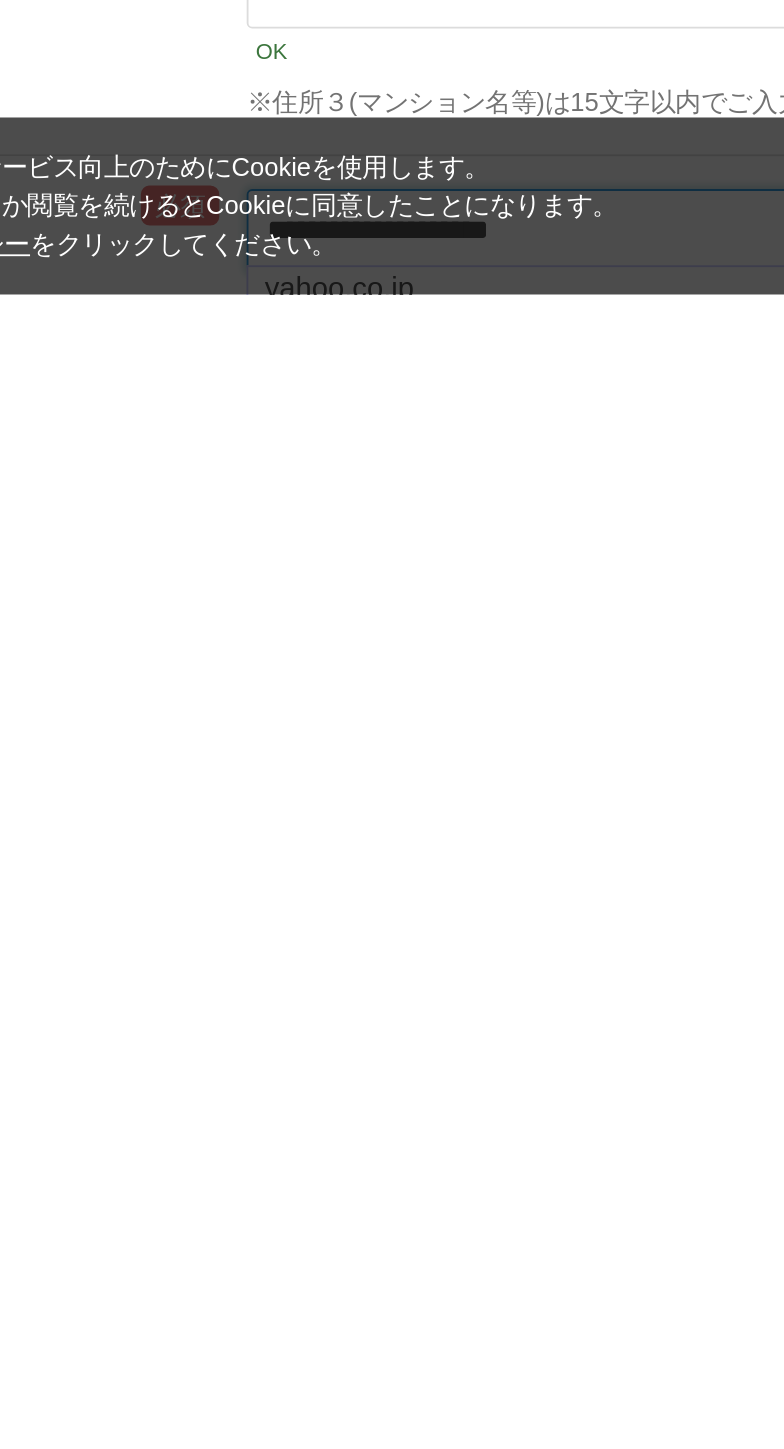 type on "**********" 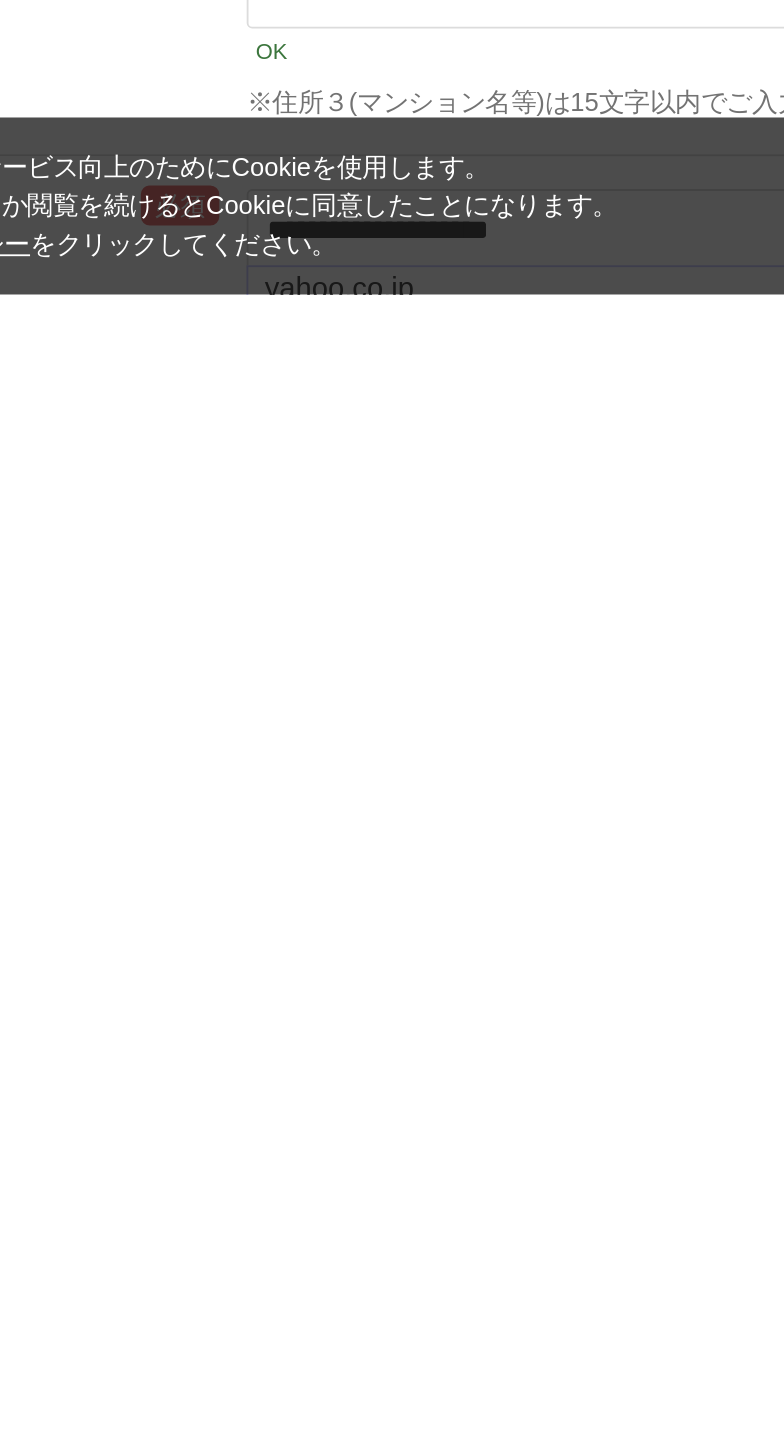 click on "洗う（洗浄料）
液体洗浄料
パウダー洗浄料
泡洗顔料
グッズ
整える（パック）
フェイスパック
ヘアパック
守る（ローション）
保湿化粧水
柔軟化粧水
美容液
ジェル
メイクアップ
ベース
アイ
フェイスカラー
リップ
日やけ止め
インナーケア
クリーナー
SEARCH
RANKING
LOGIN
1
CART
会員登録
**" at bounding box center [530, 2571] 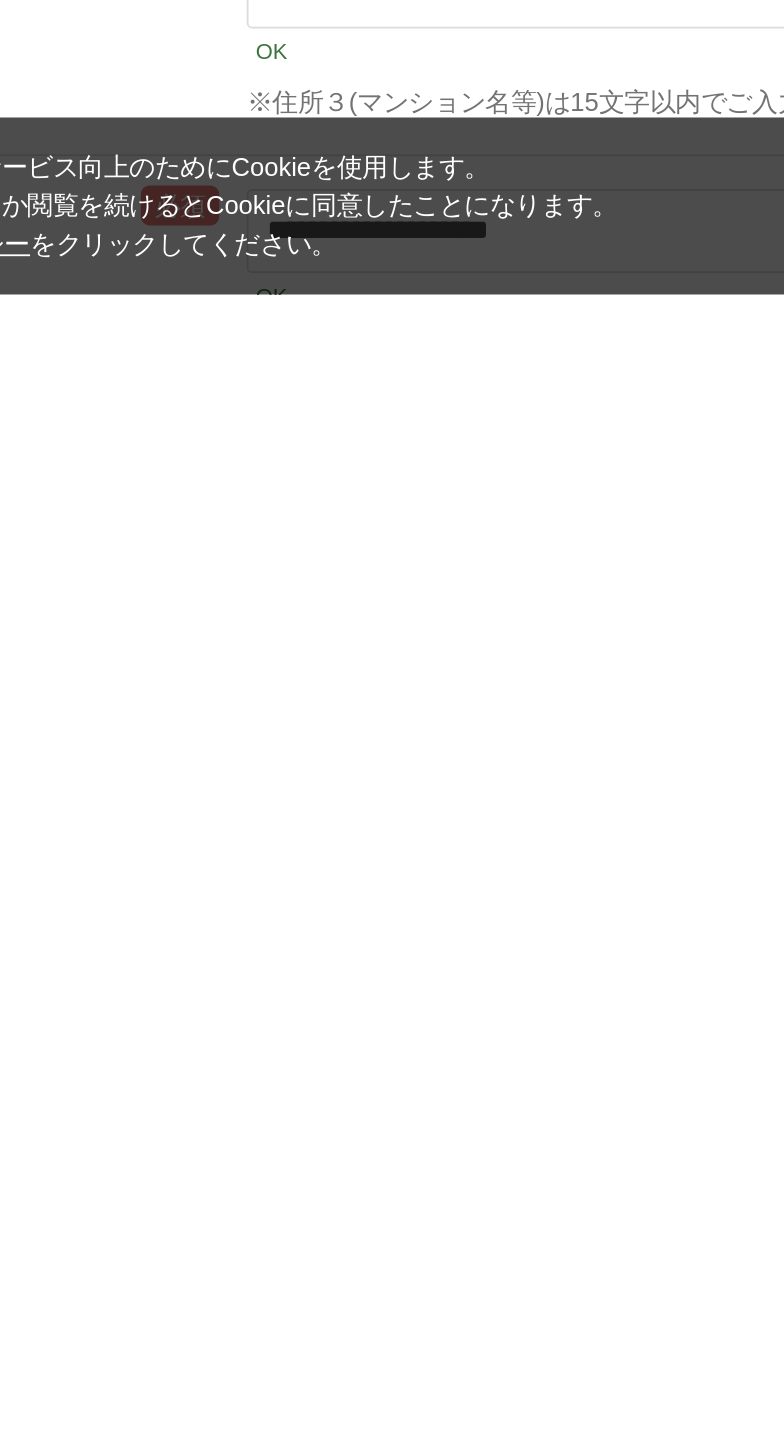 type on "**********" 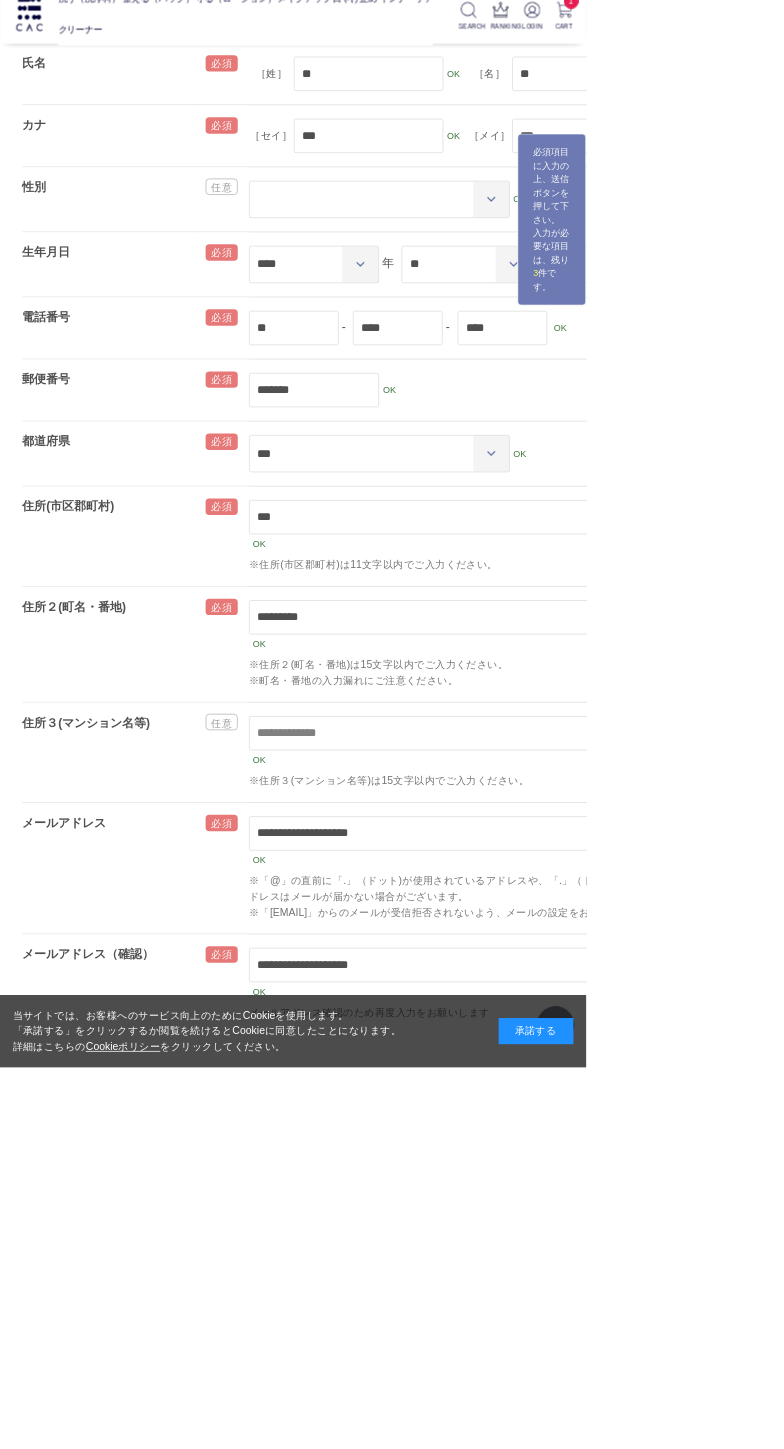 scroll, scrollTop: 164, scrollLeft: 0, axis: vertical 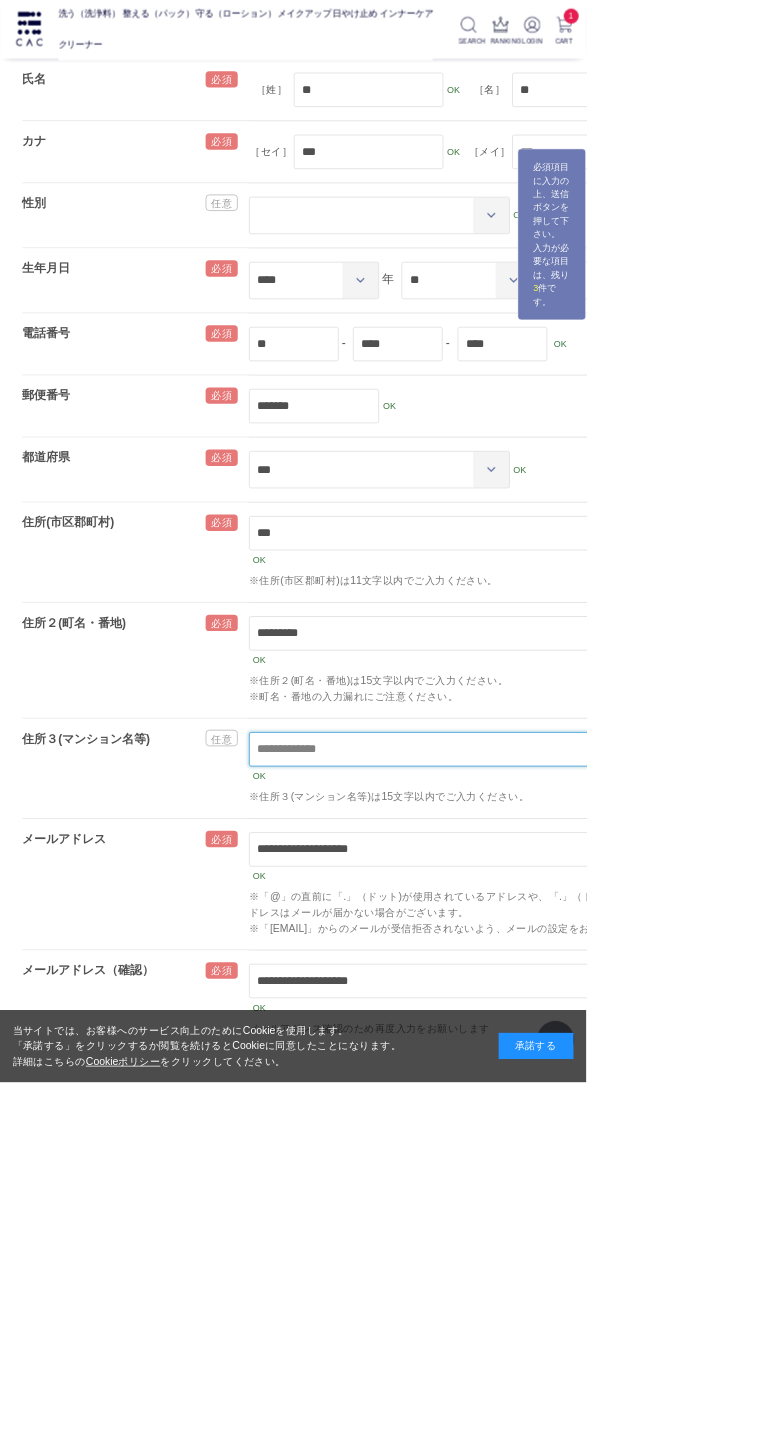 click at bounding box center (681, 1004) 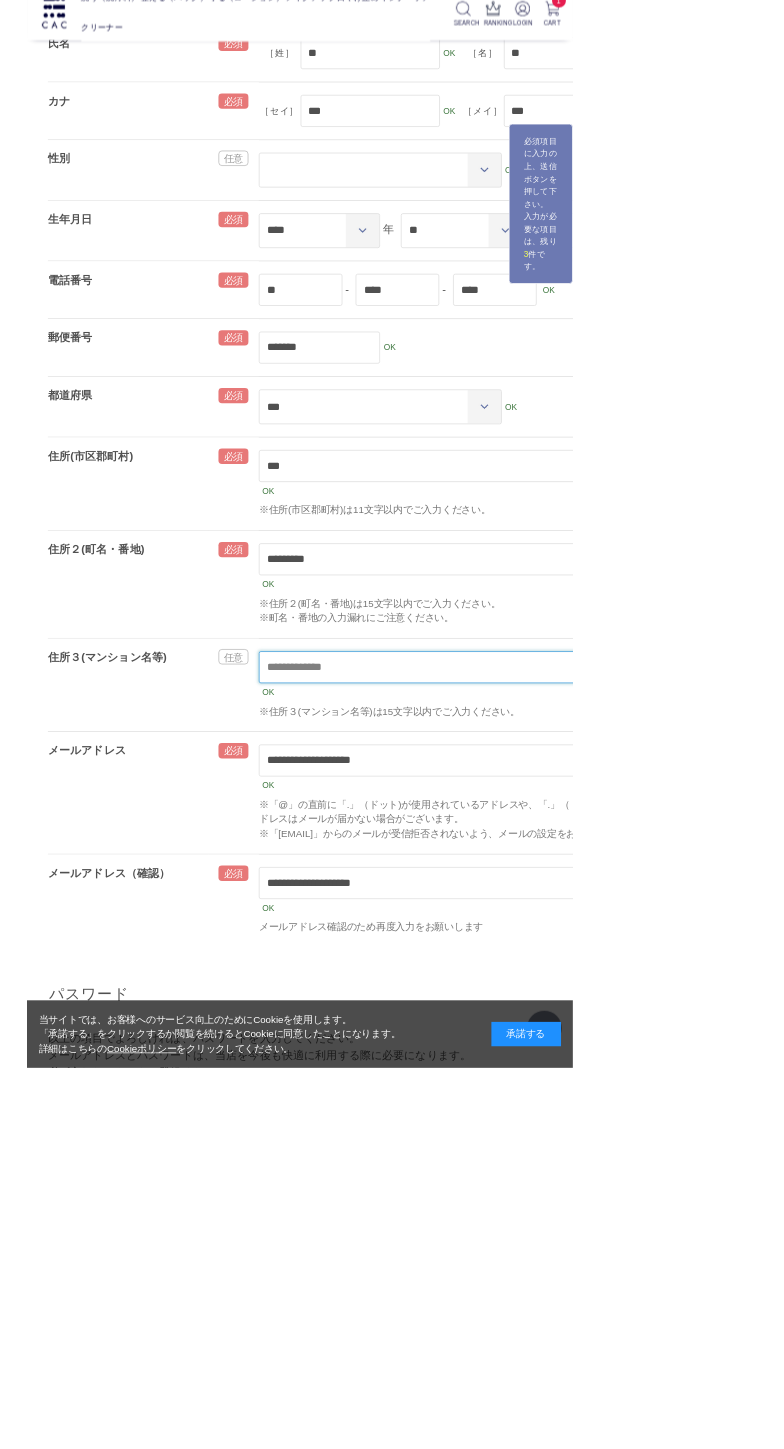 scroll, scrollTop: 195, scrollLeft: 0, axis: vertical 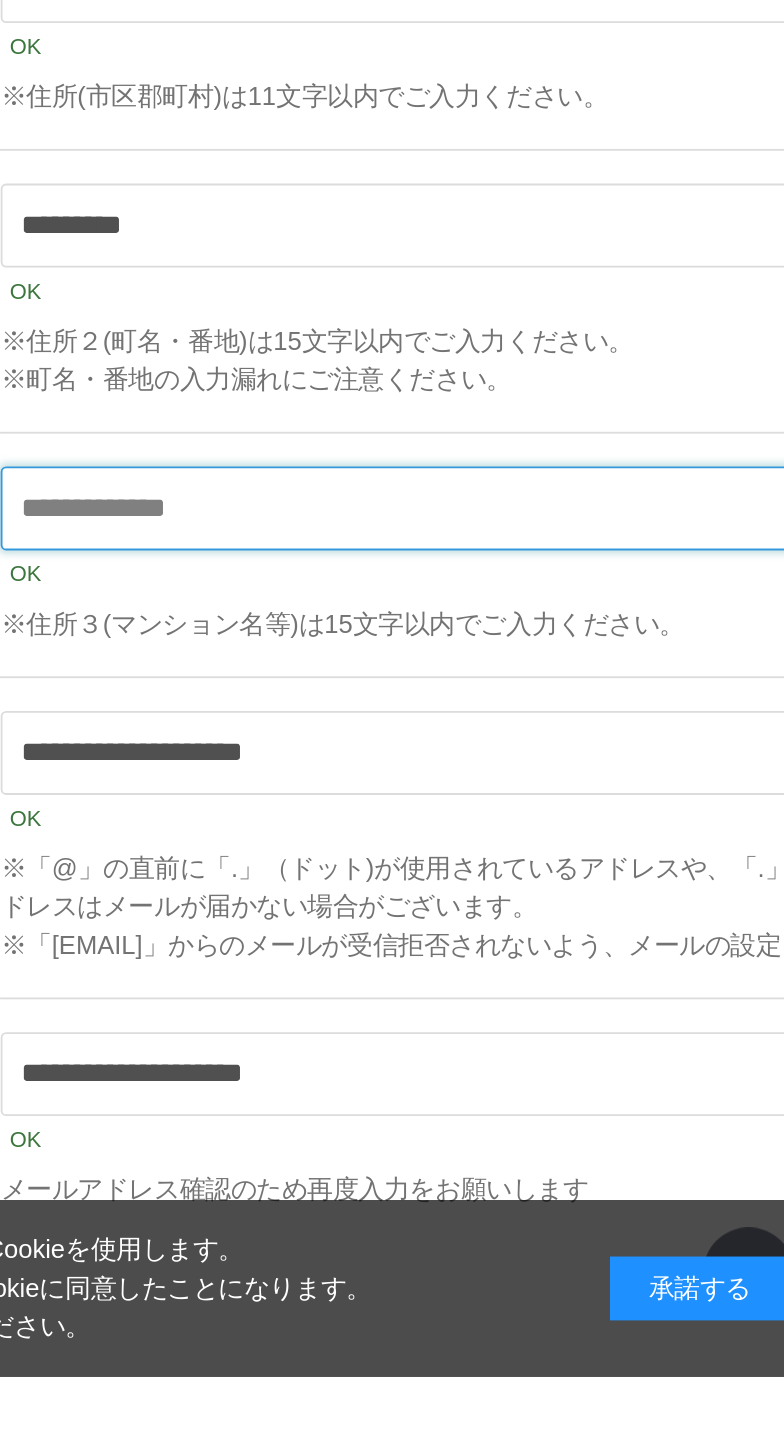 click at bounding box center (681, 973) 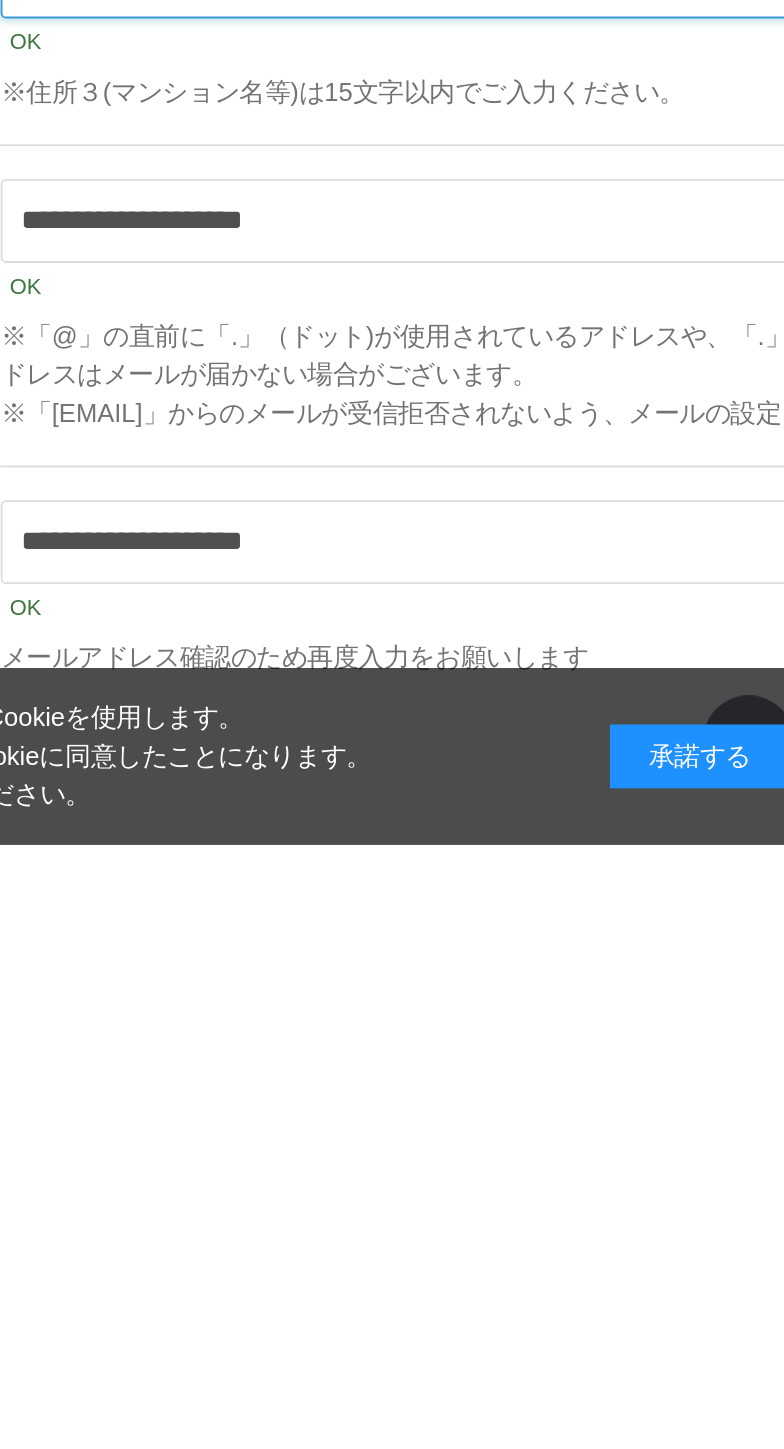 scroll, scrollTop: 195, scrollLeft: 0, axis: vertical 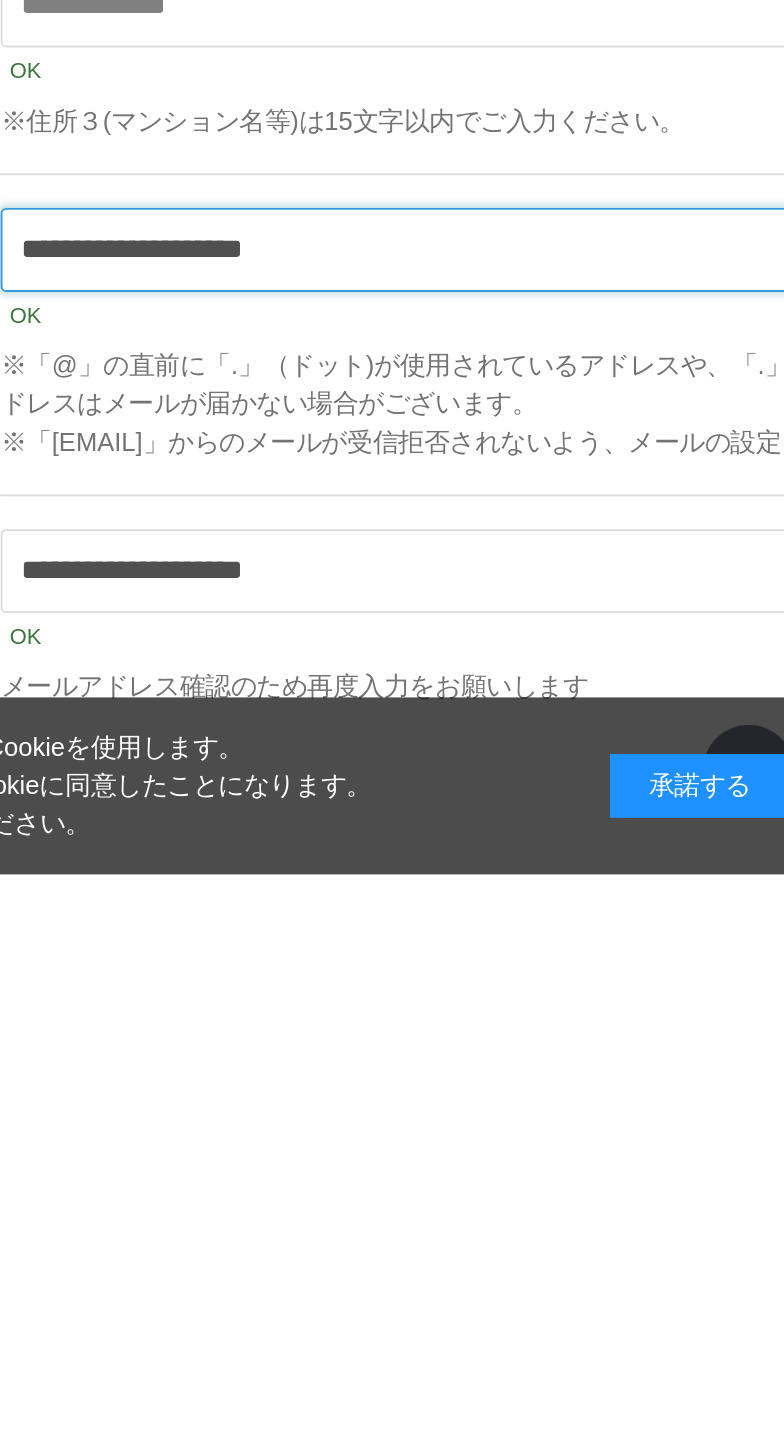 click on "**********" at bounding box center (681, 1107) 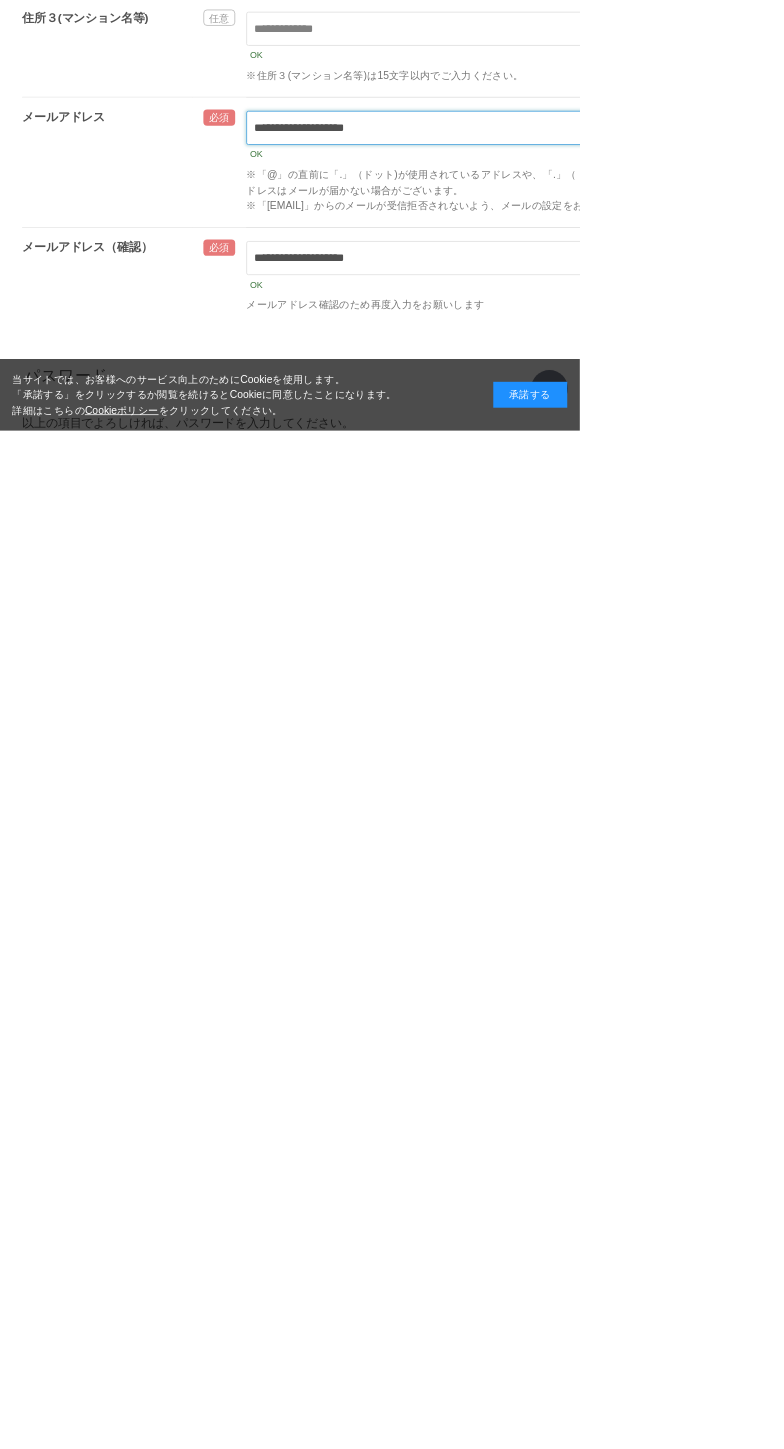 scroll, scrollTop: 269, scrollLeft: 0, axis: vertical 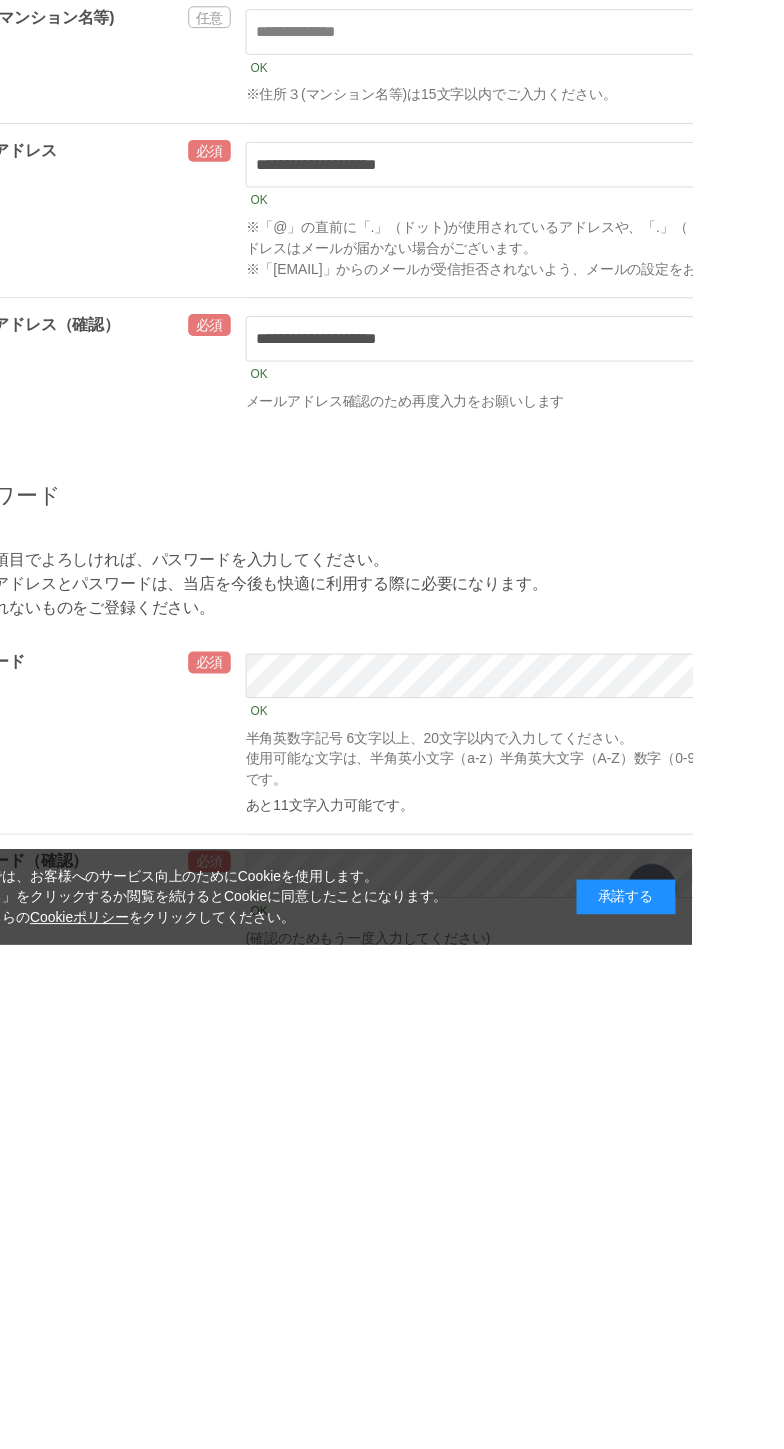 click on "配信を希望する 配信を希望しない OK" at bounding box center [681, 1642] 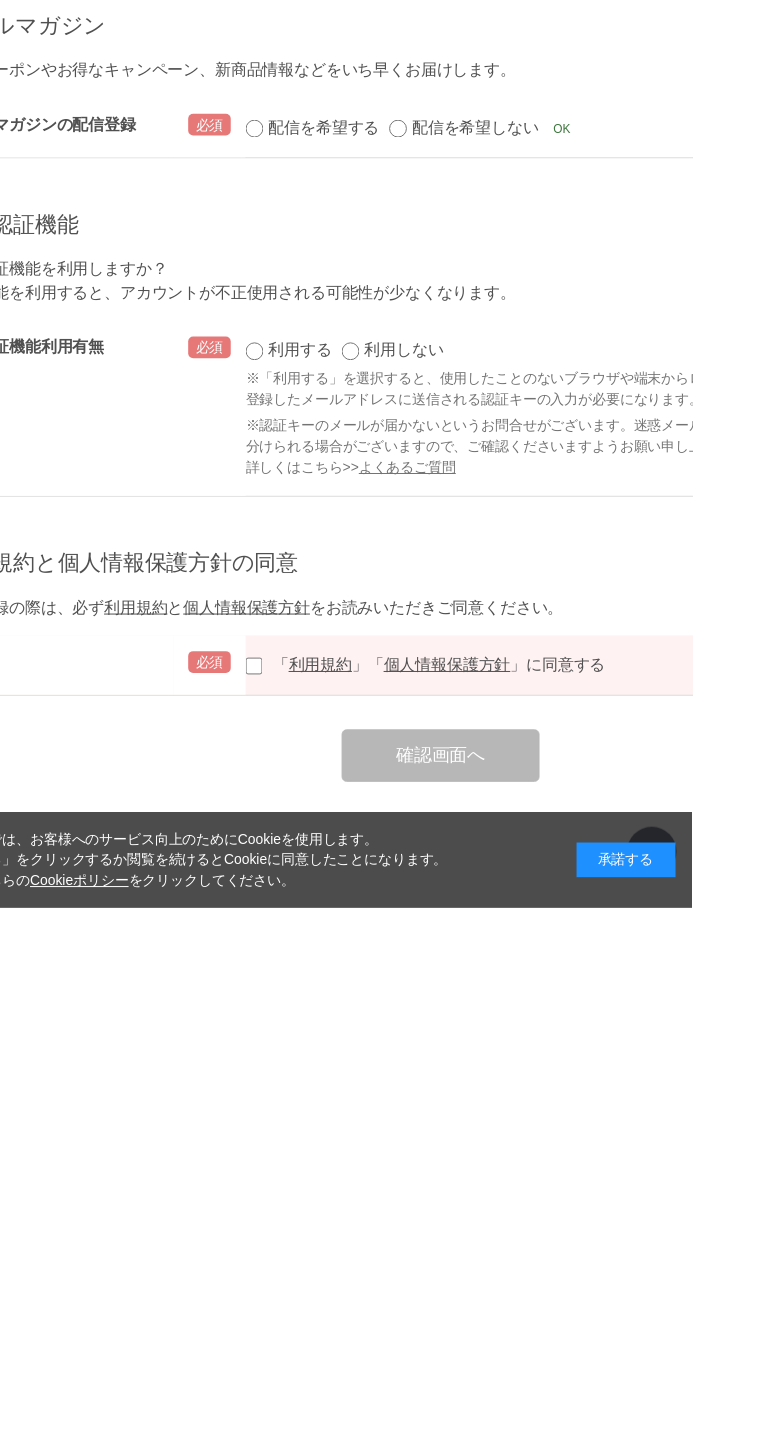 scroll, scrollTop: 1634, scrollLeft: 0, axis: vertical 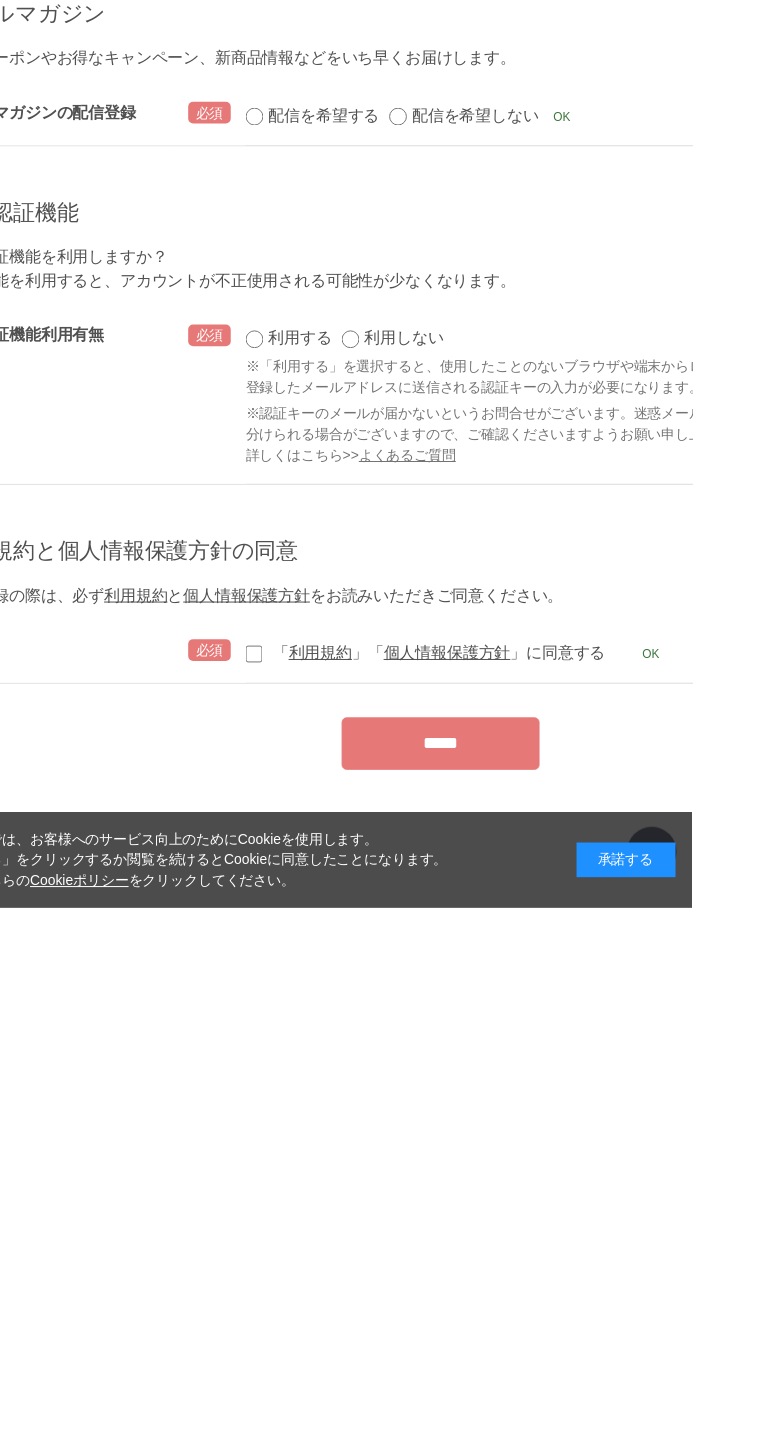 click on "*****" at bounding box center (530, 1283) 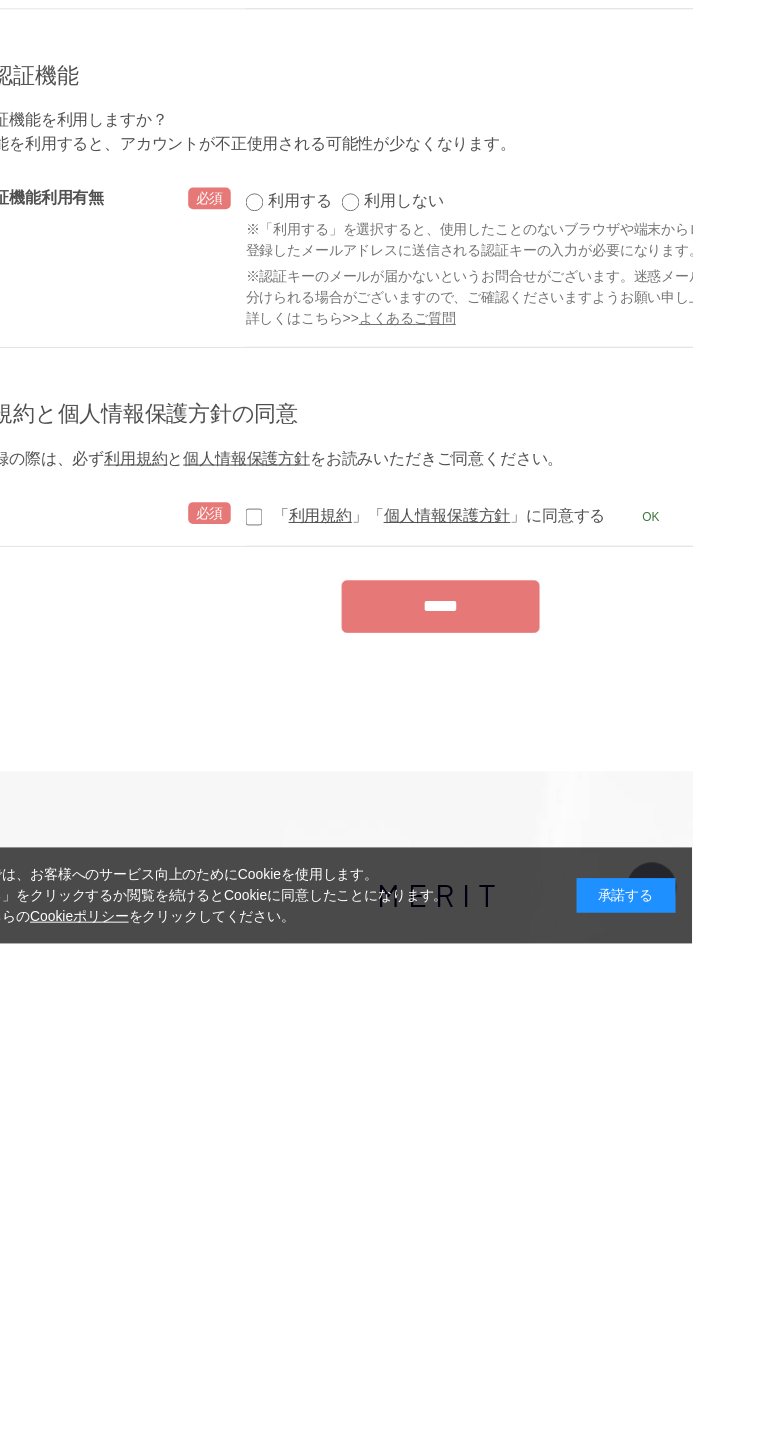 scroll, scrollTop: 1814, scrollLeft: 0, axis: vertical 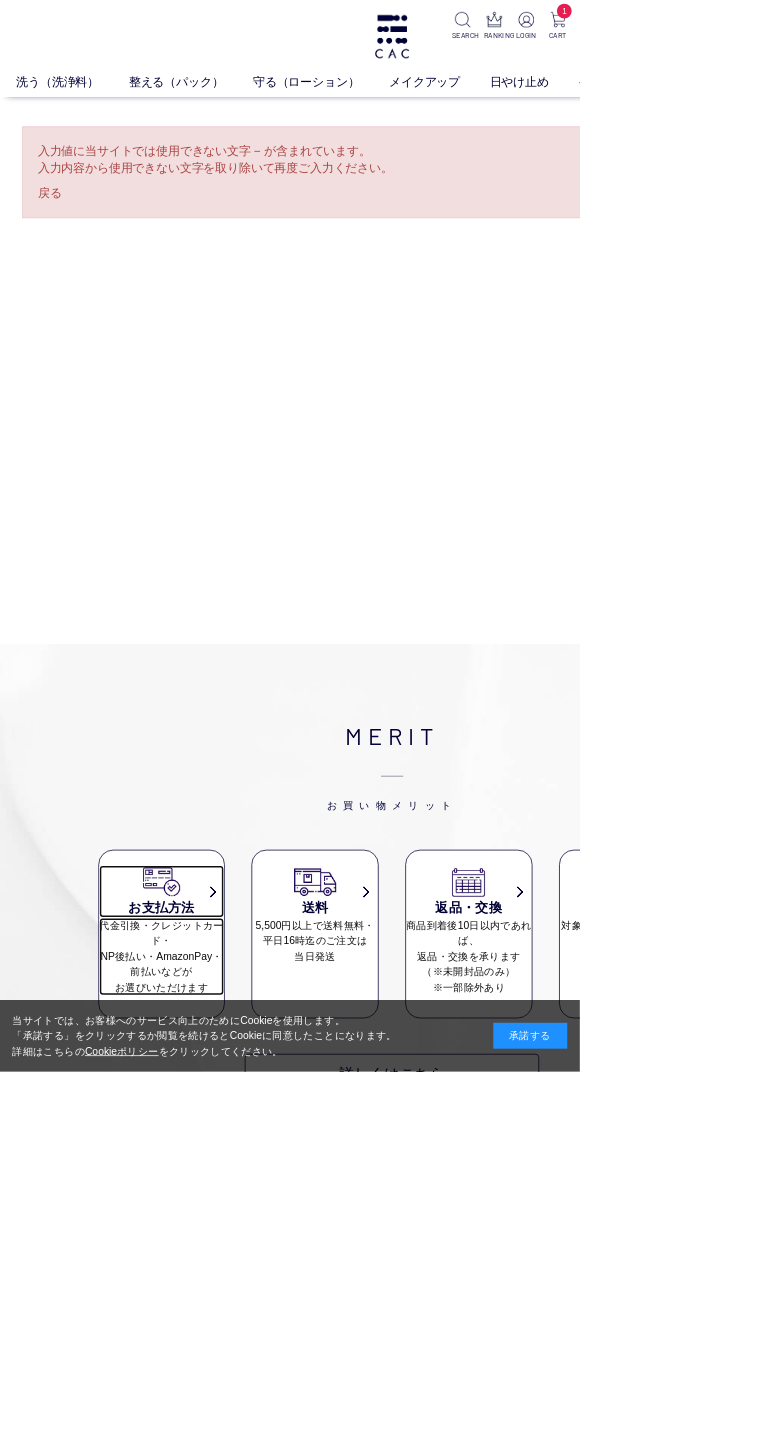click on "代金引換・クレジットカード・ NP後払い・AmazonPay・ 前払いなどが お選びいただけます" at bounding box center (219, 1293) 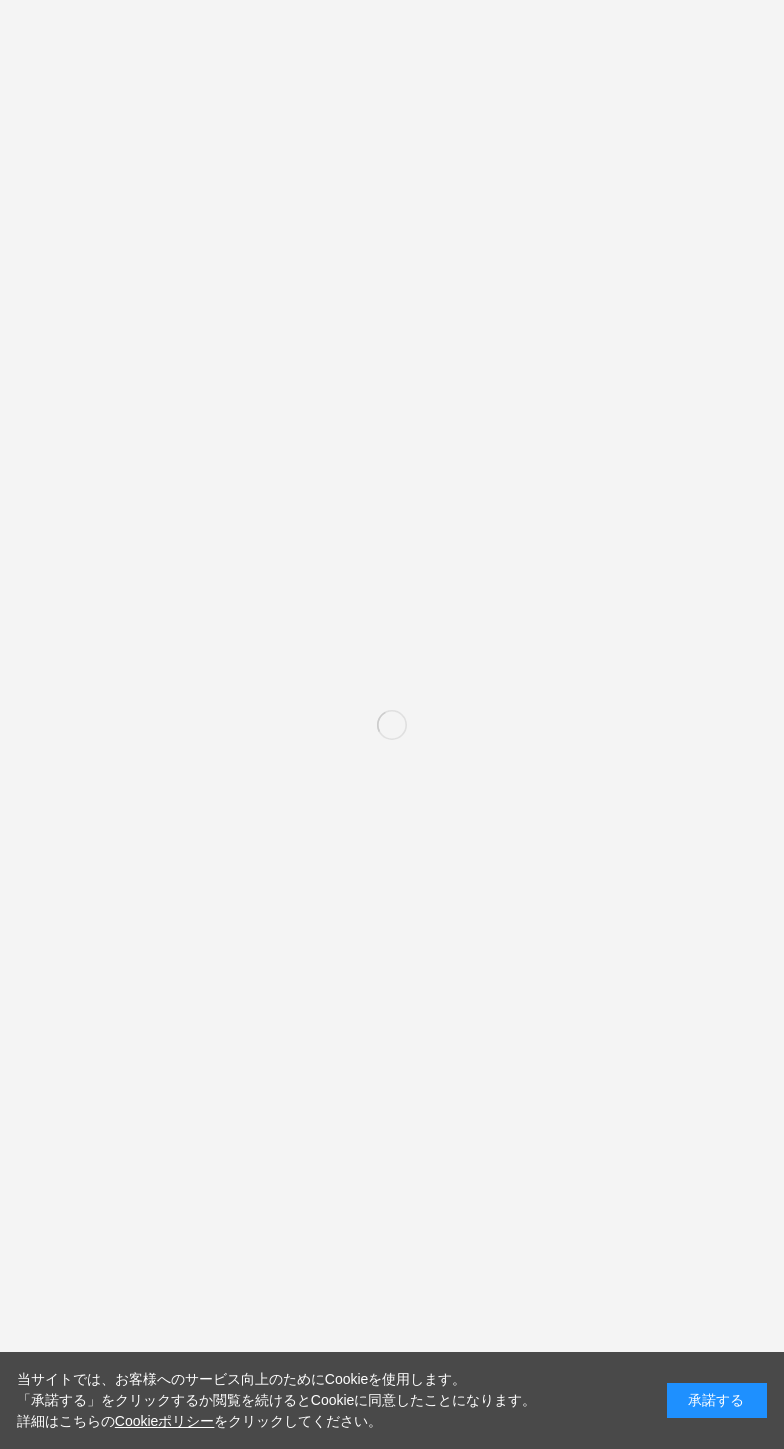 scroll, scrollTop: 0, scrollLeft: 0, axis: both 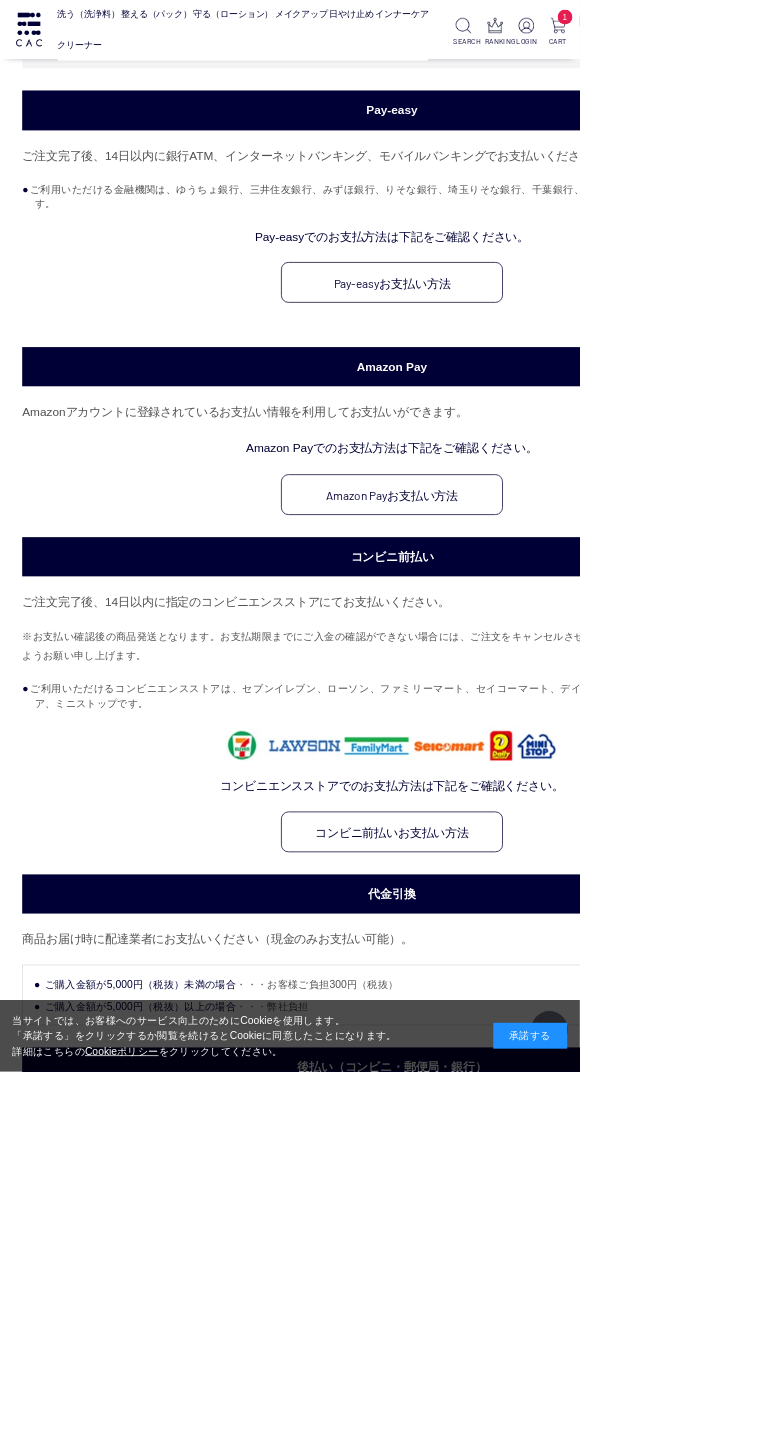 click on "後払い（コンビニ・郵便局・銀行）" at bounding box center (530, 1442) 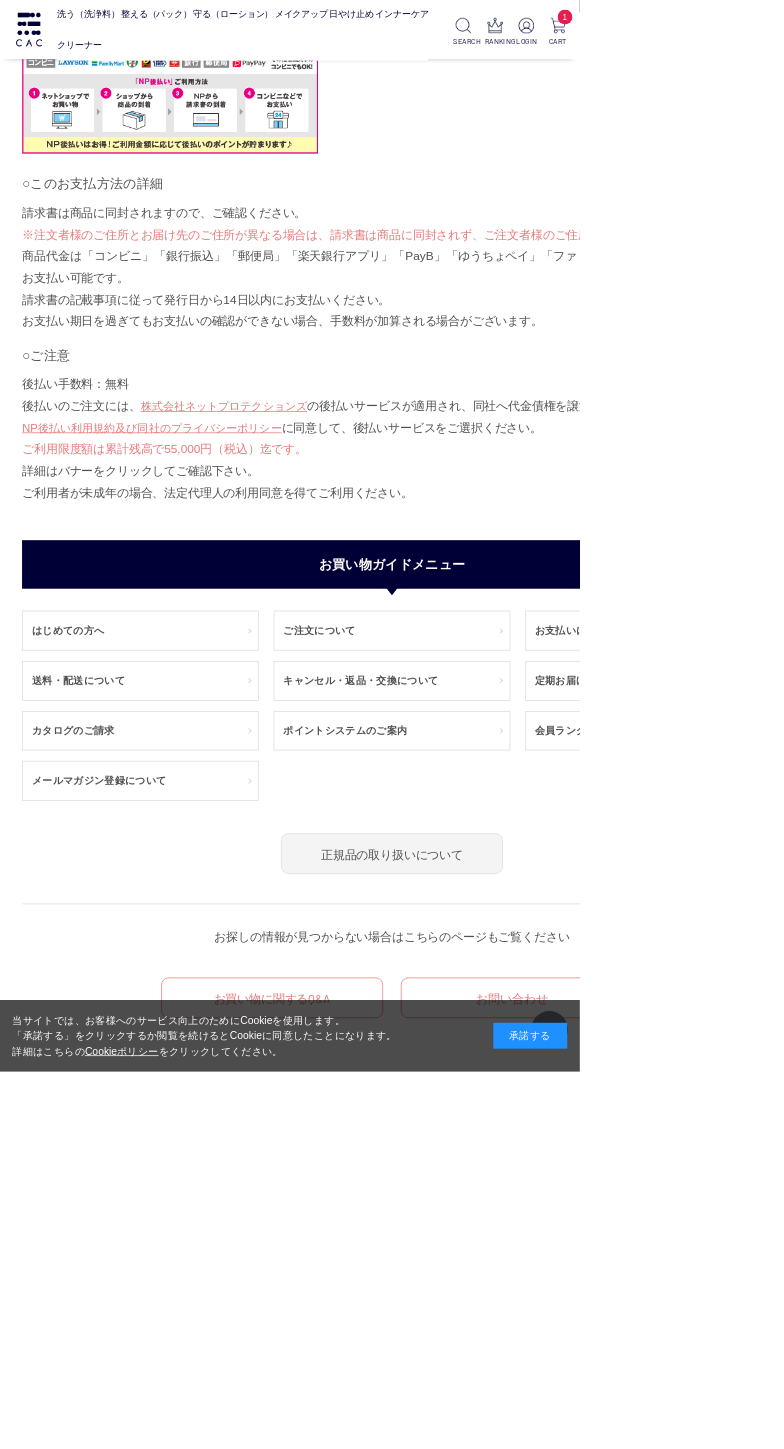 scroll, scrollTop: 2032, scrollLeft: 0, axis: vertical 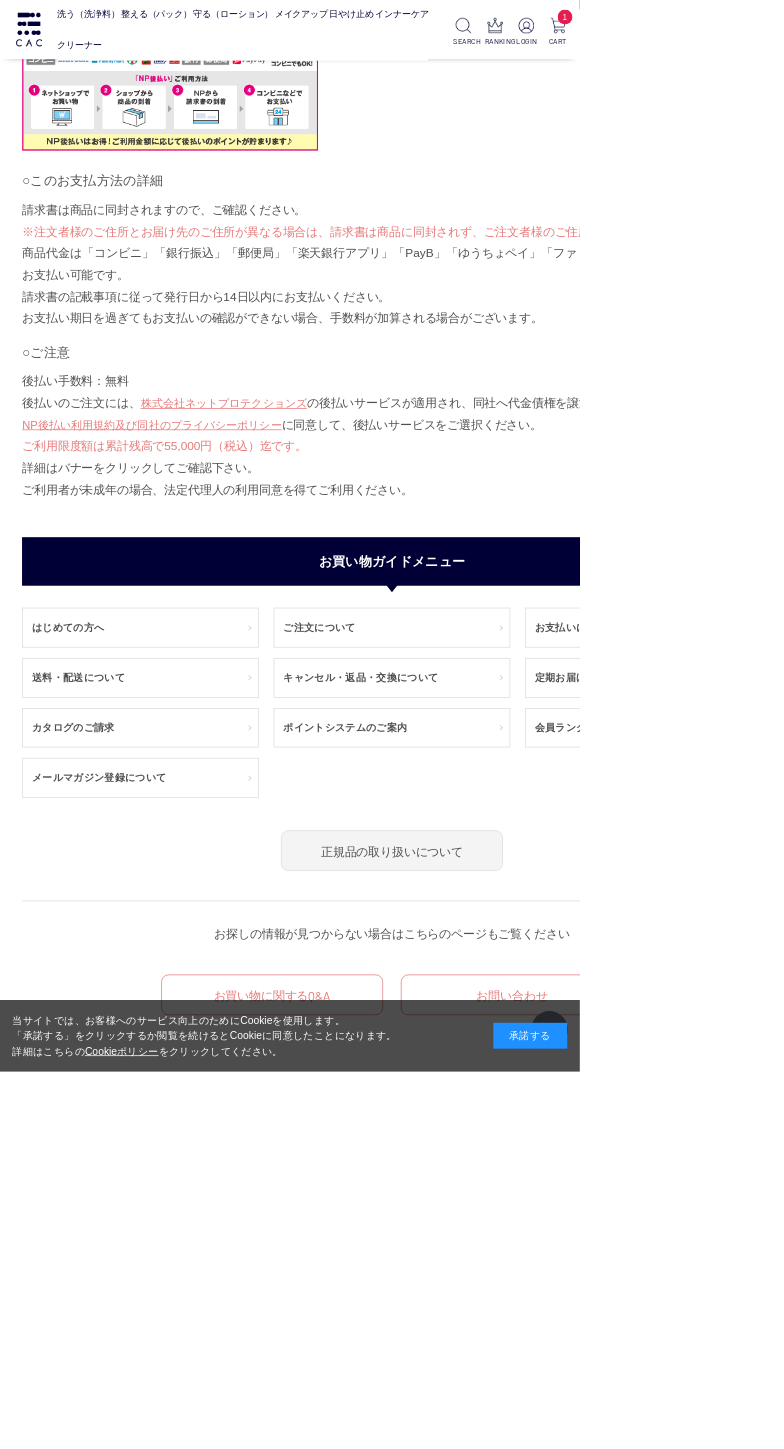 click on "承諾する" at bounding box center [717, 1400] 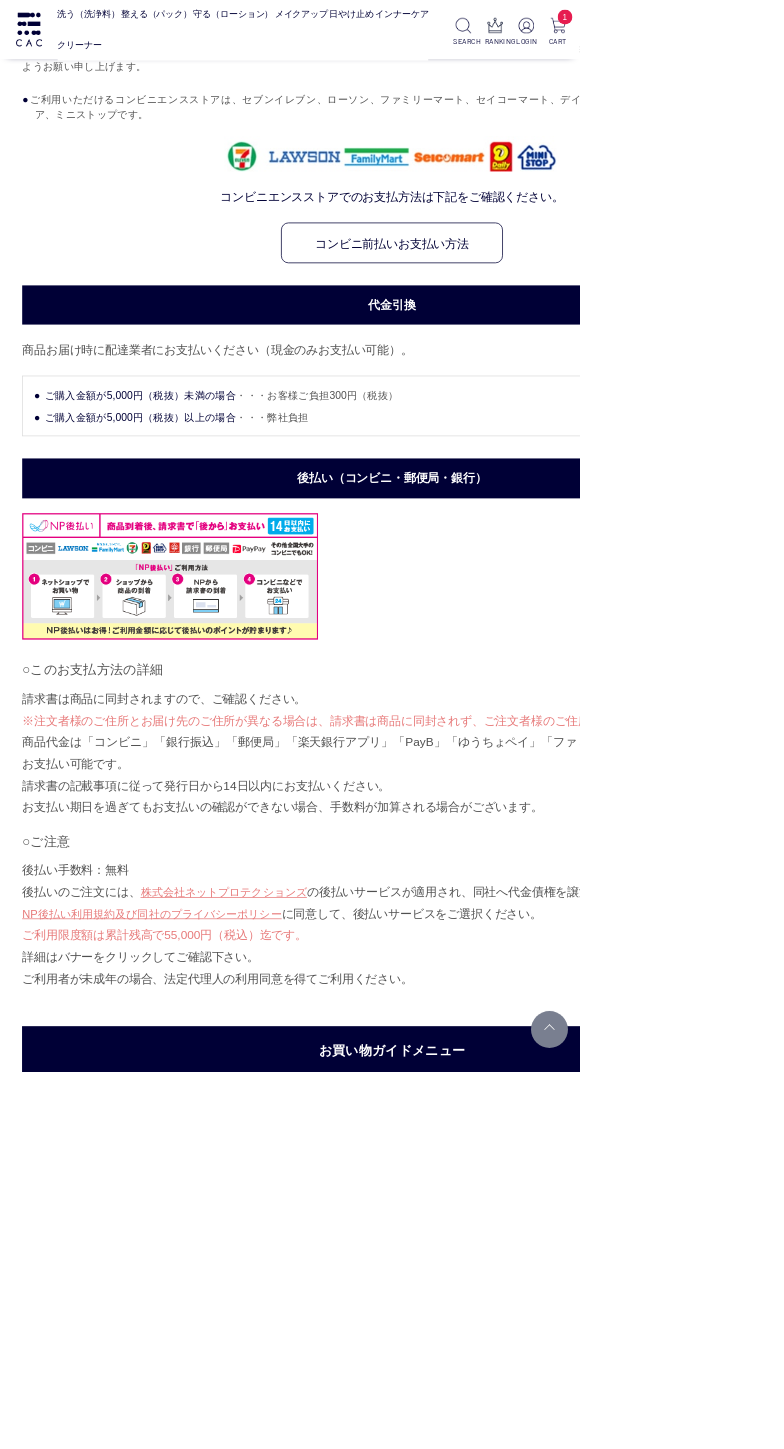 scroll, scrollTop: 1363, scrollLeft: 0, axis: vertical 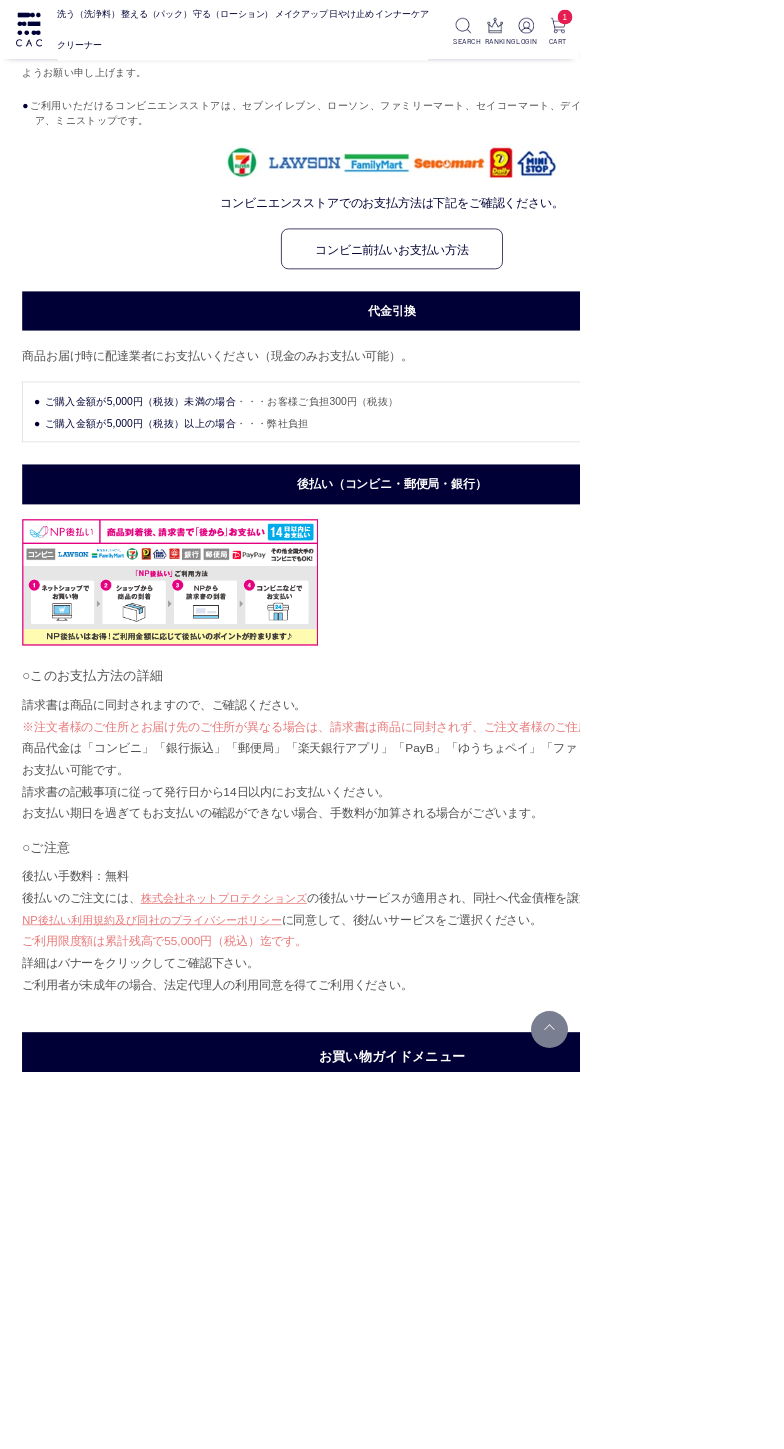 click on "○このお支払方法の詳細
請求書は商品に同封されますので、ご確認ください。
※注文者様のご住所とお届け先のご住所が異なる場合は、請求書は商品に同封されず、ご注文者様のご住所 へお送りいたします。
商品代金は「コンビニ」「銀行振込」「郵便局」「楽天銀行アプリ」「PayB」「ゆうちょペイ」「ファミペイ」「PayPay請求書払い」でお支払い可能です。
請求書の記載事項に従って発行日から14日以内にお支払いください。
お支払い期日を過ぎてもお支払いの確認ができない場合、手数料が加算される場合がございます。
○ご注意
後払い手数料：無料
後払いのご注文には、 株式会社ネットプロテクションズ
詳細はバナーをクリックしてご確認下さい。" at bounding box center [530, 1024] 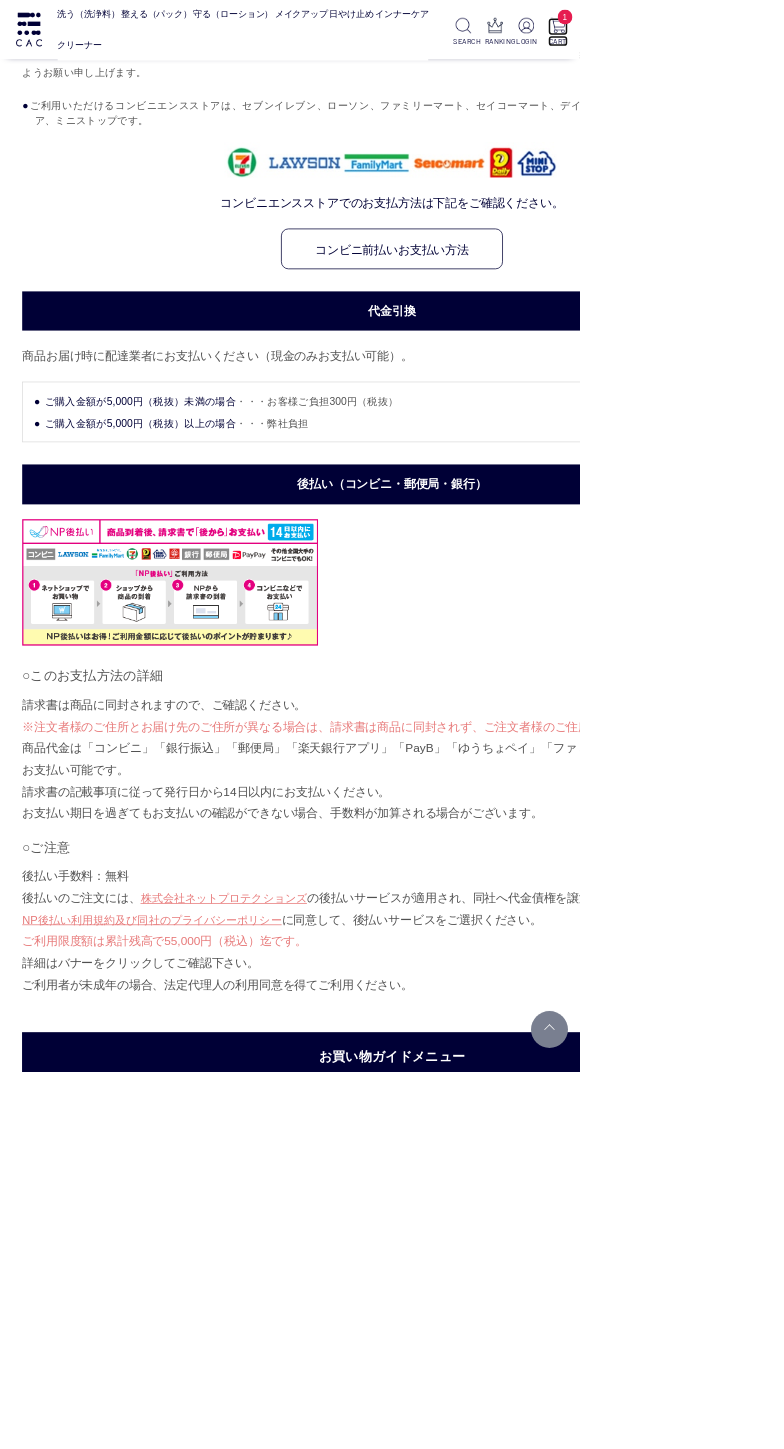 click on "1" at bounding box center [764, 23] 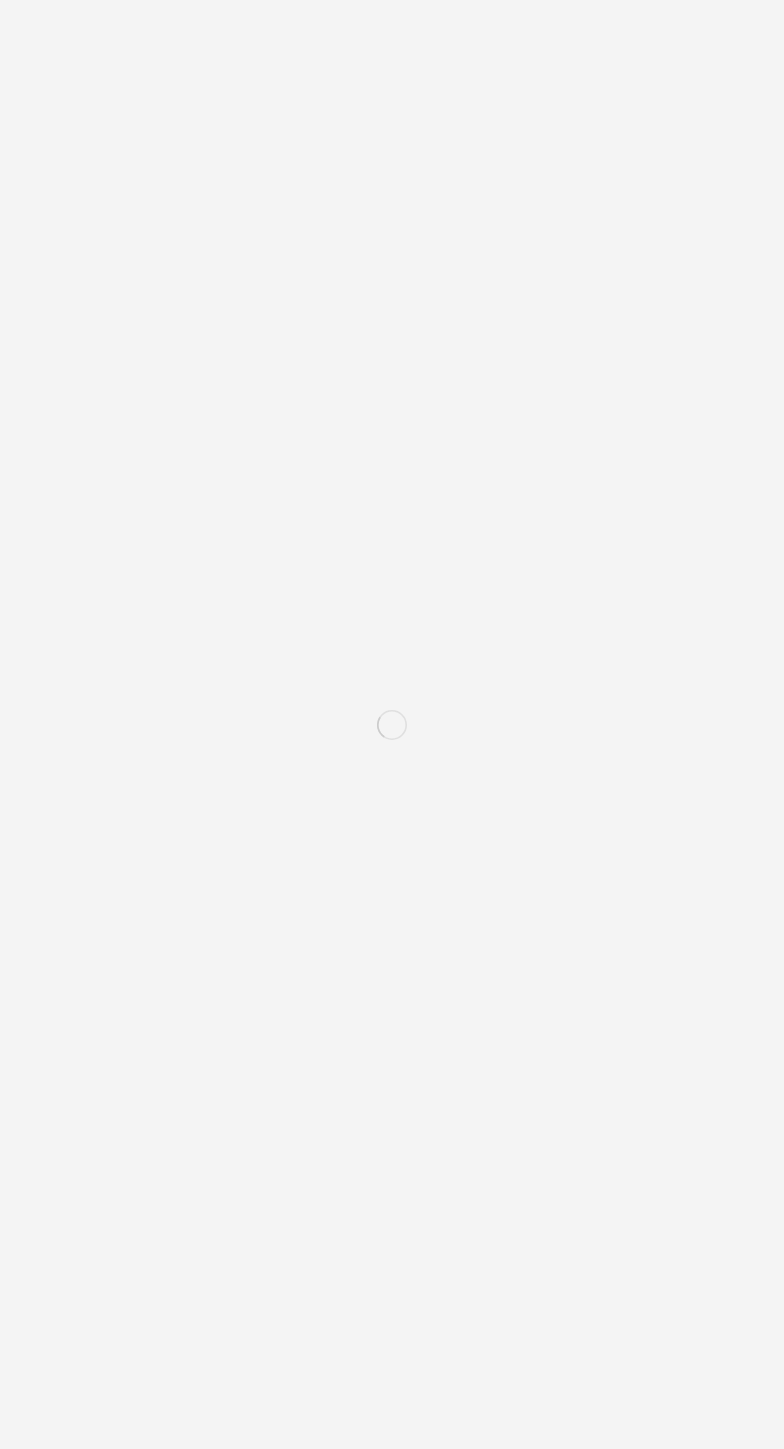 scroll, scrollTop: 0, scrollLeft: 0, axis: both 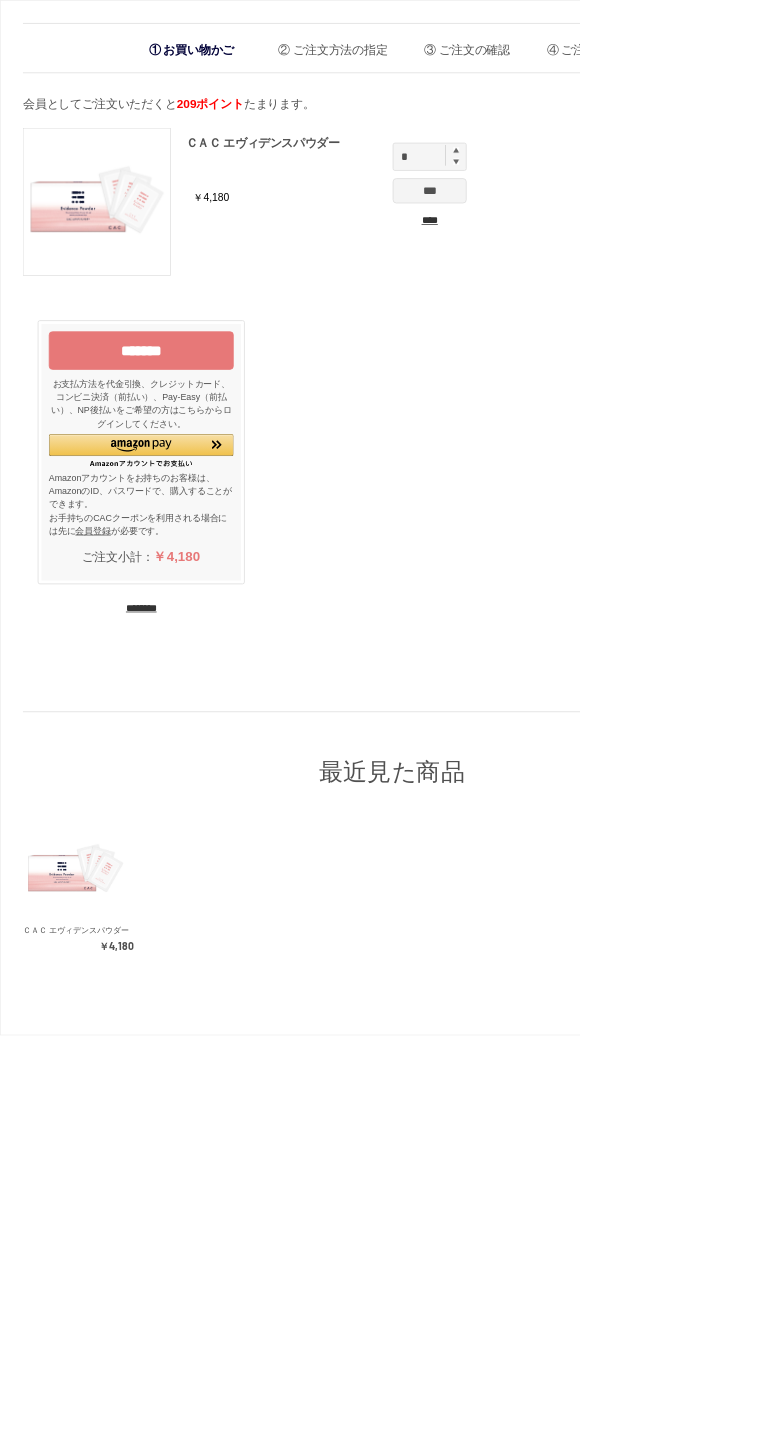 click on "*******" at bounding box center [191, 474] 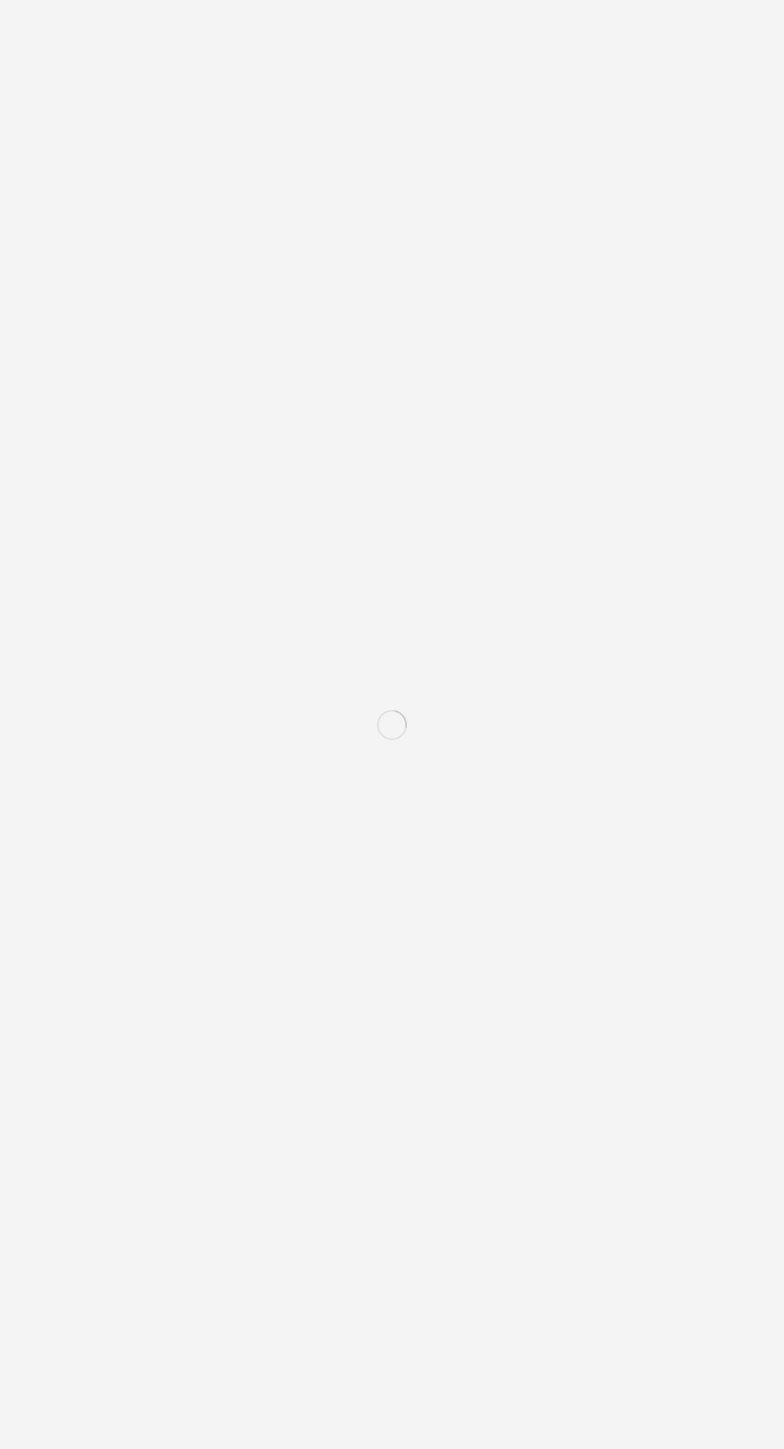 scroll, scrollTop: 0, scrollLeft: 0, axis: both 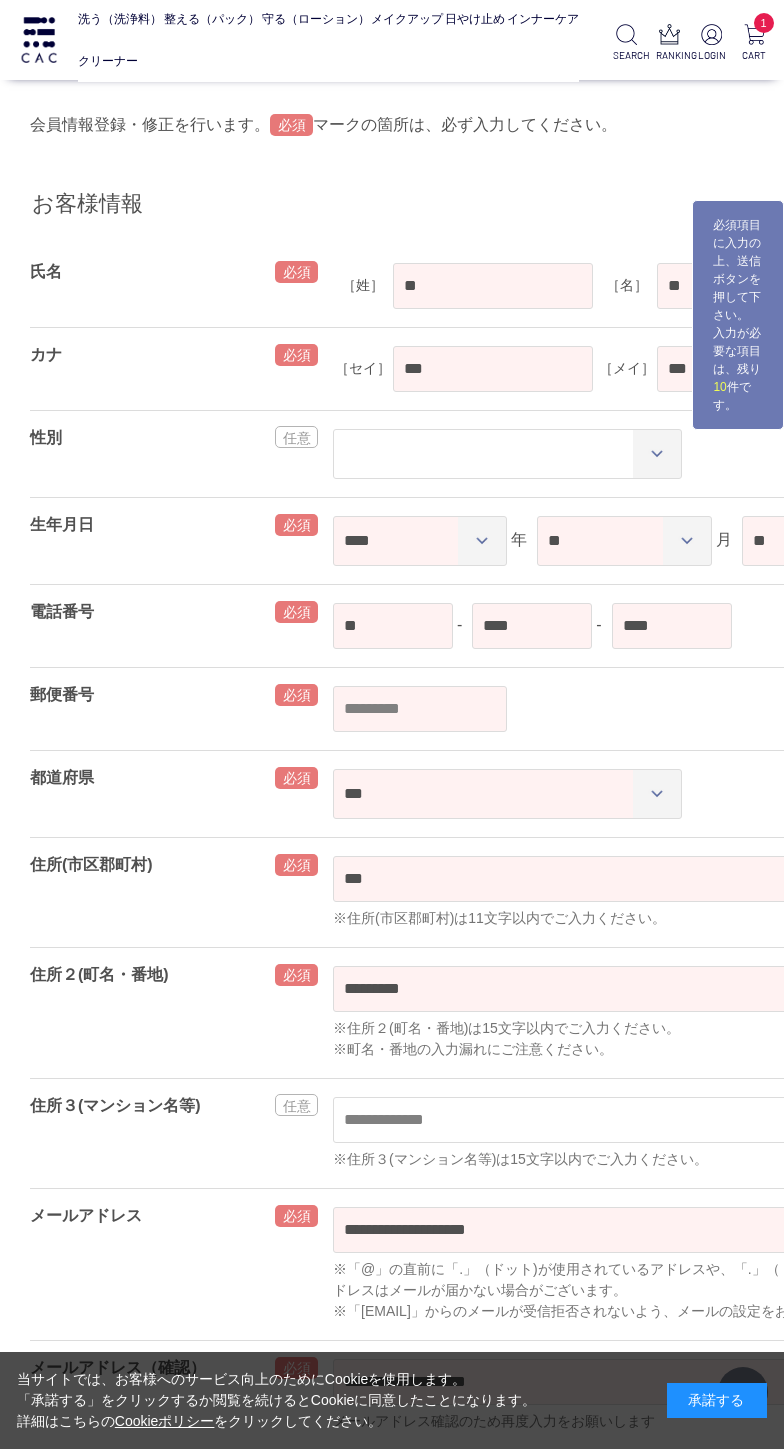 select on "****" 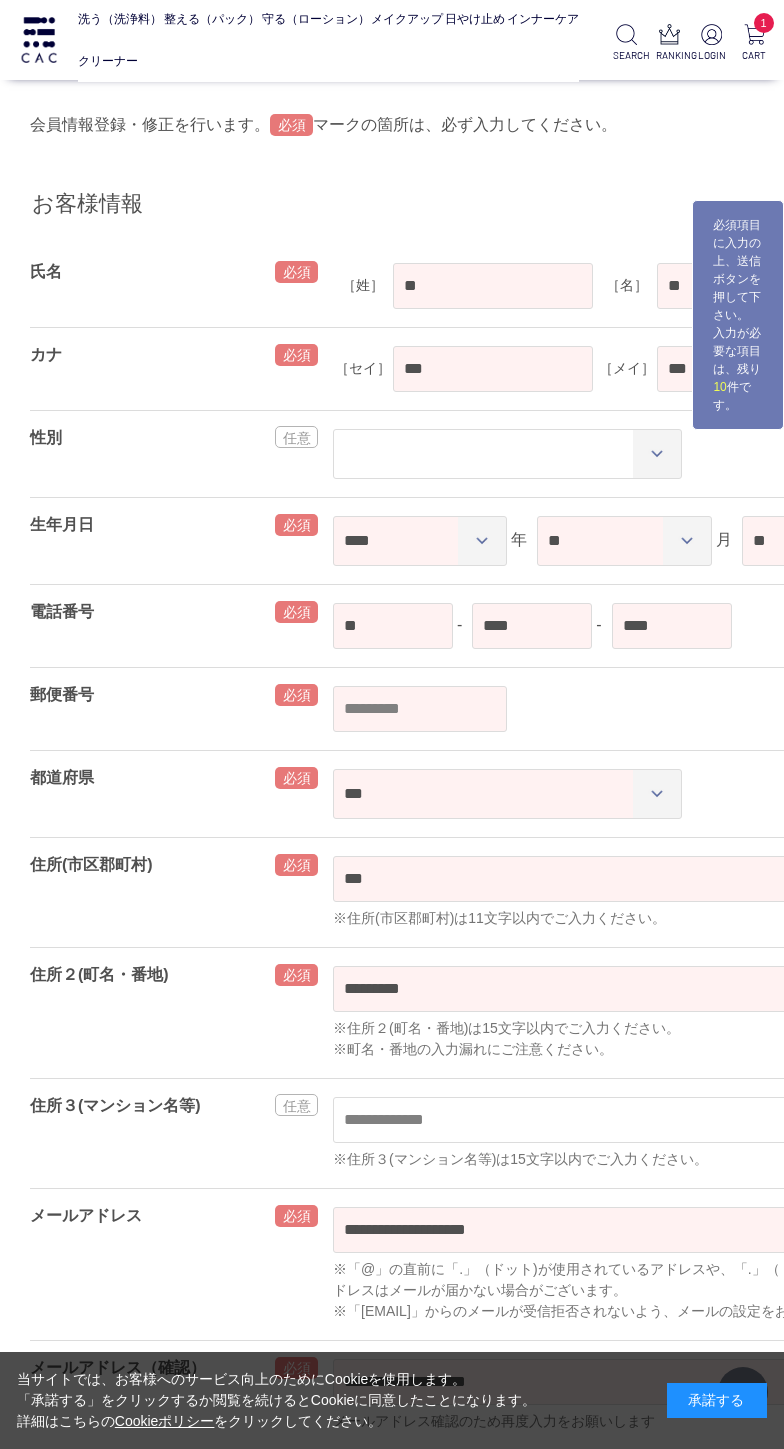 scroll, scrollTop: 1814, scrollLeft: 0, axis: vertical 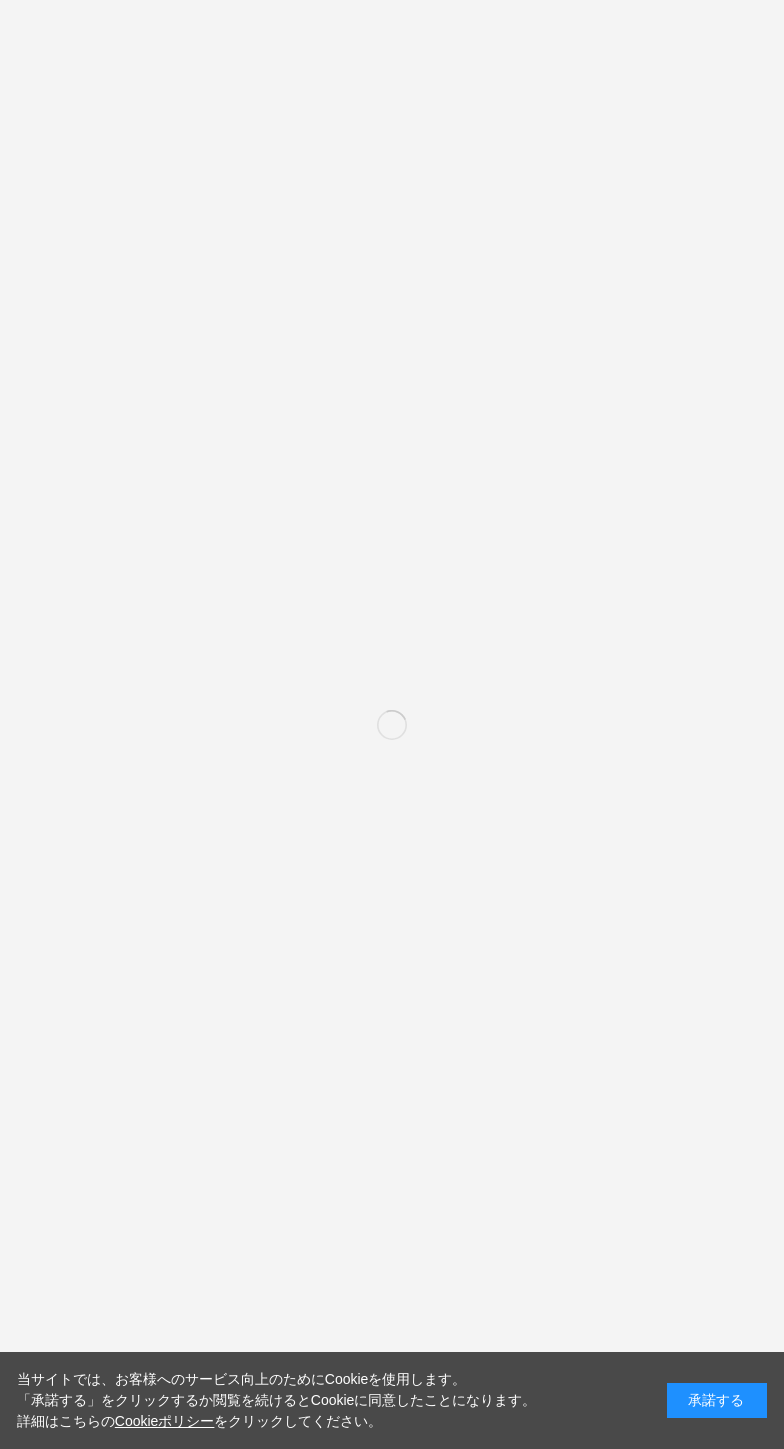 select on "****" 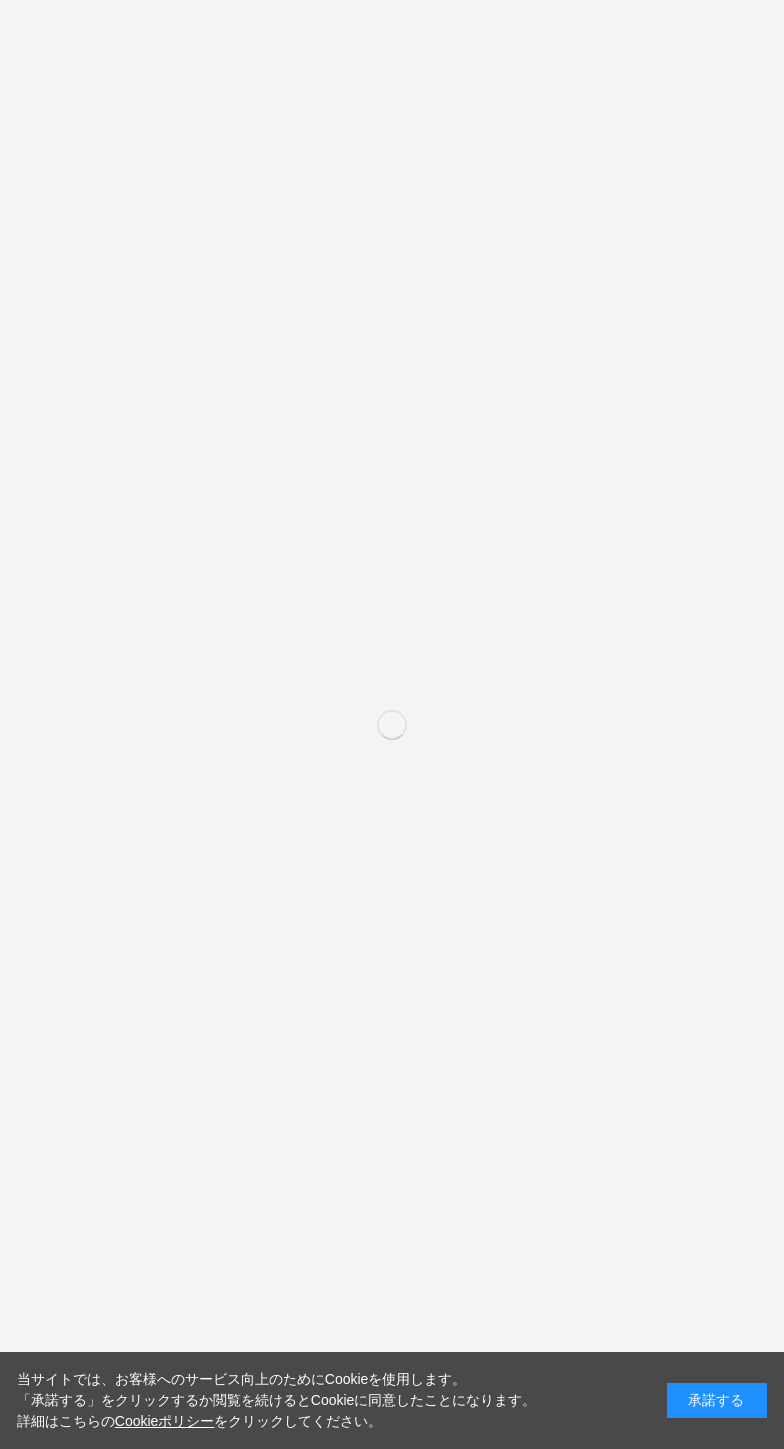 select on "**" 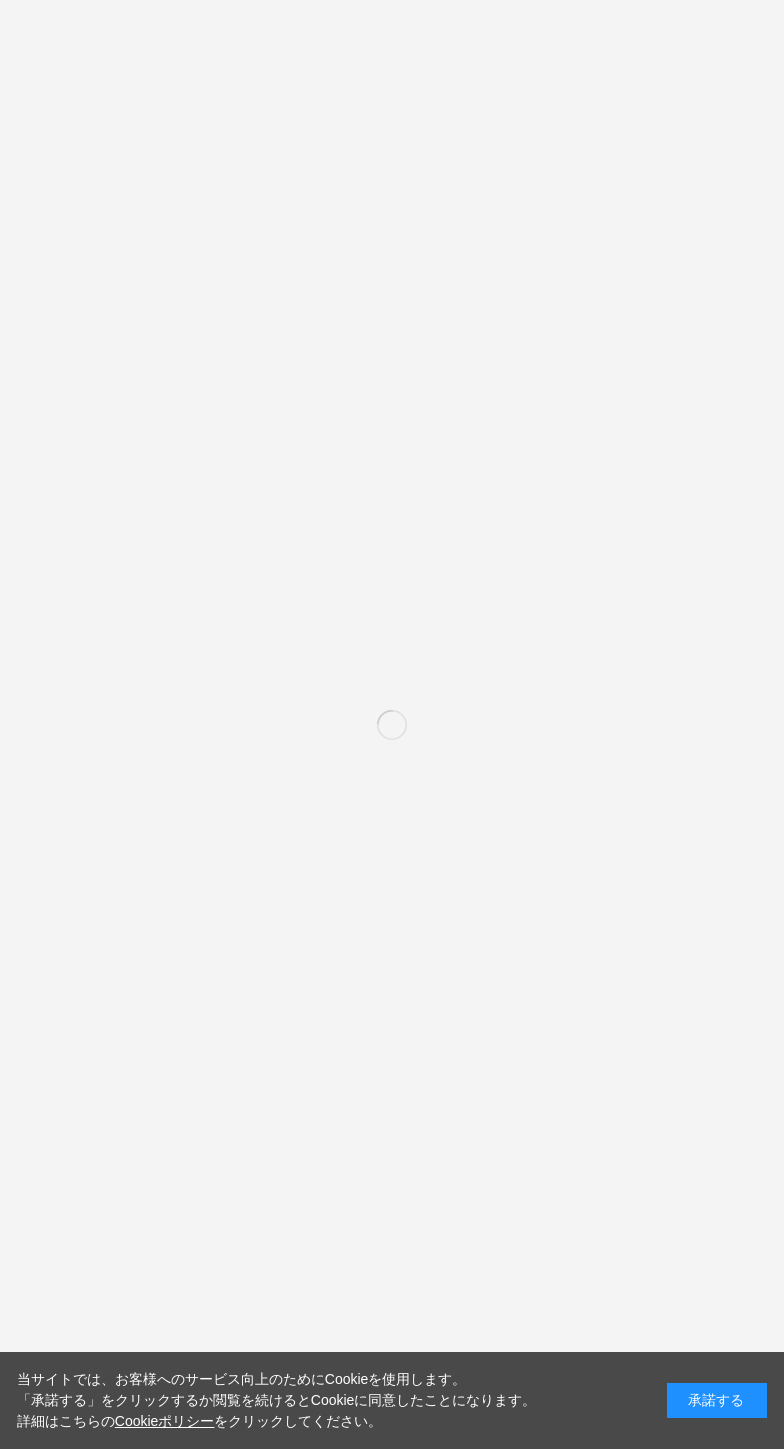 select on "**" 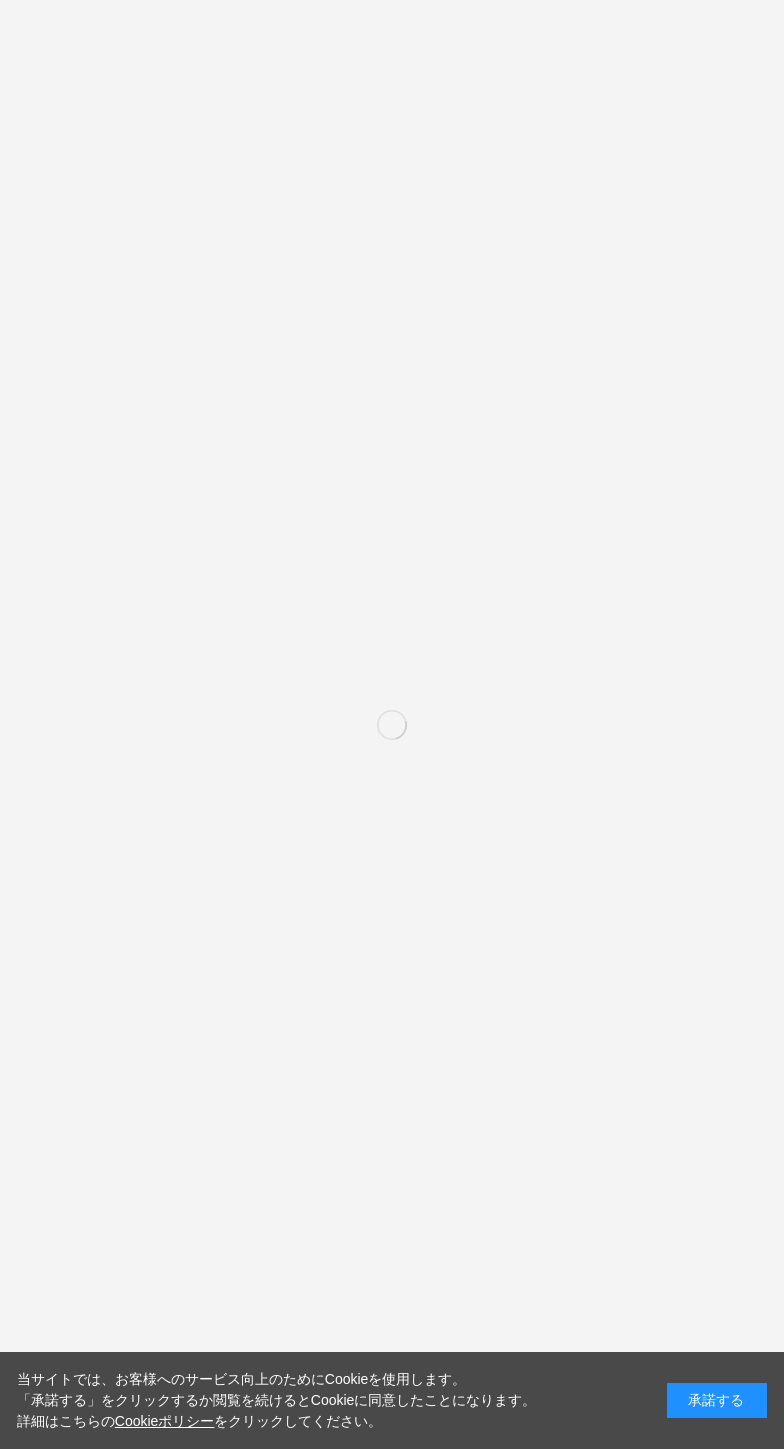select on "***" 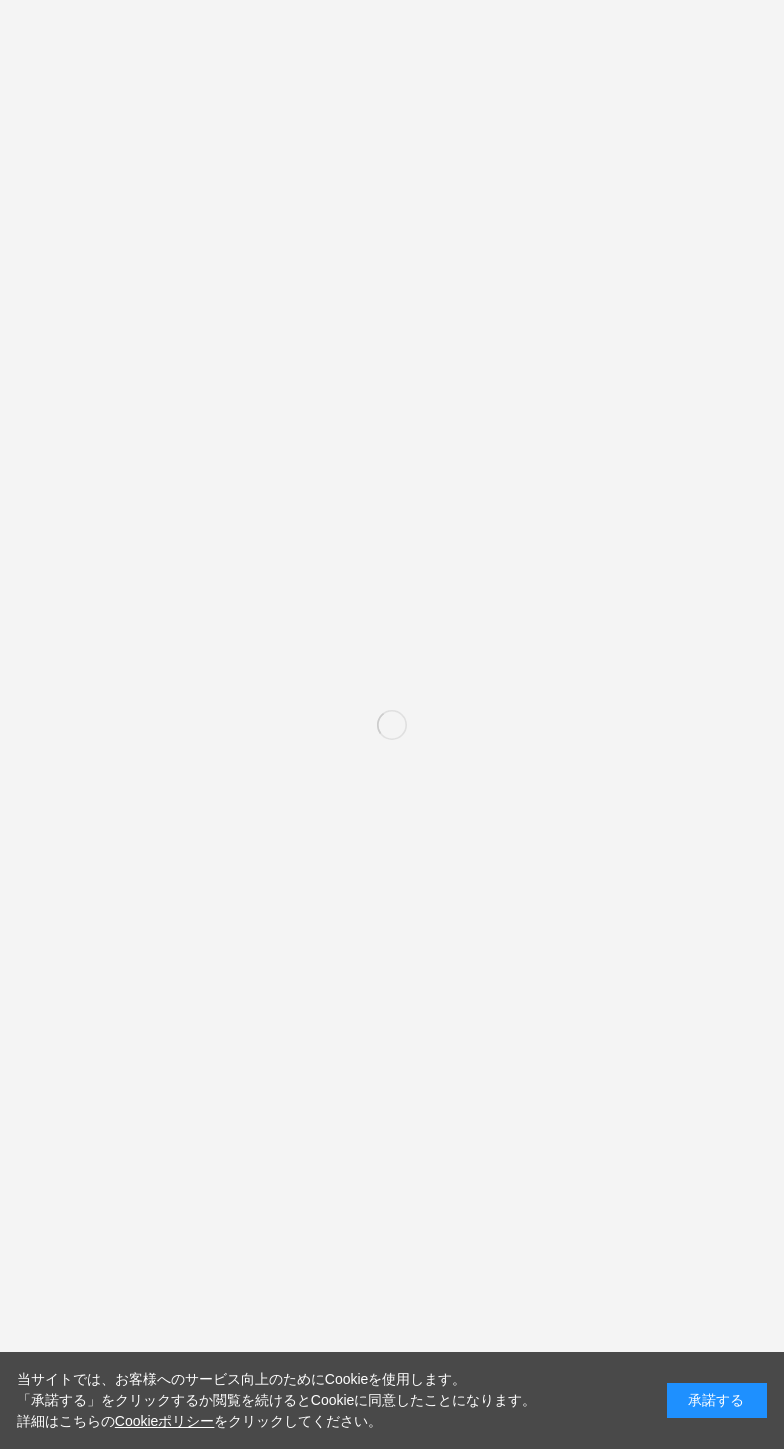 scroll, scrollTop: 1957, scrollLeft: 0, axis: vertical 